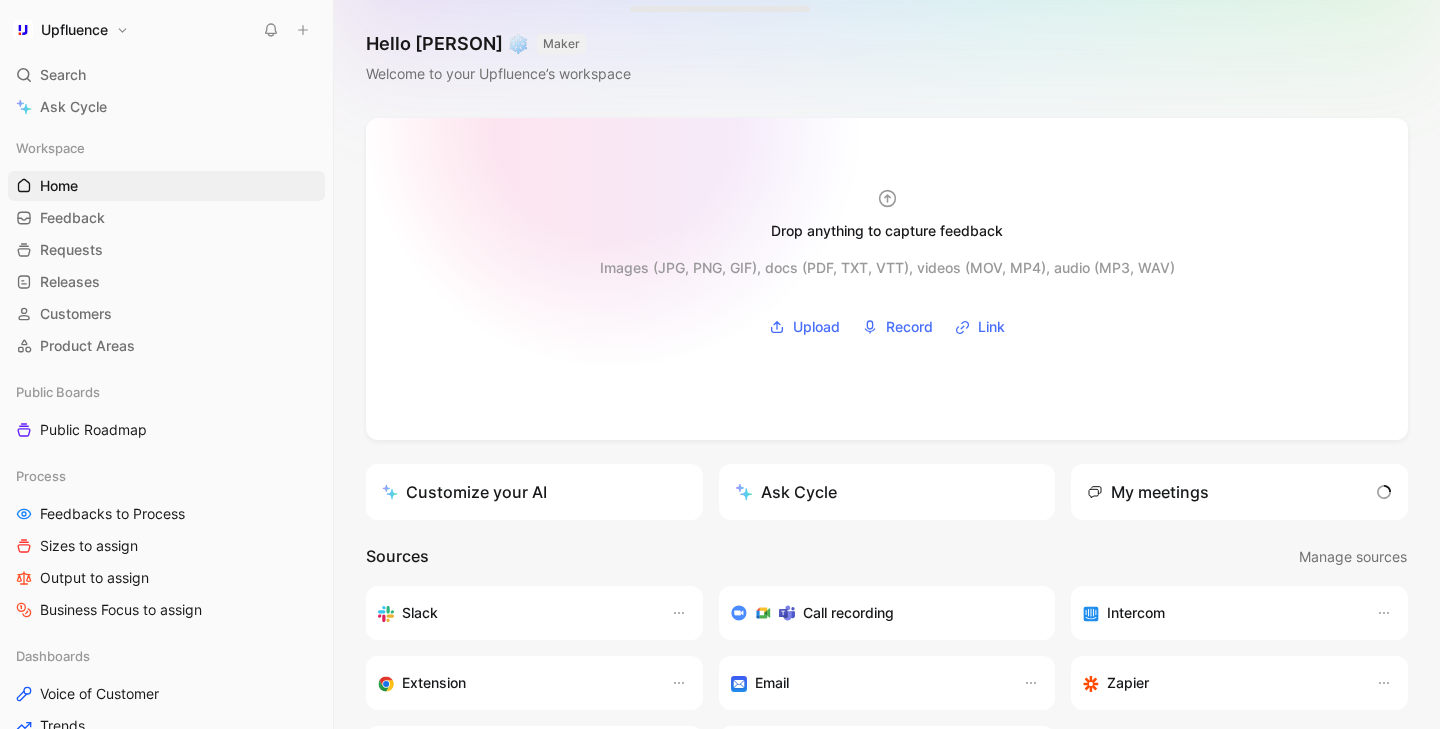 scroll, scrollTop: 0, scrollLeft: 0, axis: both 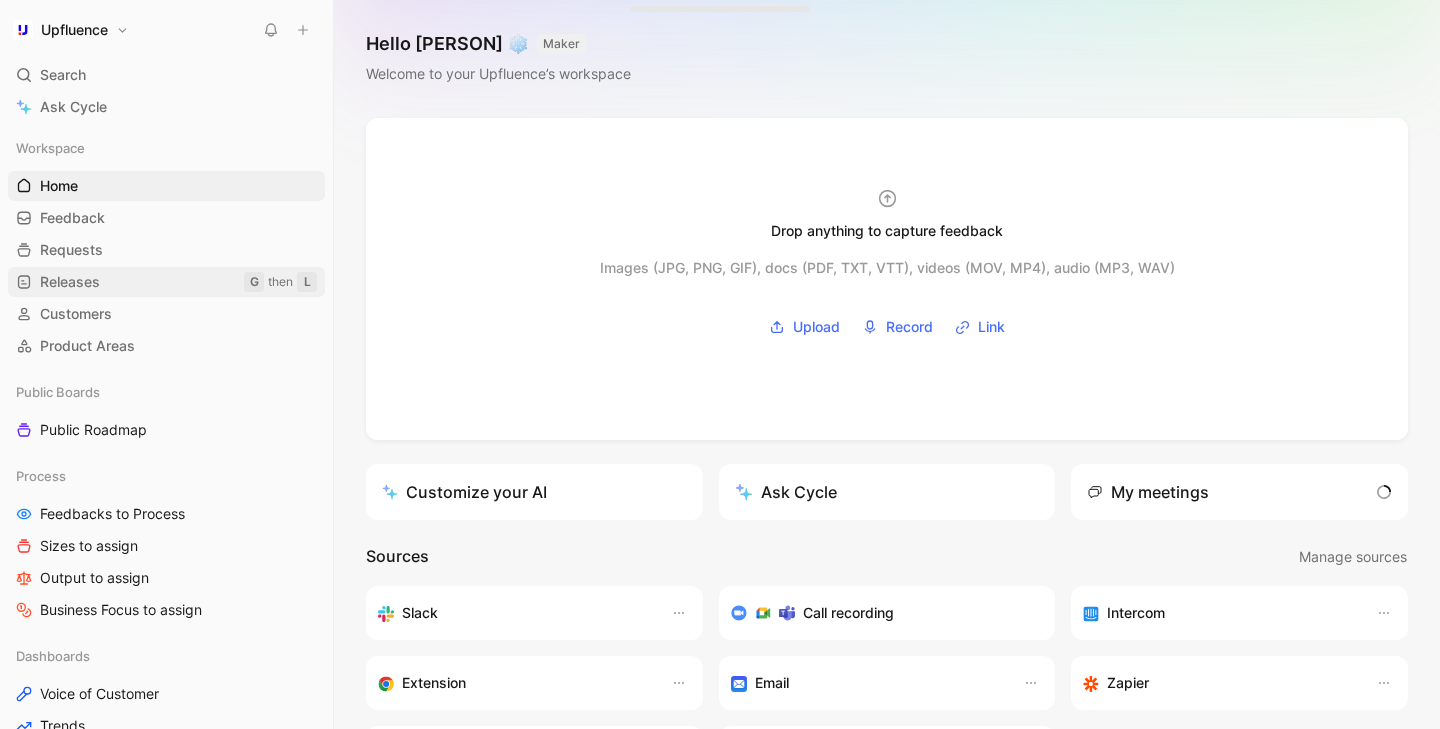 click on "Releases G then L" at bounding box center [166, 282] 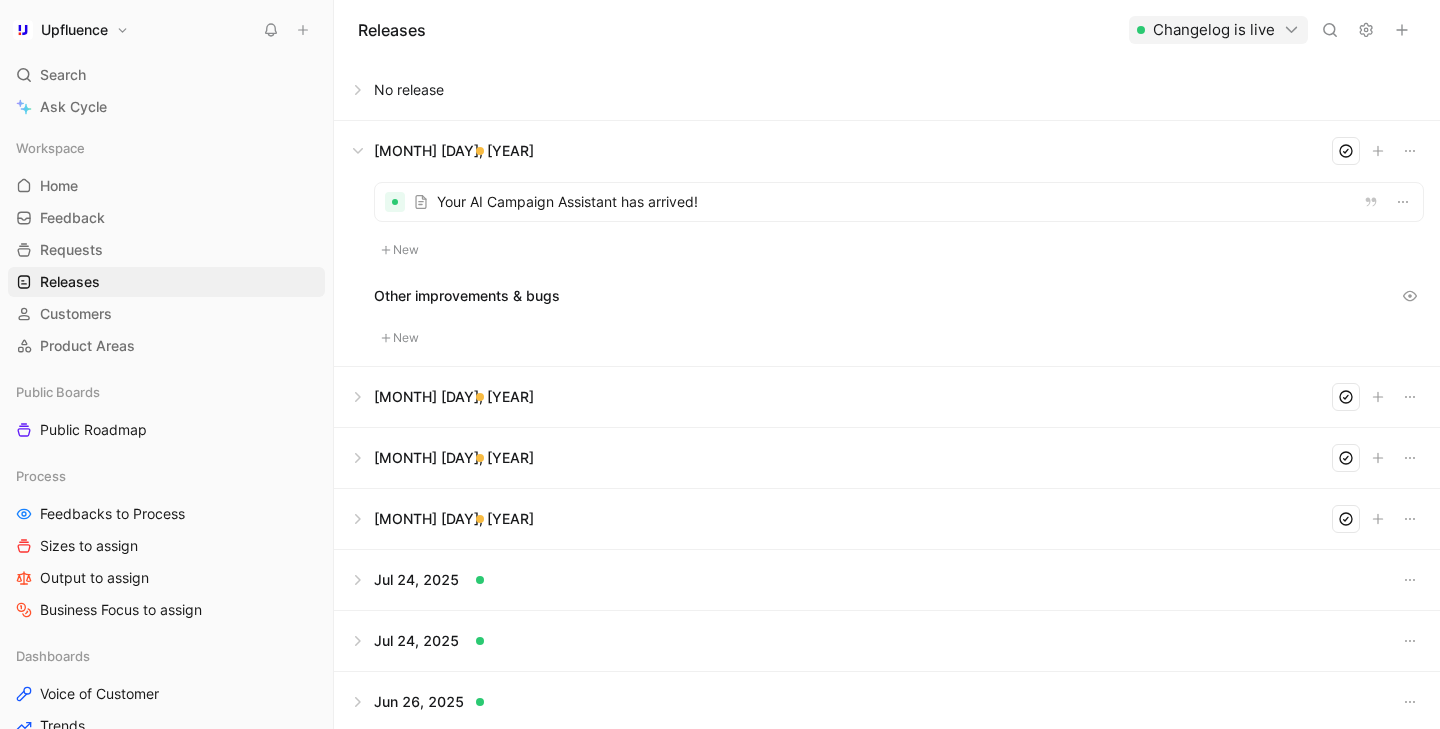click at bounding box center [887, 151] 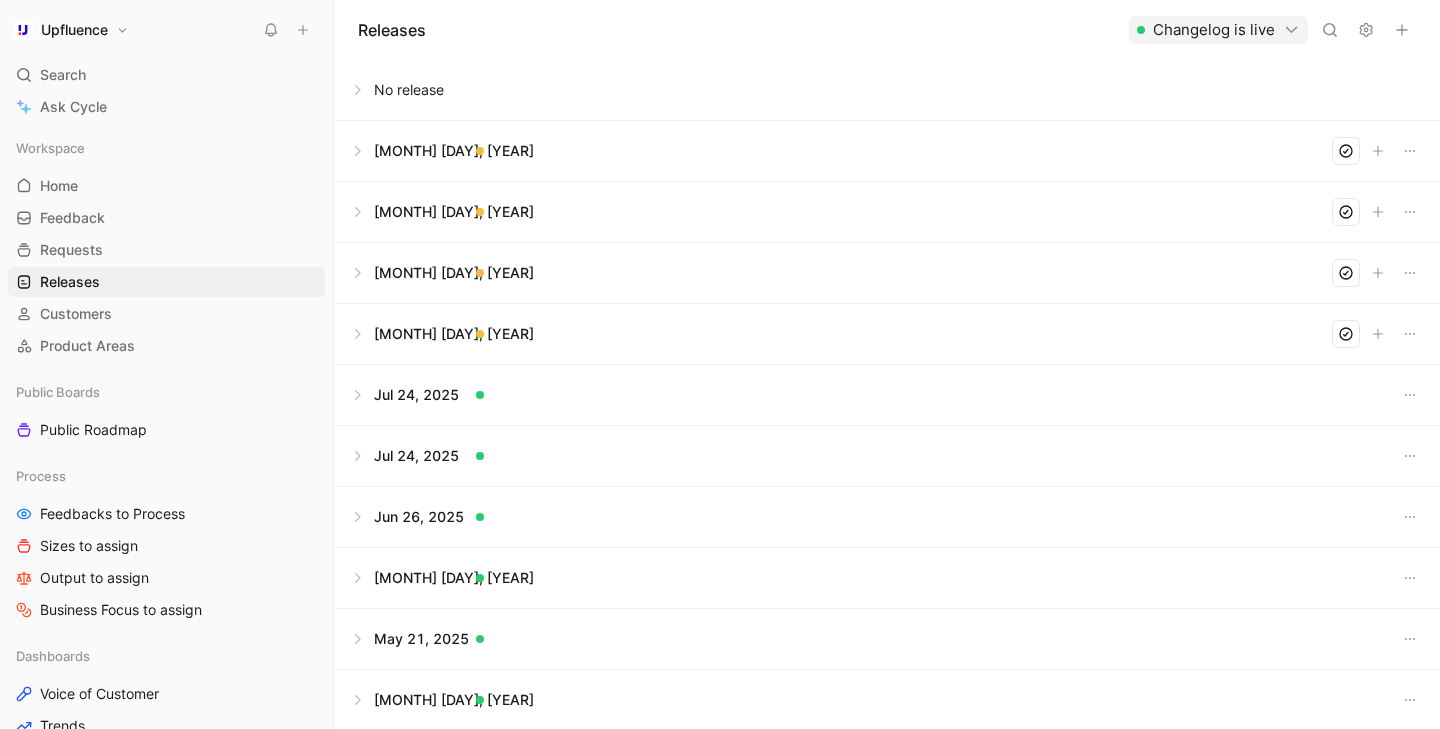 click at bounding box center (887, 90) 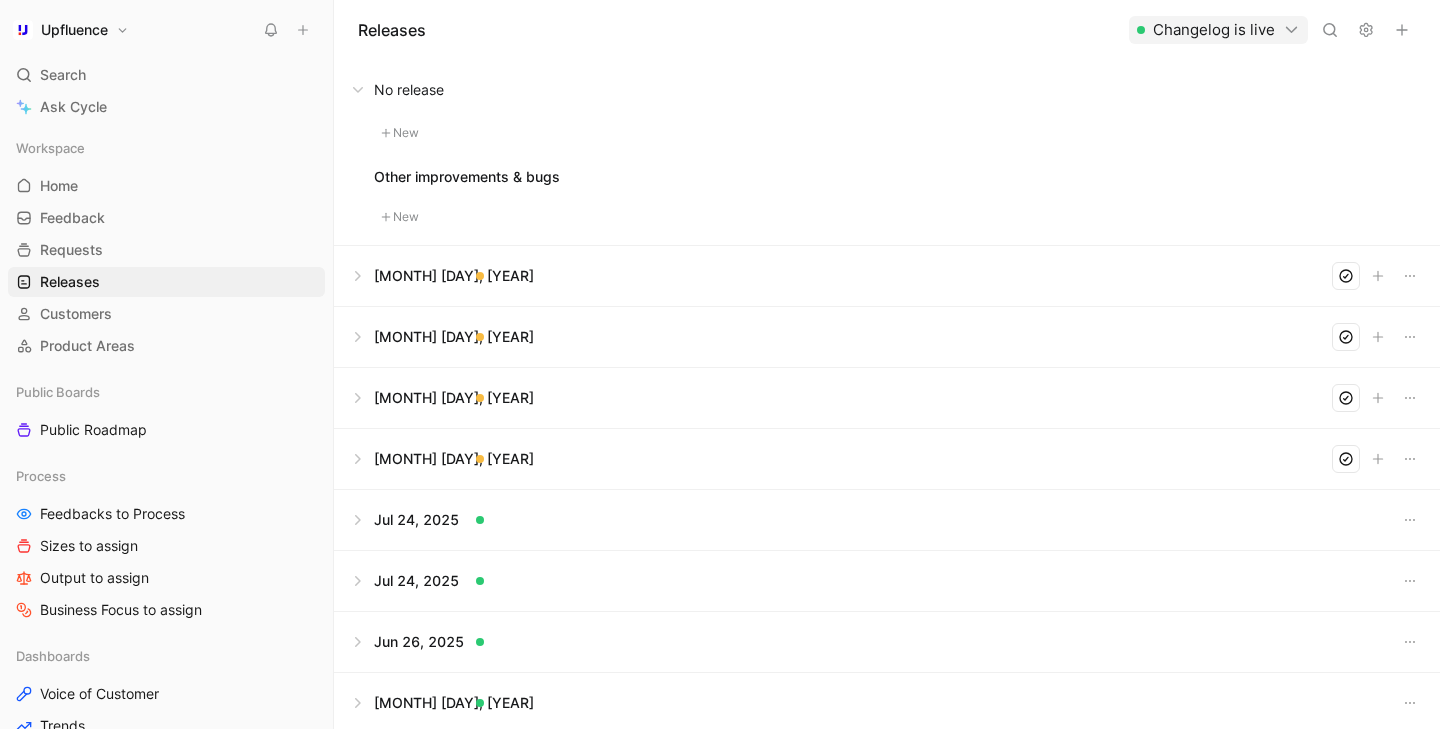 click on "New" at bounding box center [400, 133] 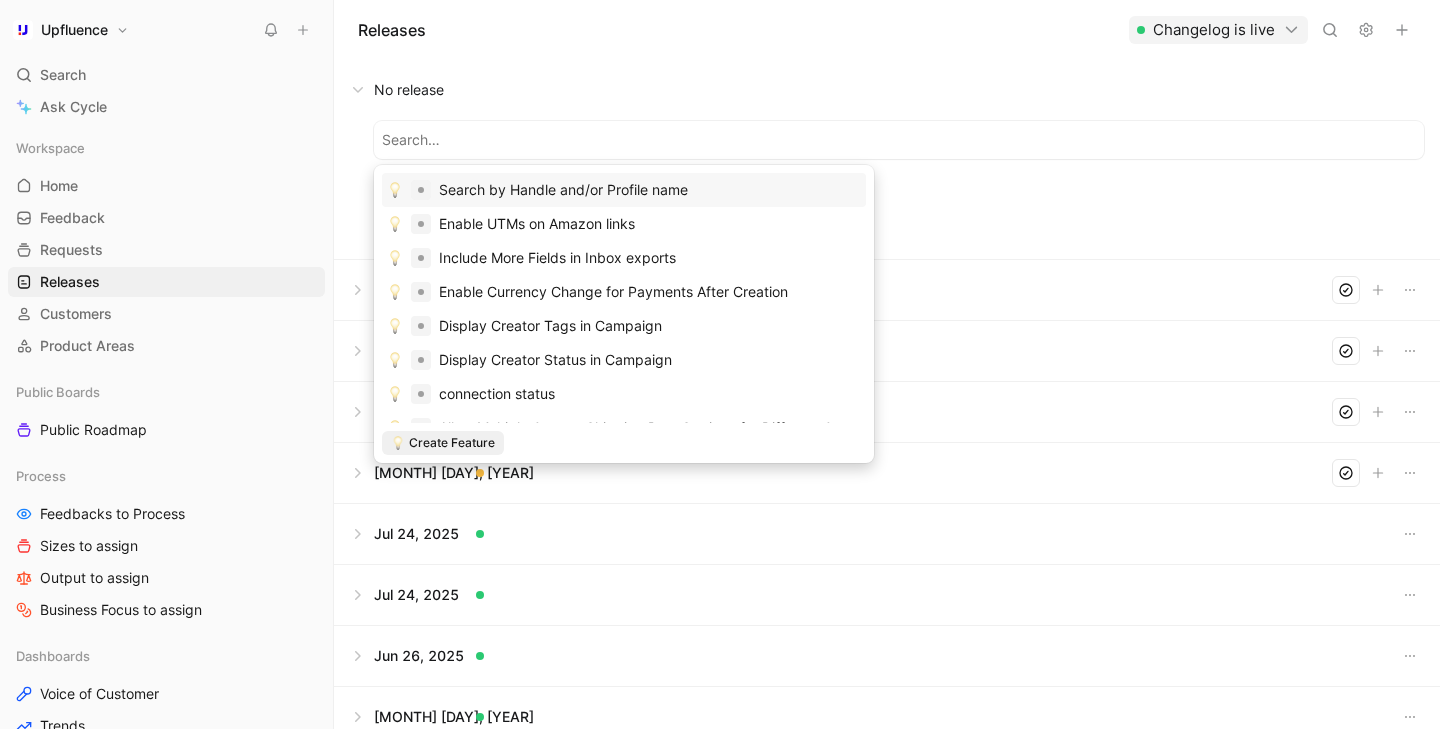 click at bounding box center (899, 140) 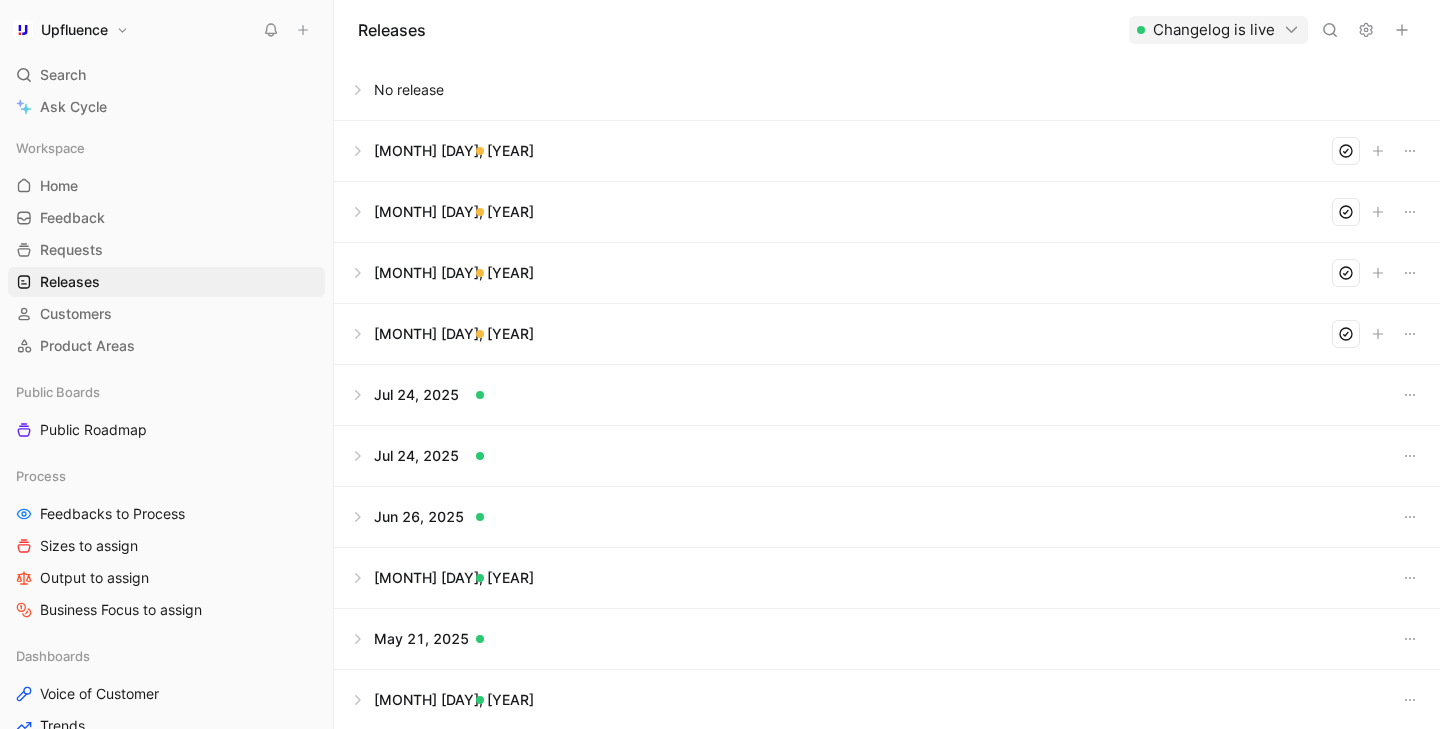 click at bounding box center [887, 90] 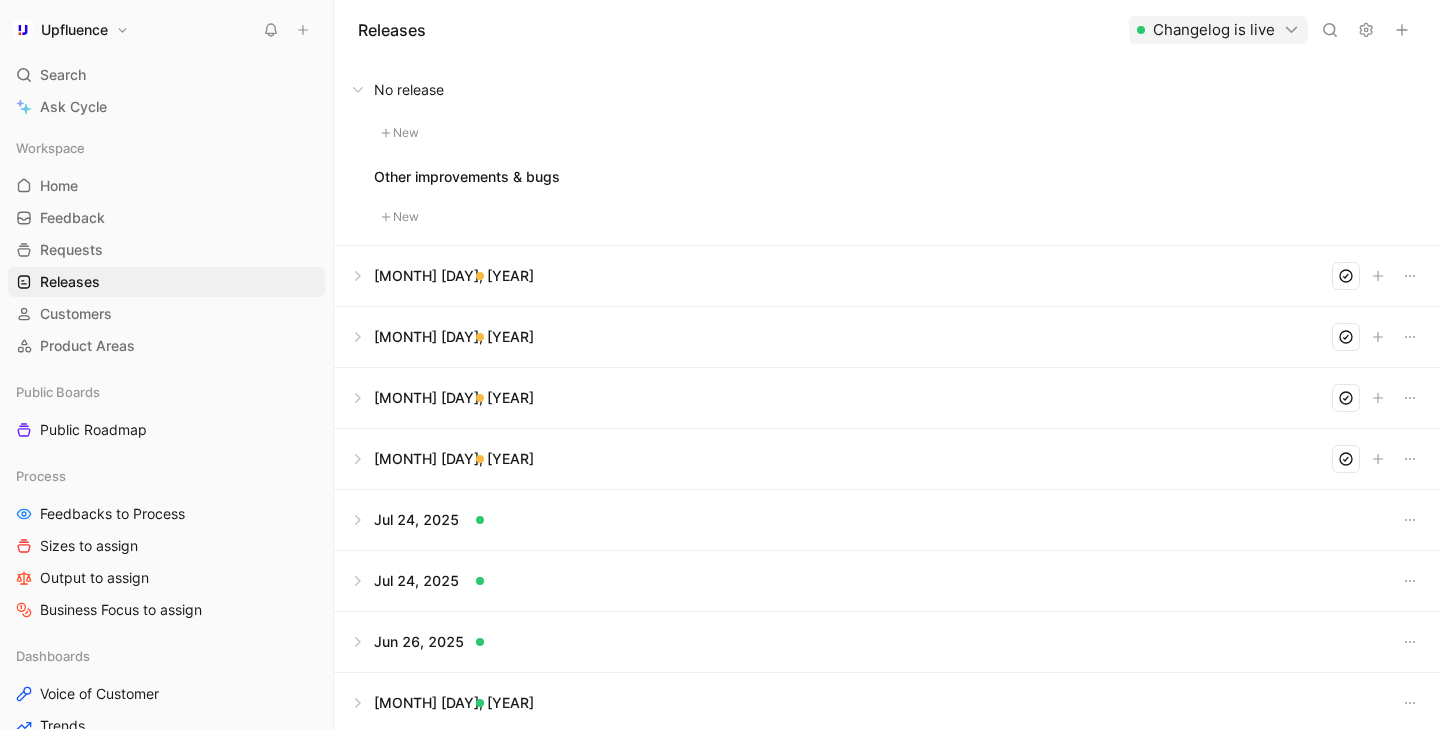 click on "New" at bounding box center (899, 133) 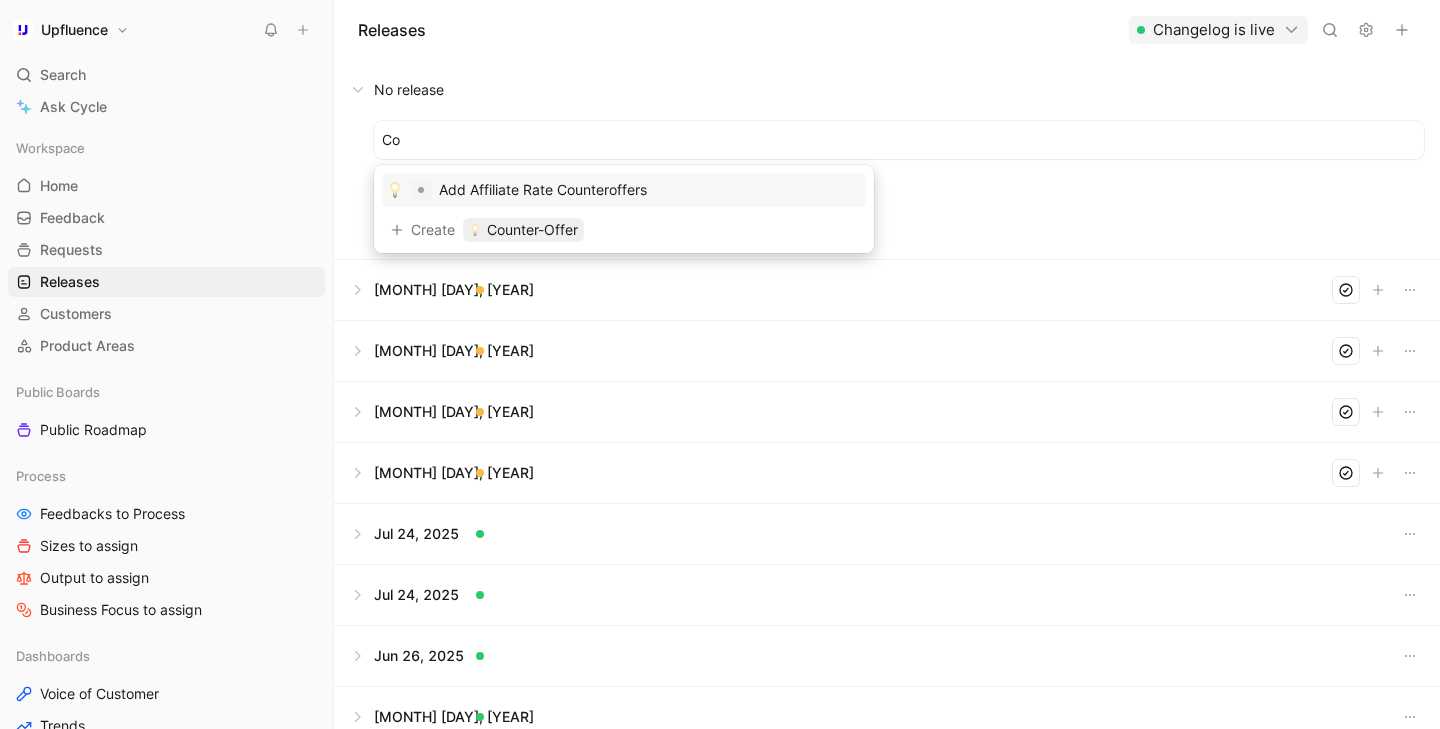 type on "C" 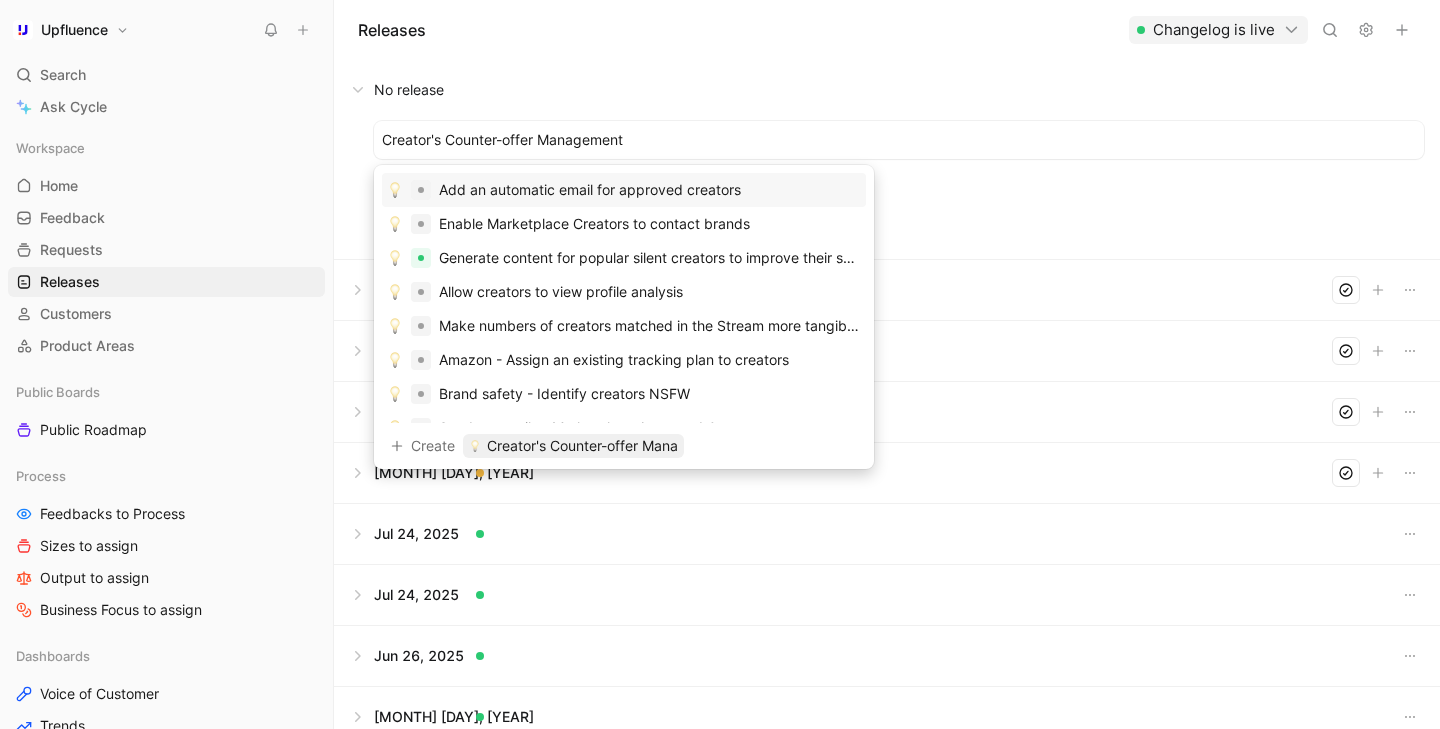 type on "Creator's Counter-offer Management" 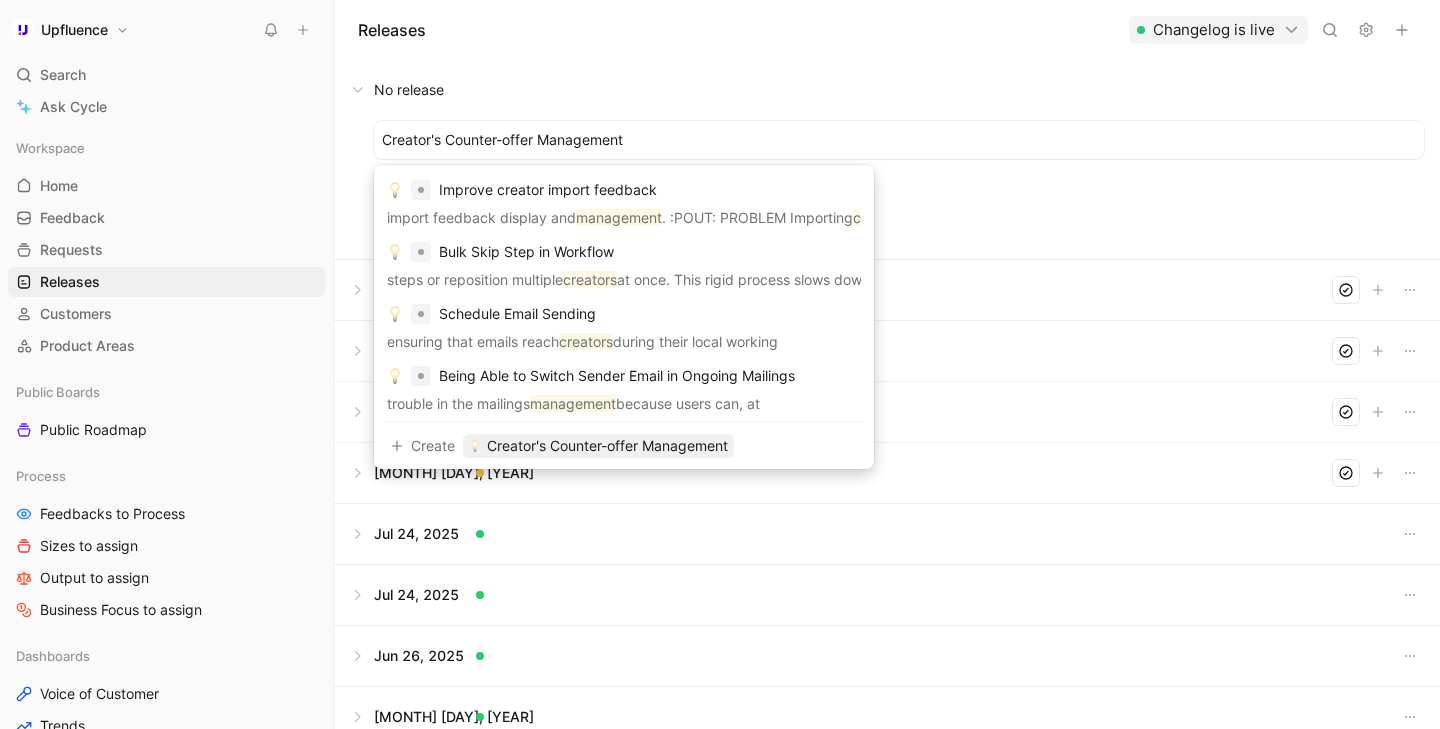 click at bounding box center [887, 90] 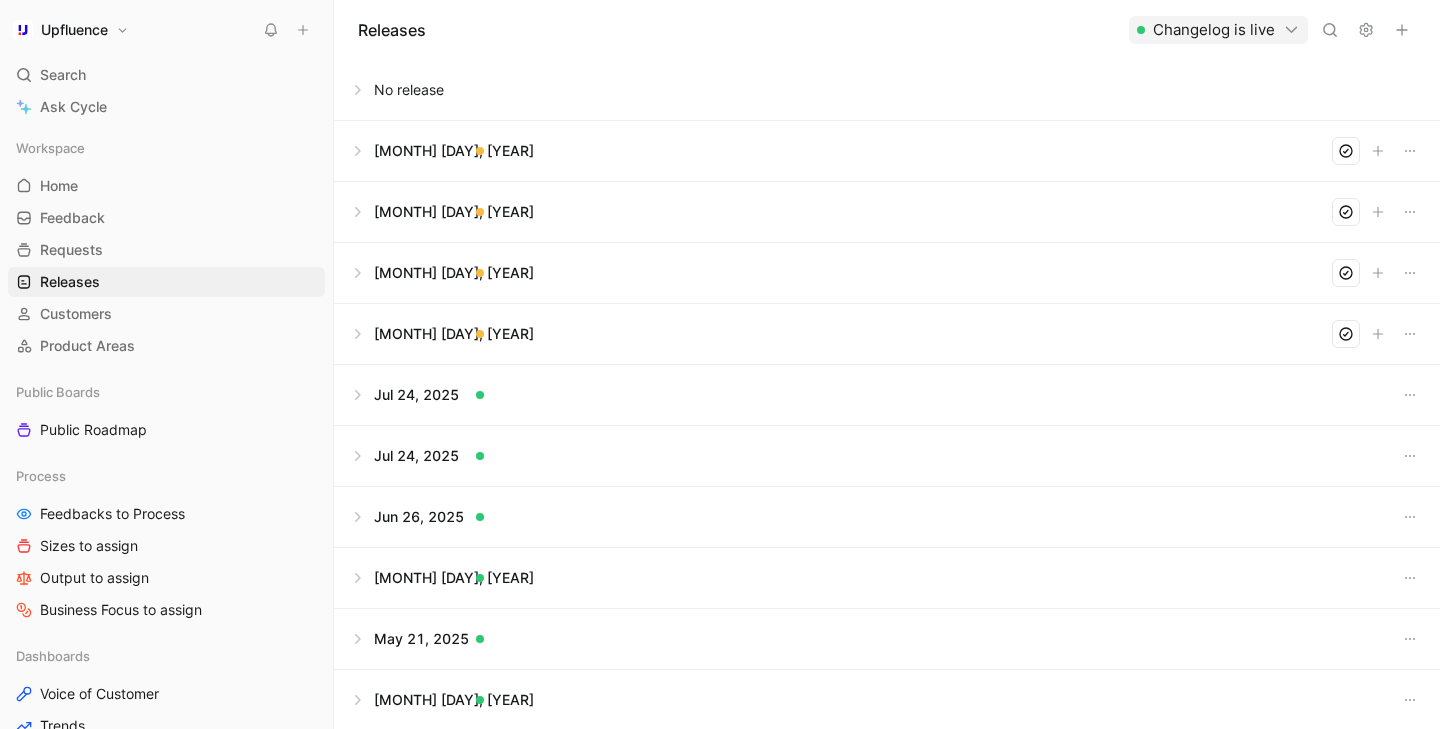 click at bounding box center (887, 90) 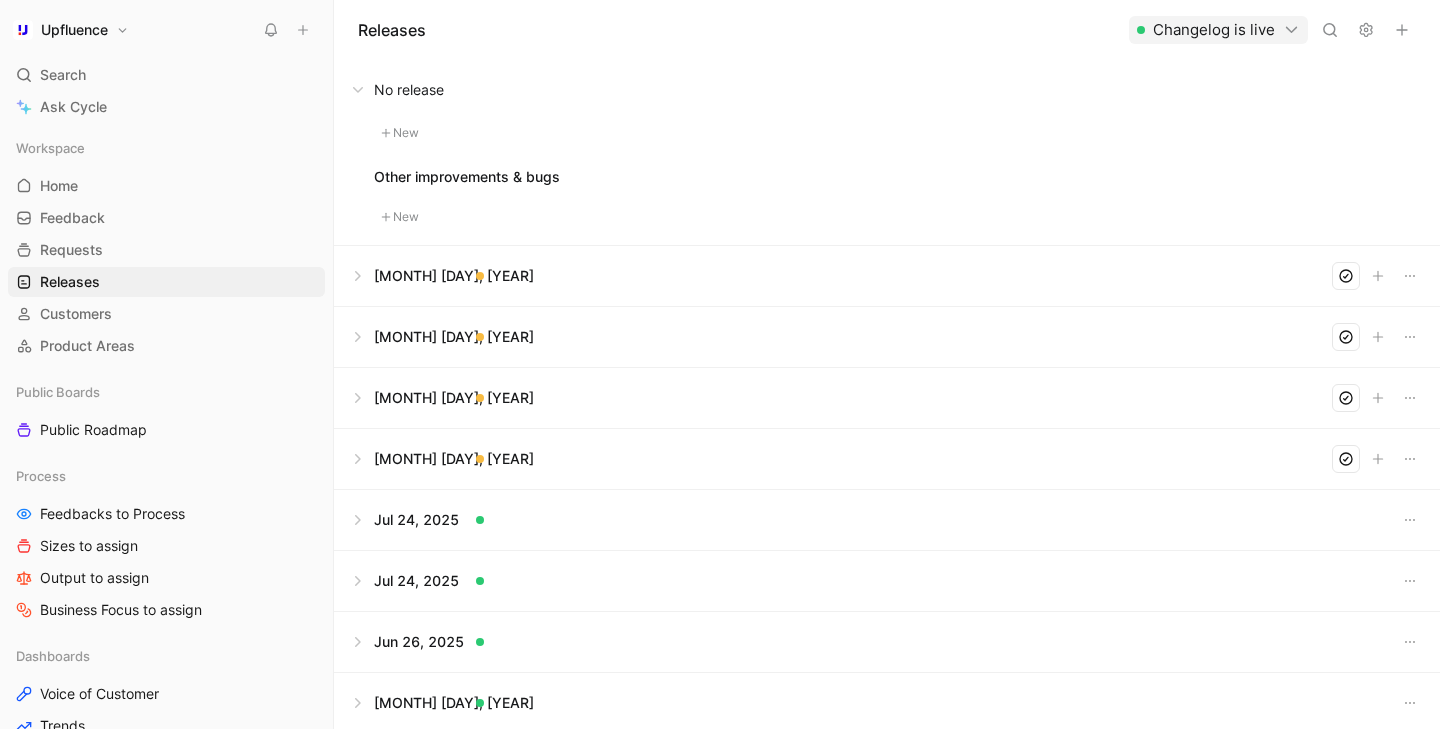 click on "New" at bounding box center (400, 133) 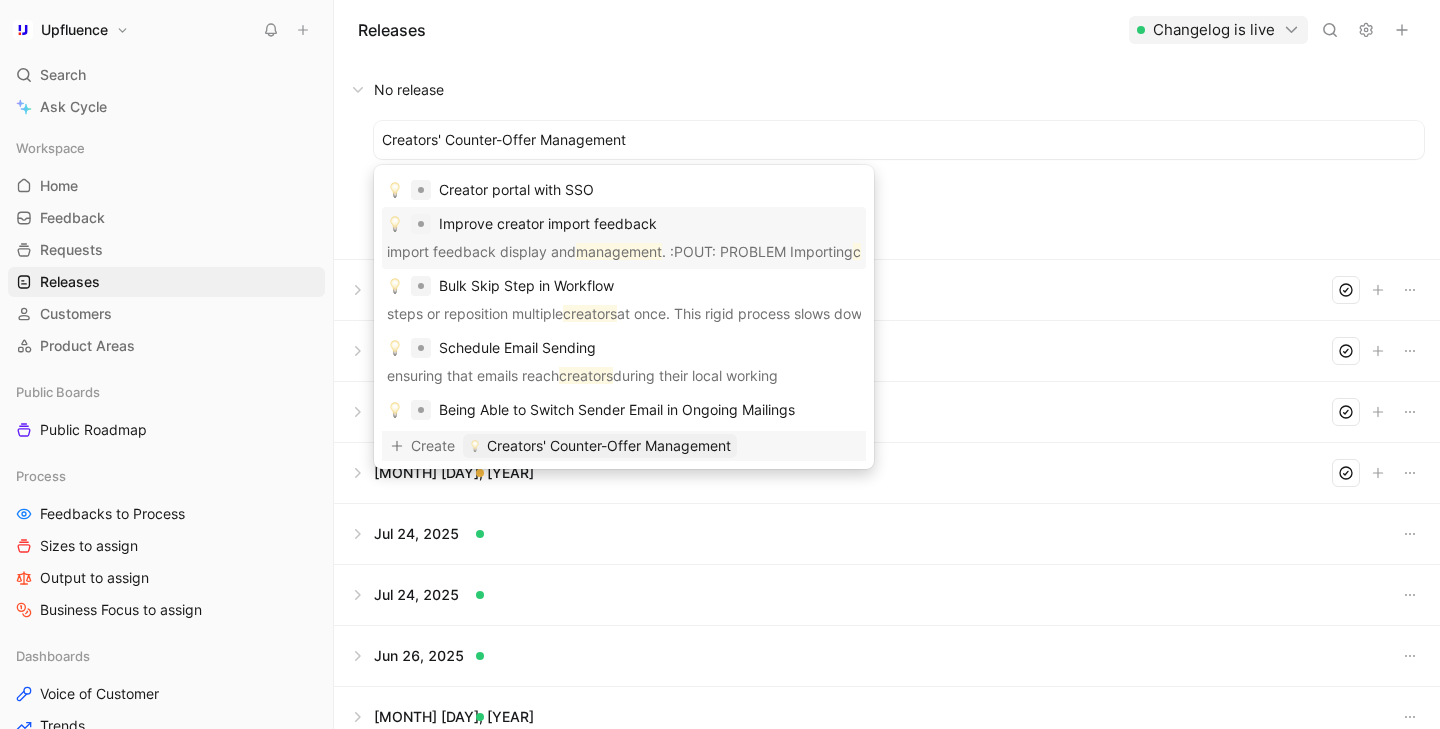 type on "Creators' Counter-Offer Management" 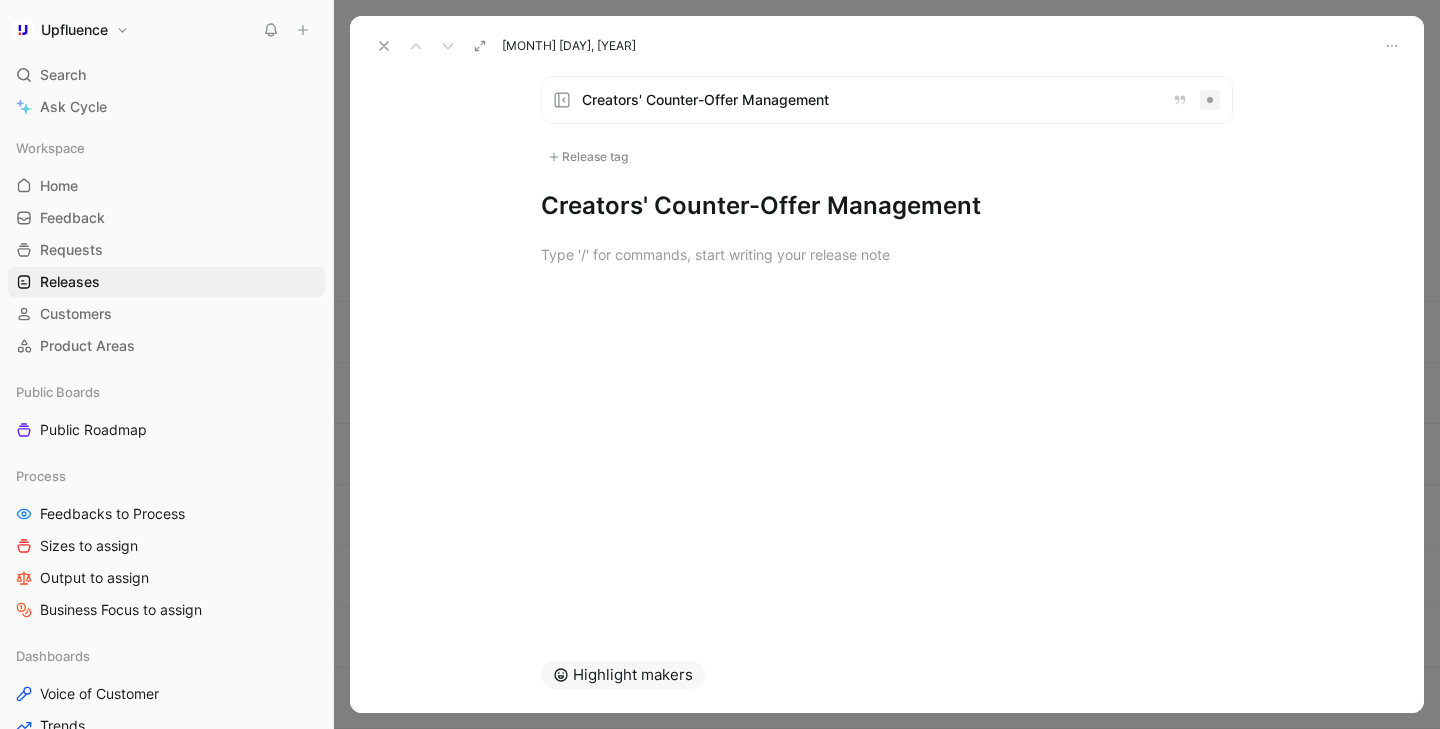 click on "Creators' Counter-Offer Management" at bounding box center [887, 206] 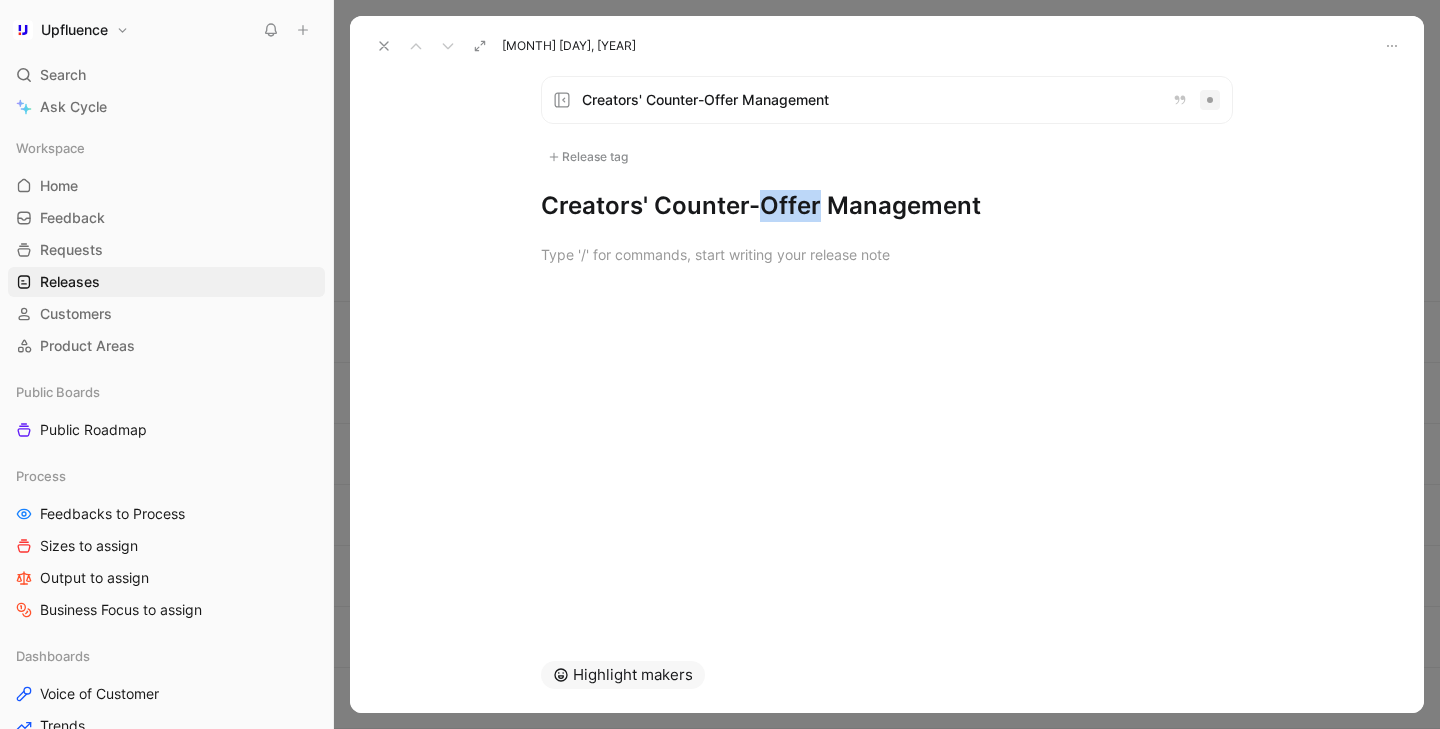 click on "Creators' Counter-Offer Management" at bounding box center [887, 206] 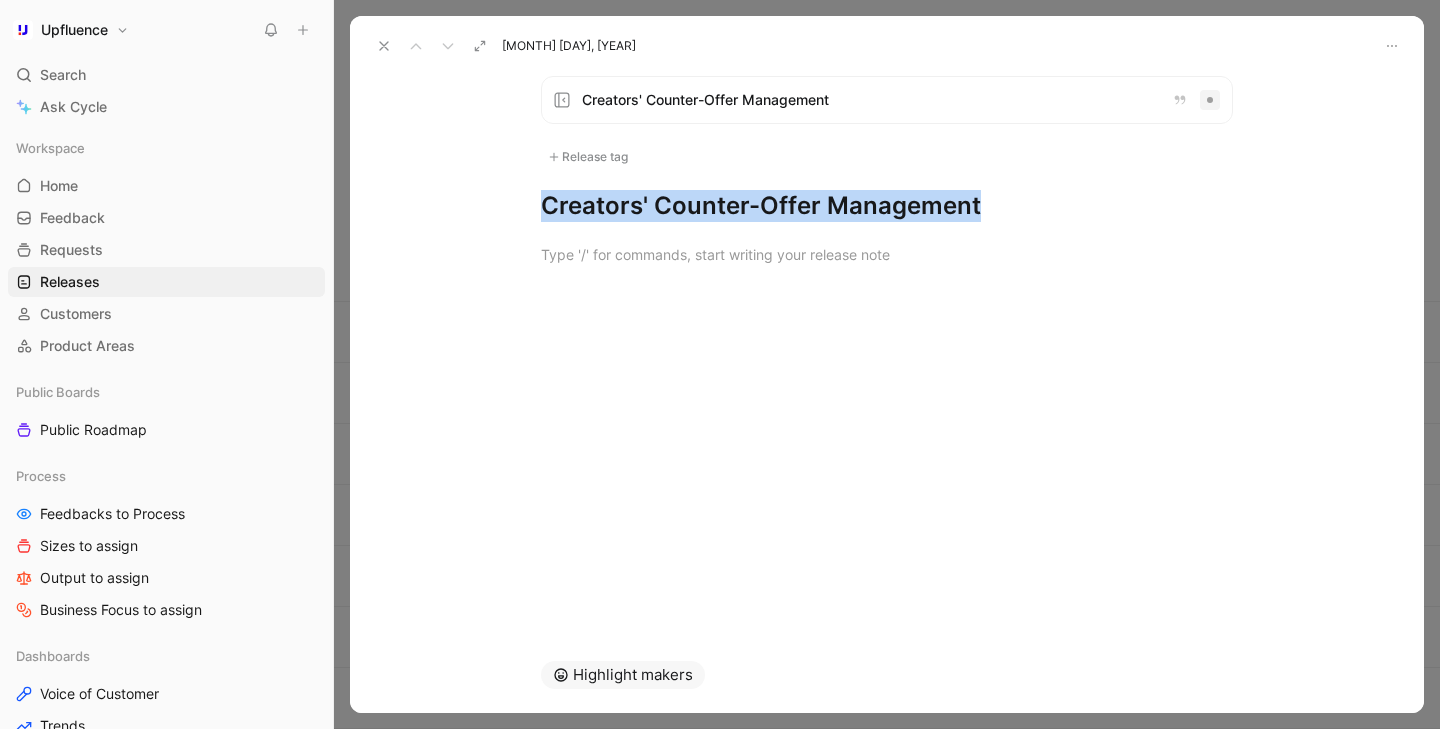 click on "Creators' Counter-Offer Management" at bounding box center (887, 206) 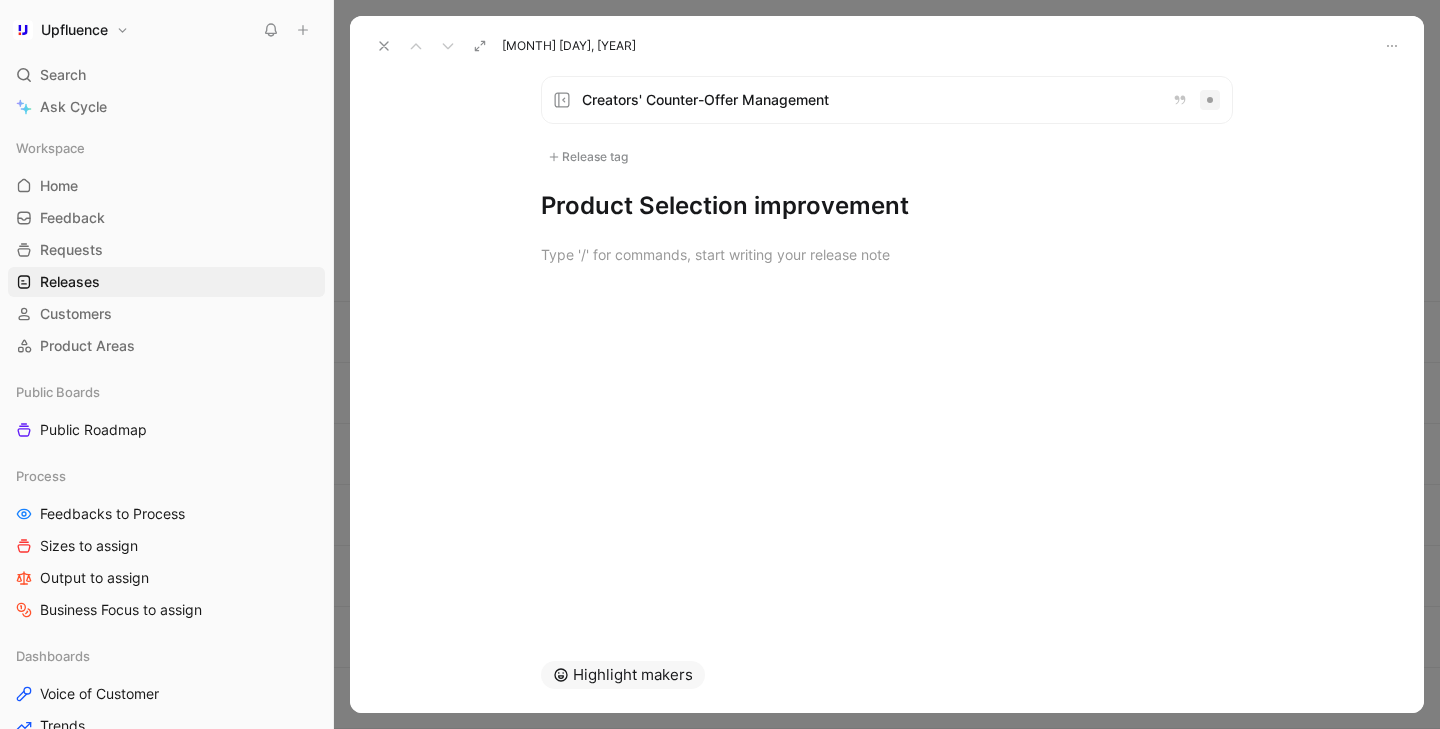 click on "Product Selection improvement" at bounding box center [887, 206] 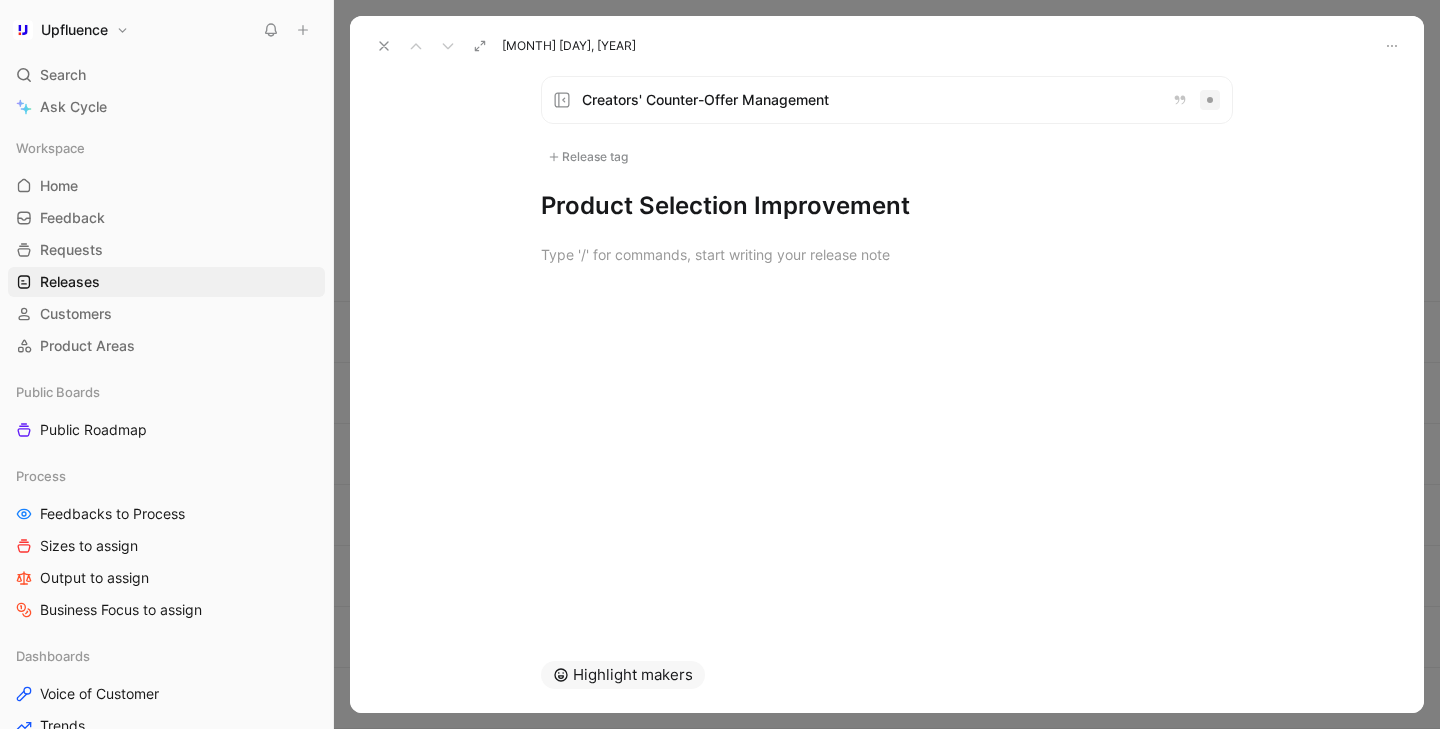 click on "Product Selection Improvement" at bounding box center [887, 206] 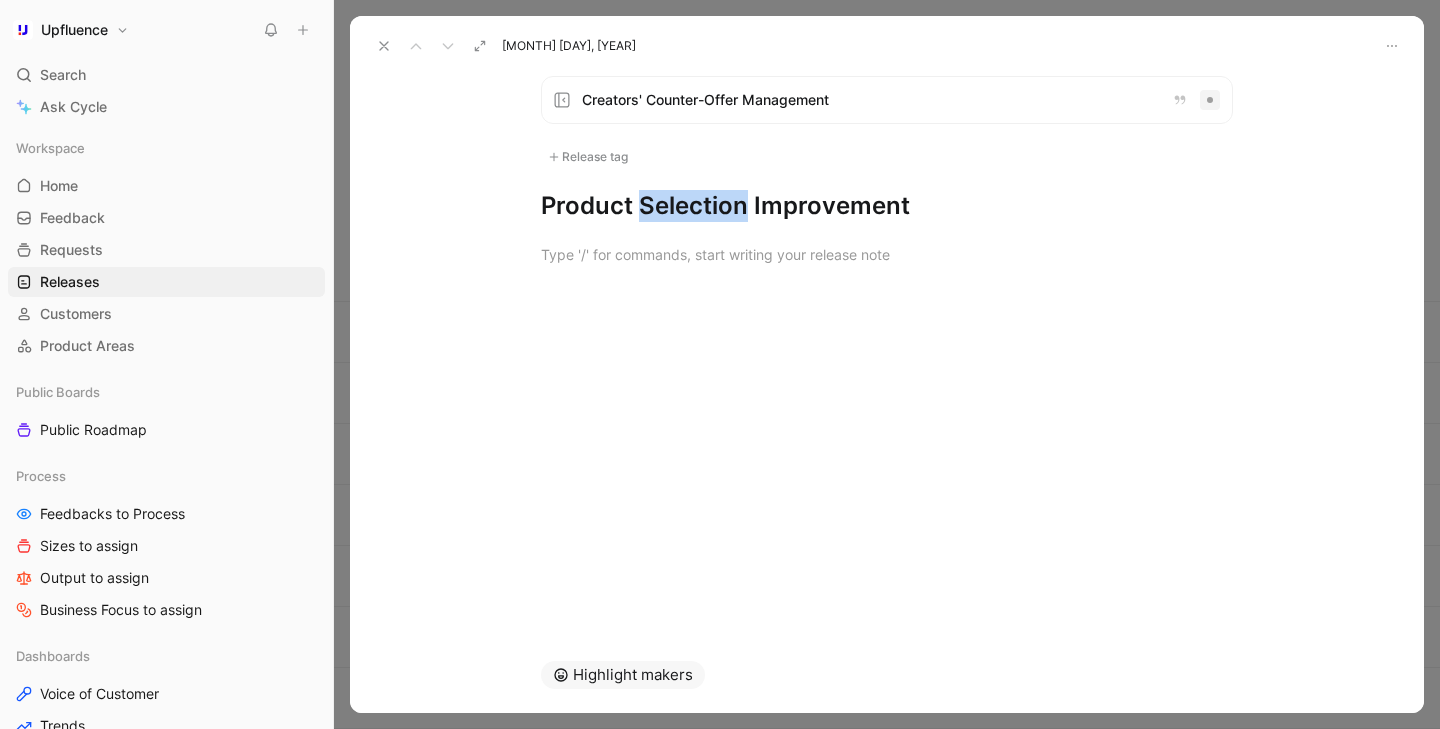 click on "Product Selection Improvement" at bounding box center (887, 206) 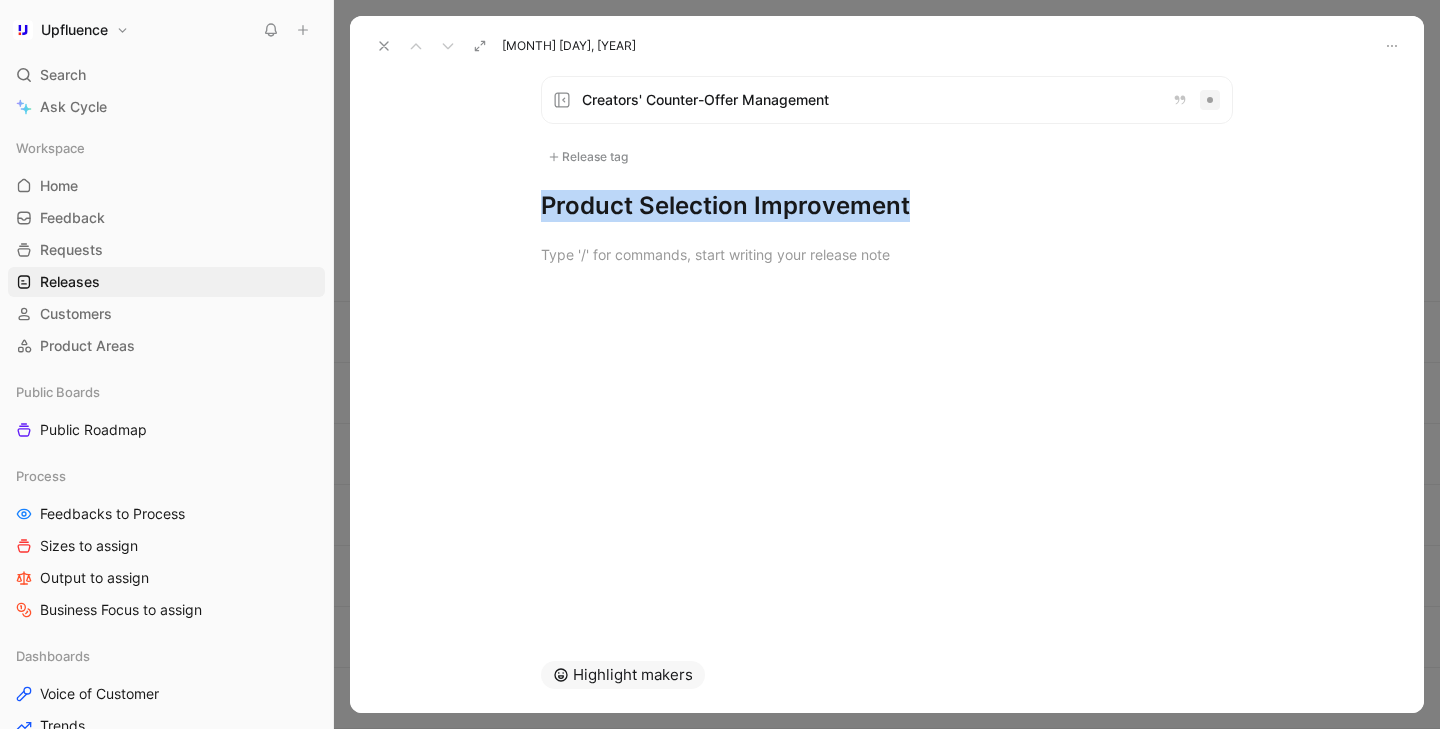 click on "Product Selection Improvement" at bounding box center [887, 206] 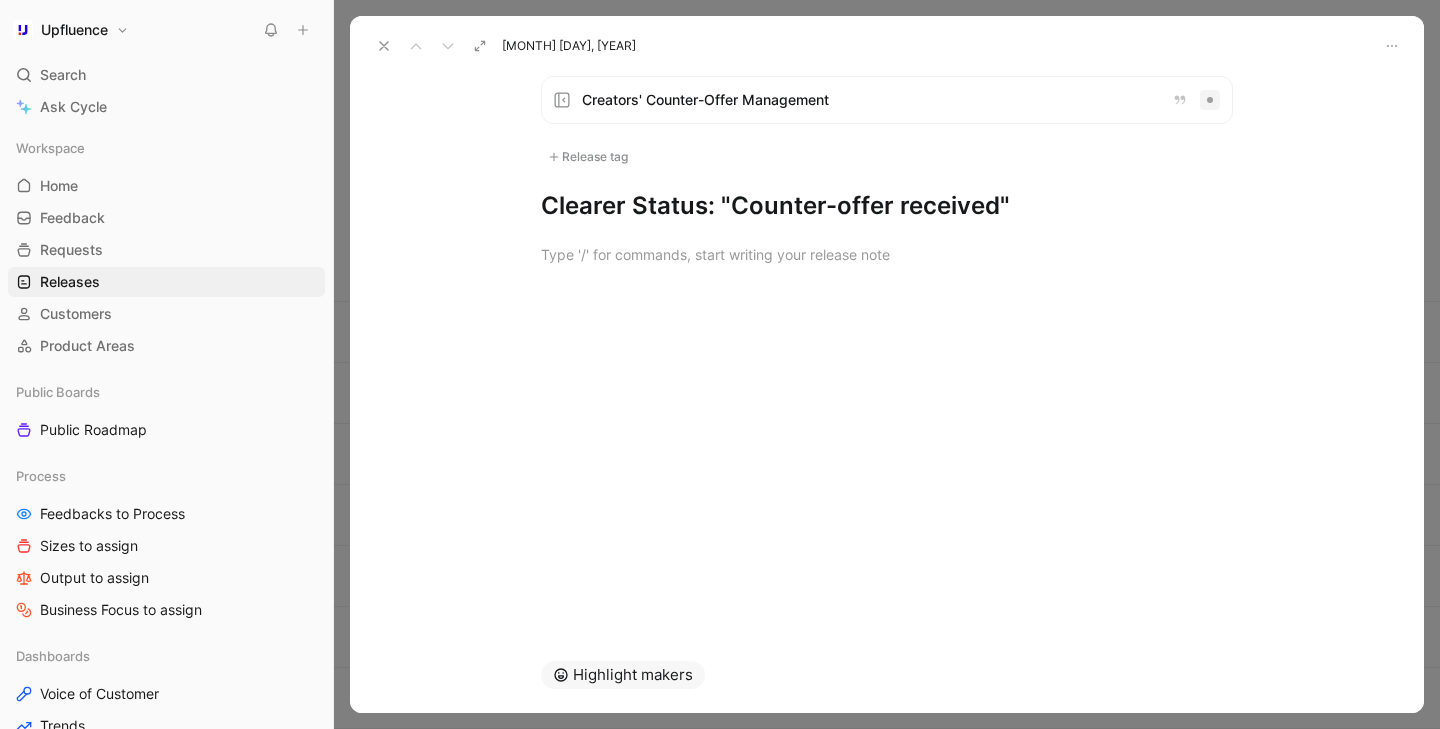 click on "Clearer Status: "Counter-offer received"" at bounding box center (887, 206) 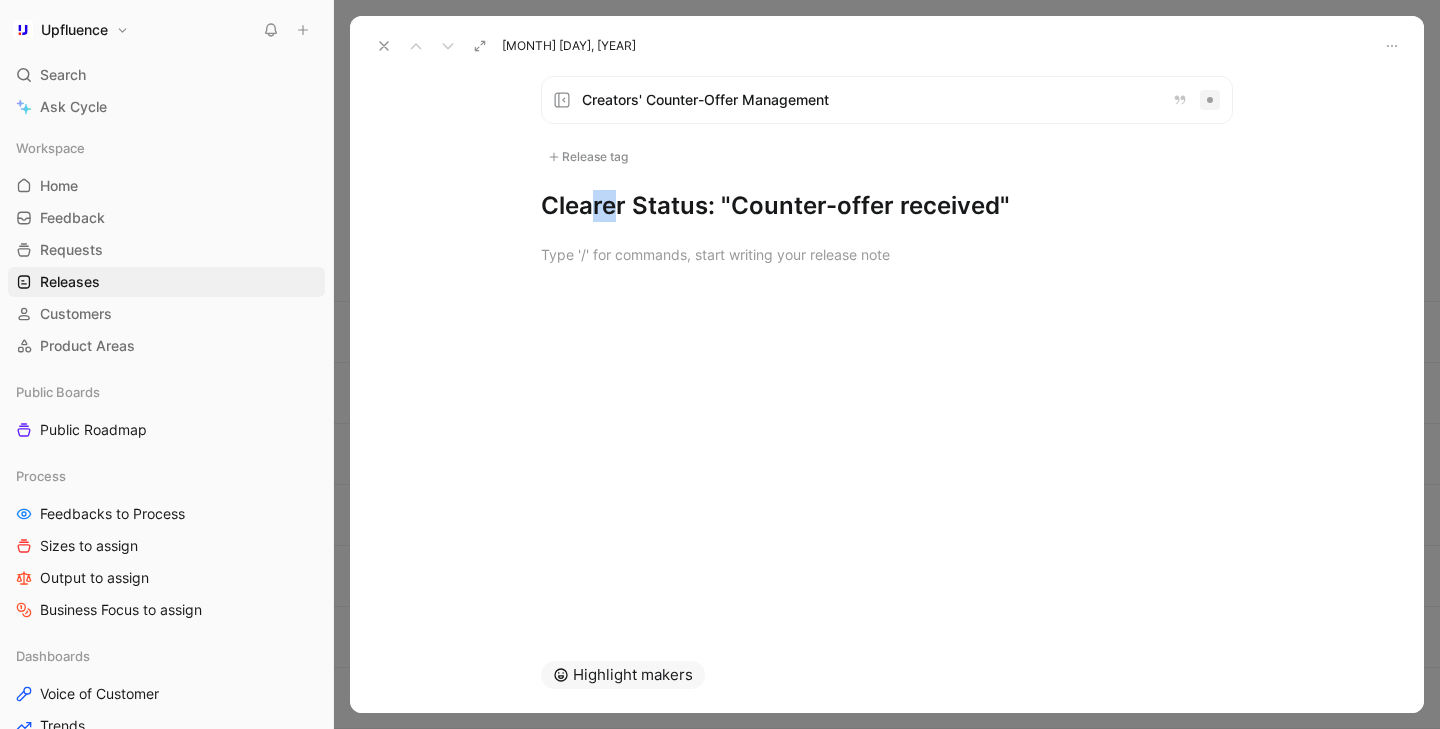 drag, startPoint x: 620, startPoint y: 207, endPoint x: 588, endPoint y: 207, distance: 32 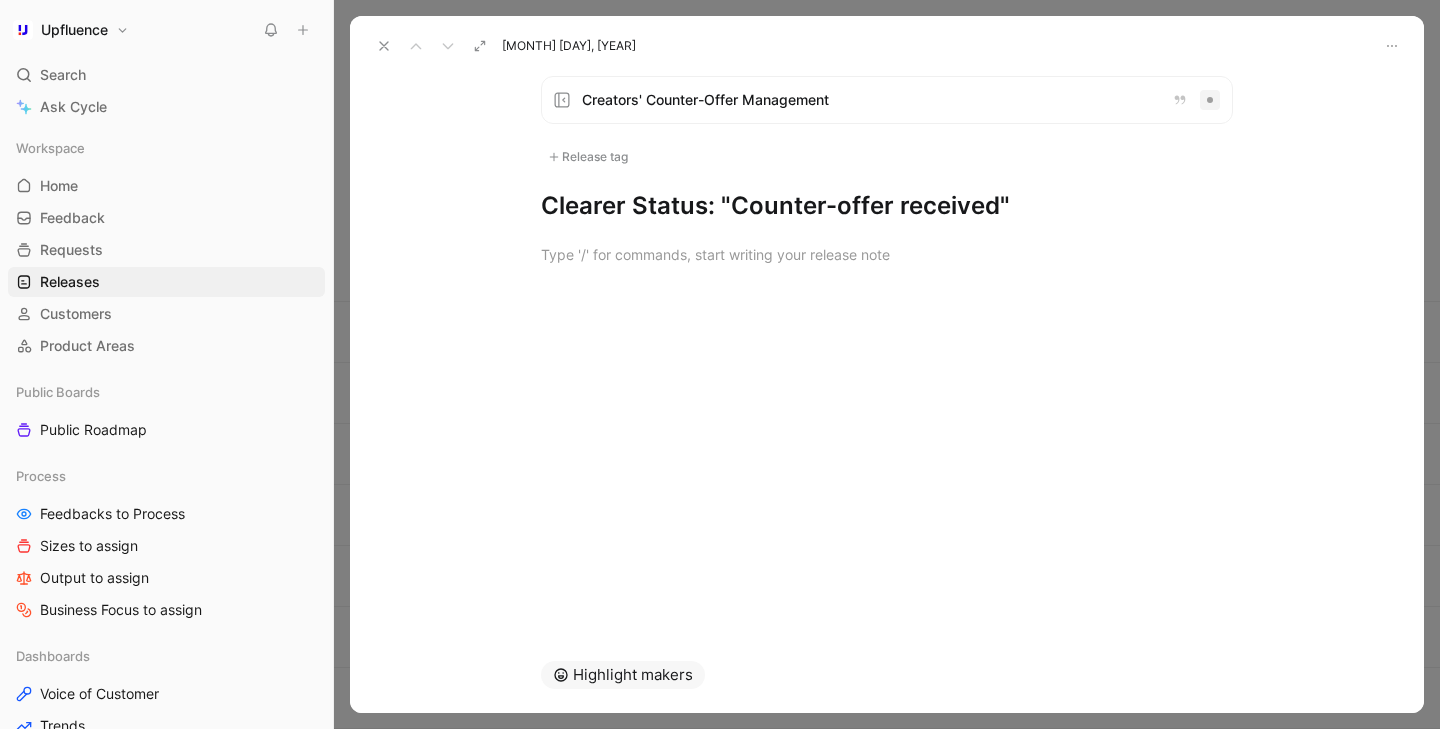 click on "Clearer Status: "Counter-offer received"" at bounding box center [887, 206] 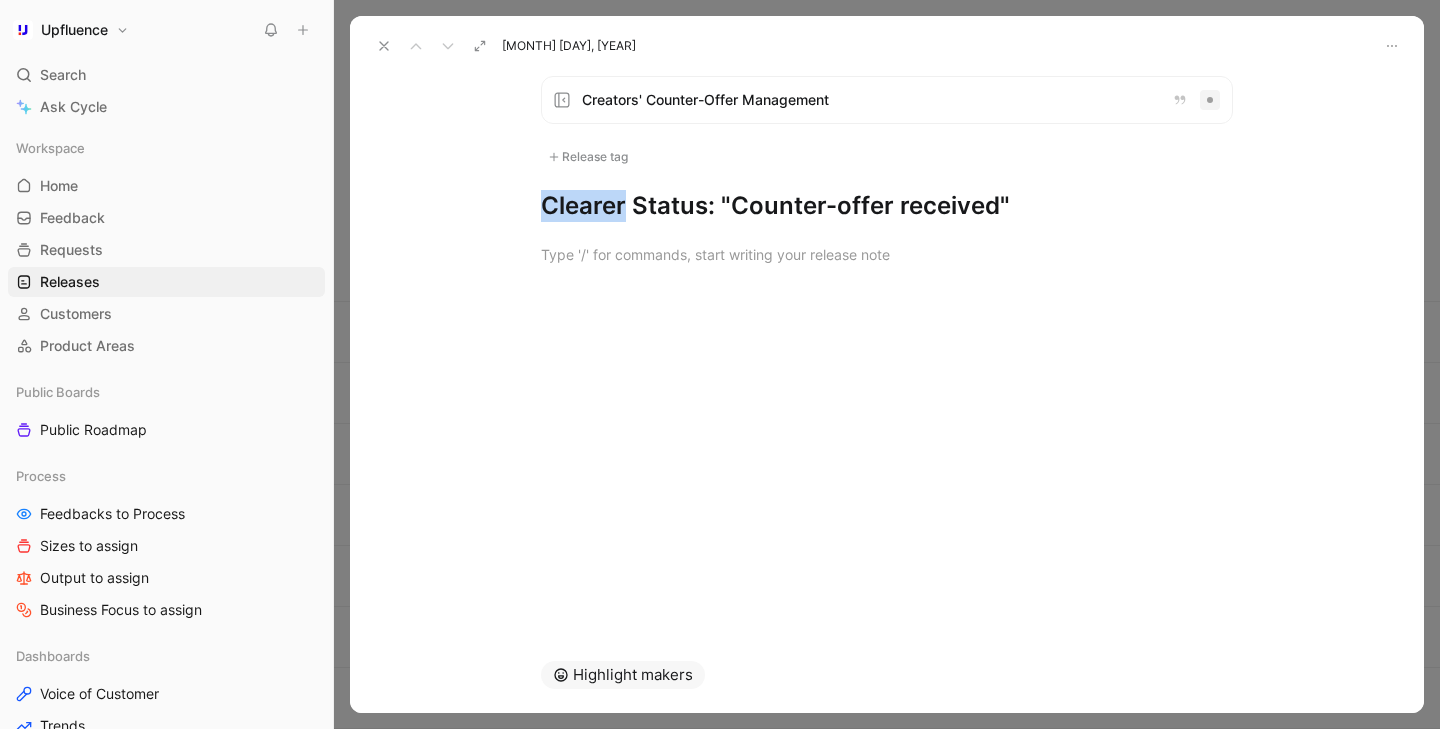 drag, startPoint x: 626, startPoint y: 208, endPoint x: 539, endPoint y: 213, distance: 87.14356 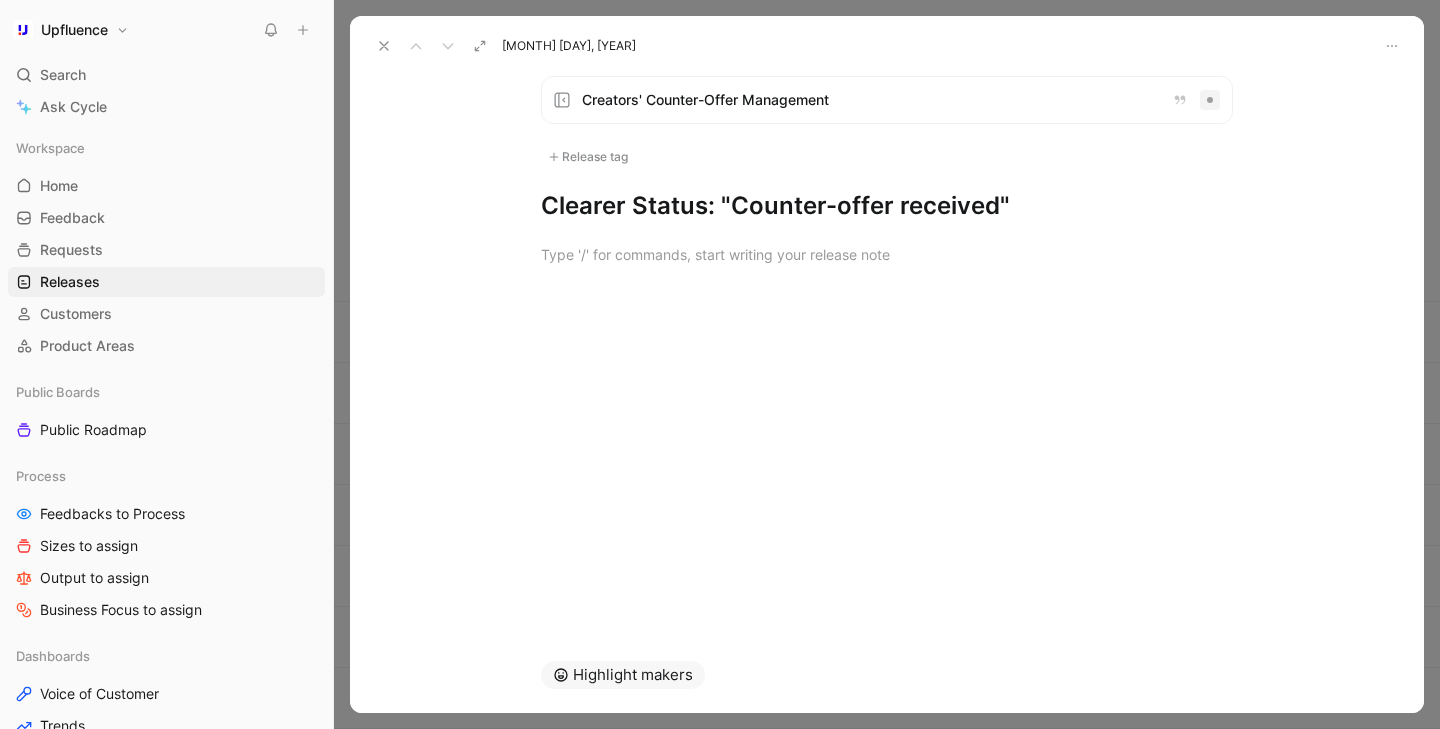 click on "Clearer Status: "Counter-offer received"" at bounding box center [887, 206] 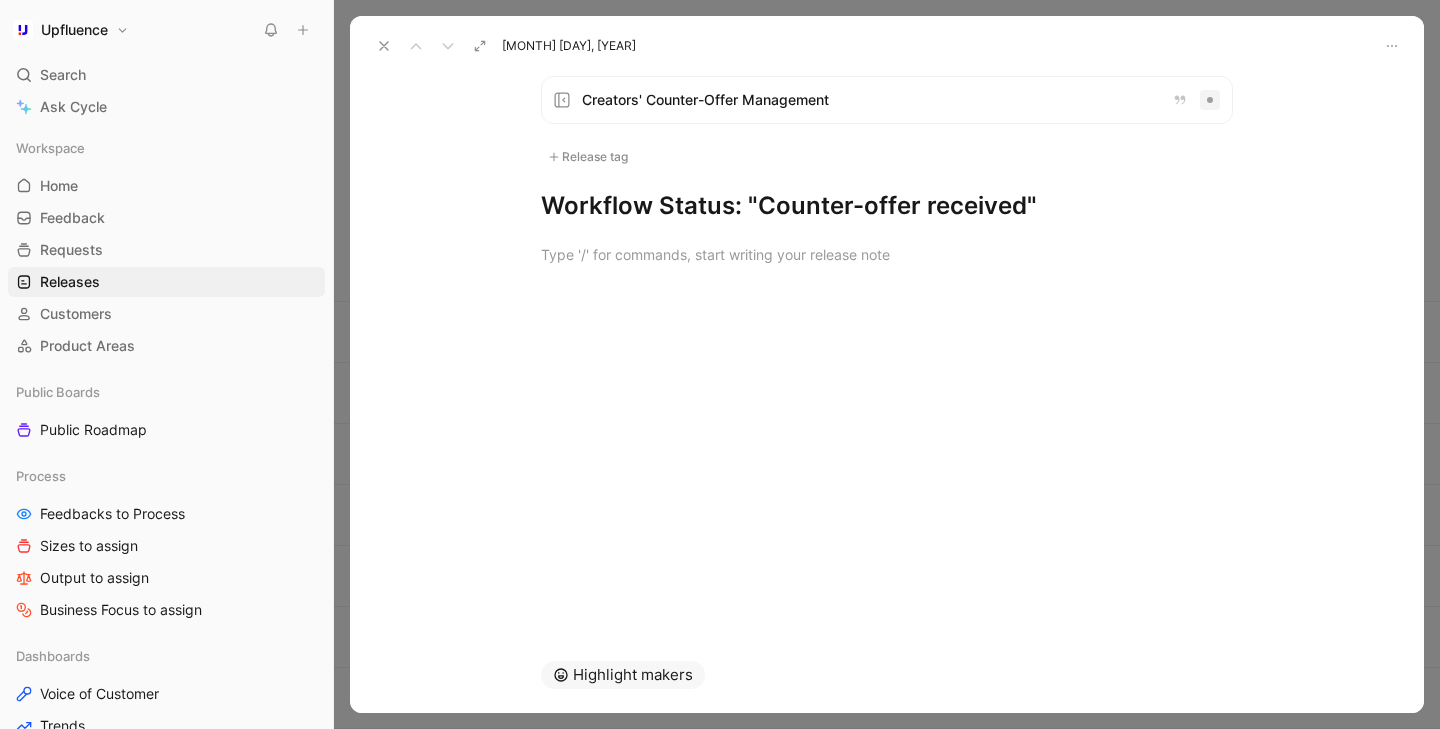 click on "Workflow Status: "Counter-offer received"" at bounding box center (887, 206) 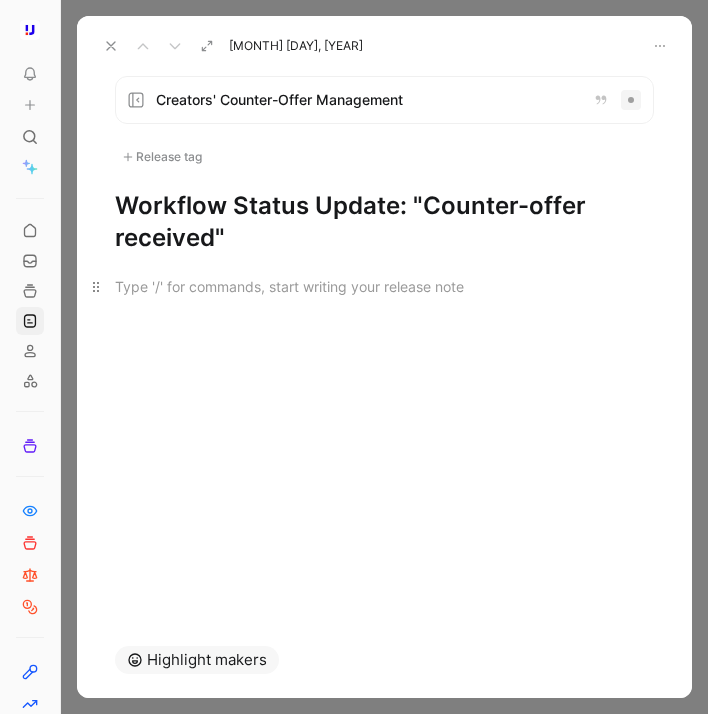 click at bounding box center (384, 286) 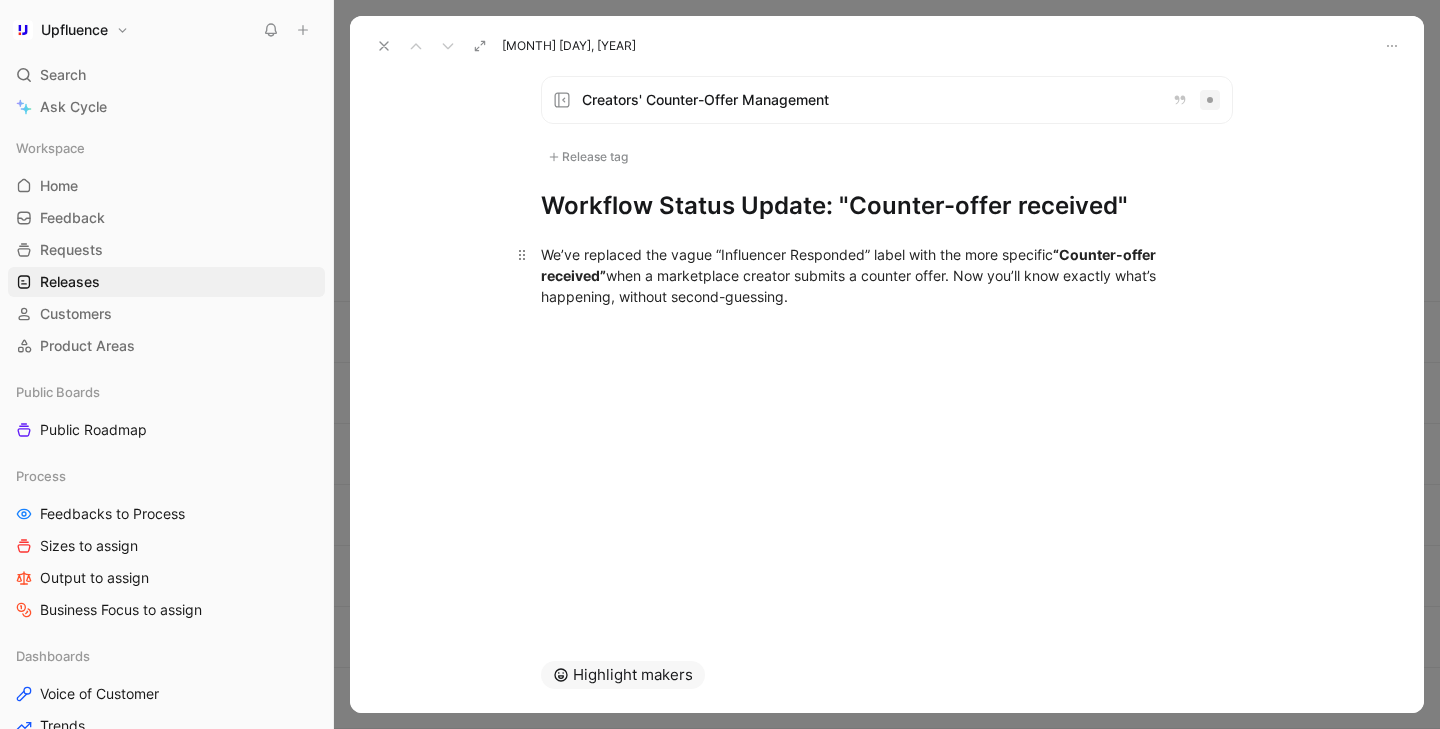 click on "We’ve replaced the vague “Influencer Responded” label with the more specific  “Counter-offer received”  when a marketplace creator submits a counter offer. Now you’ll know exactly what’s happening, without second-guessing." at bounding box center (887, 275) 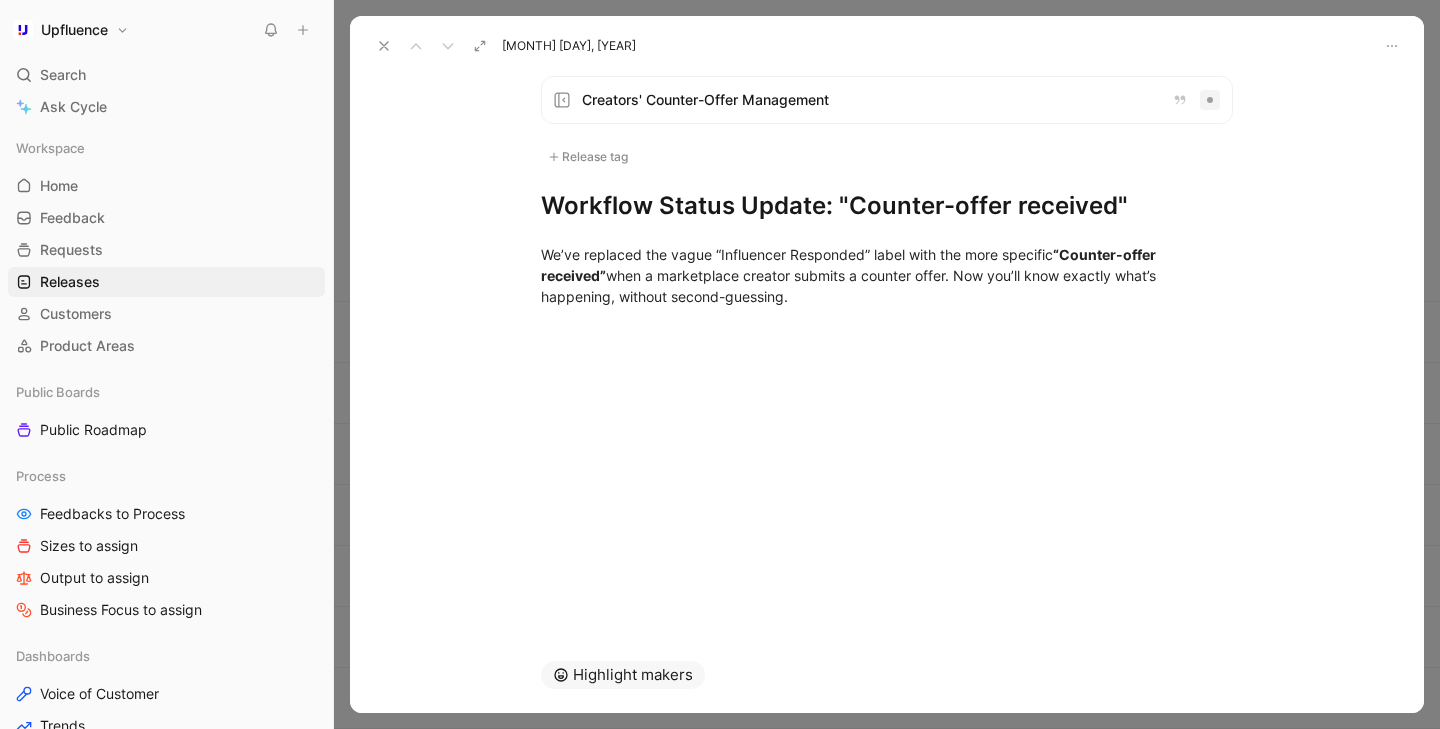 type 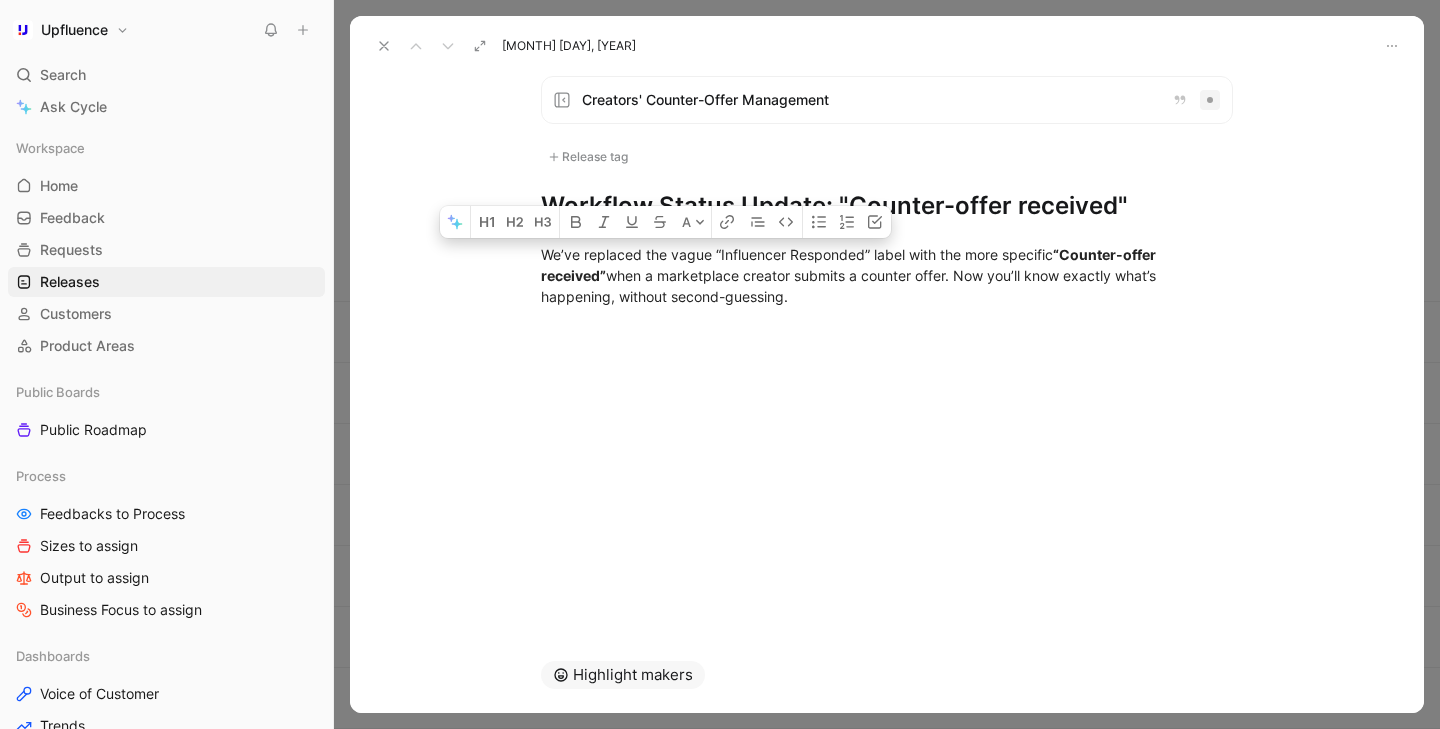 drag, startPoint x: 829, startPoint y: 296, endPoint x: 540, endPoint y: 194, distance: 306.47186 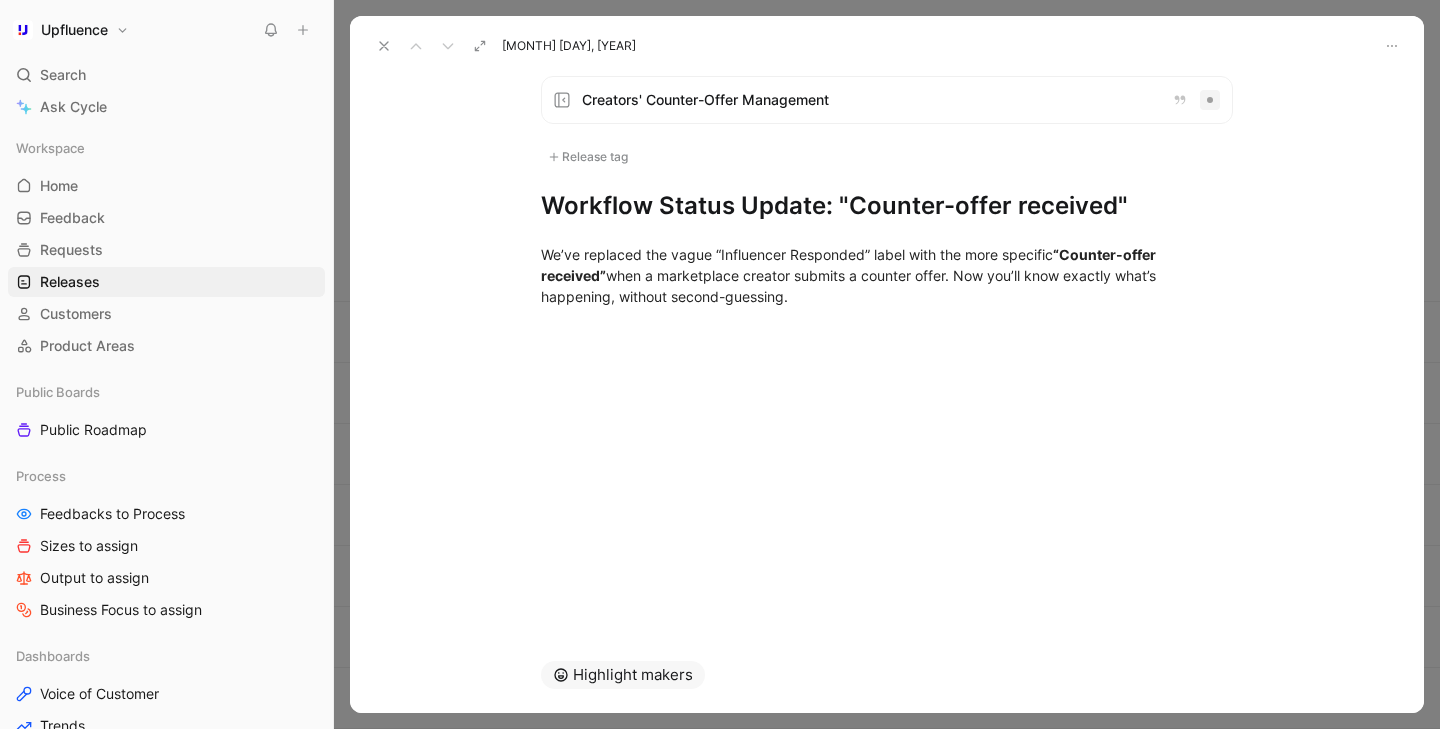 click on "Workflow Status Update: "Counter-offer received"" at bounding box center [887, 206] 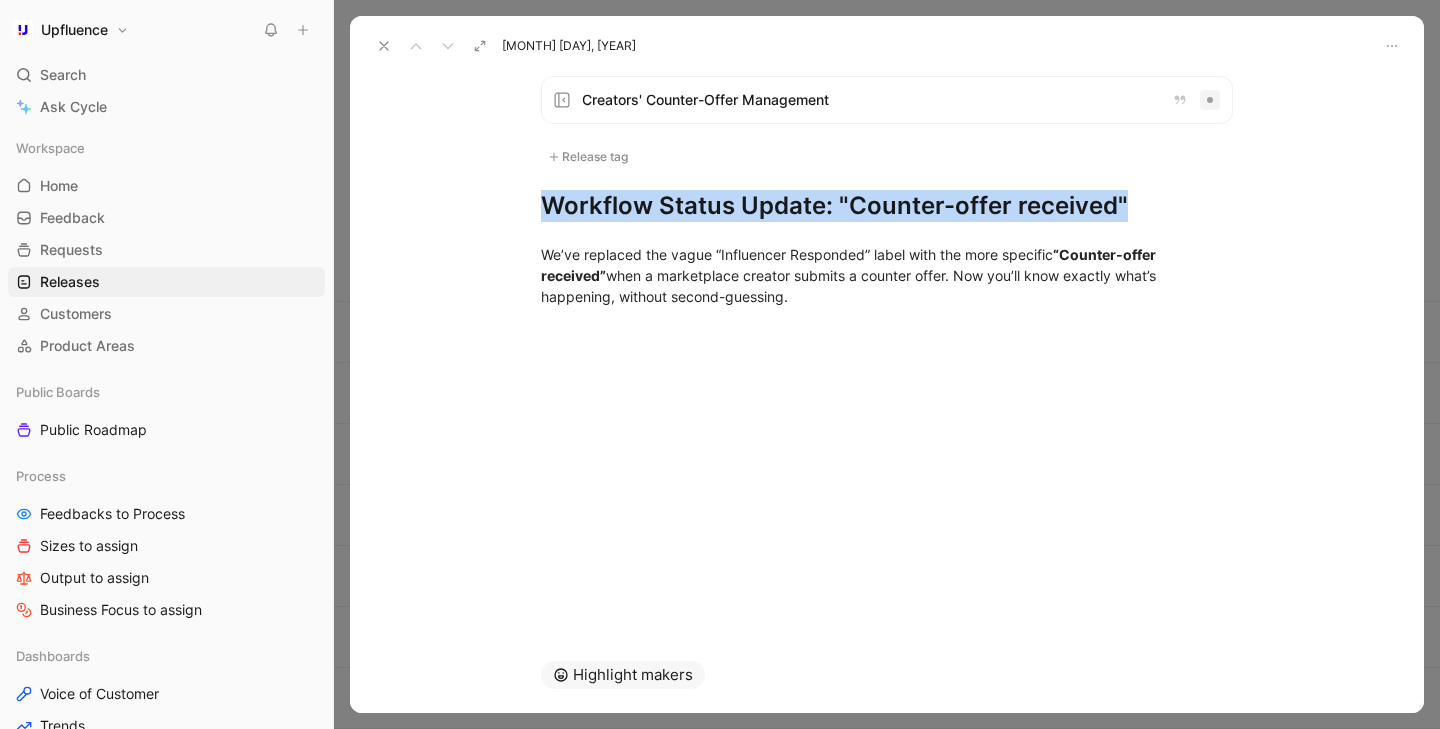 drag, startPoint x: 540, startPoint y: 194, endPoint x: 765, endPoint y: 313, distance: 254.53094 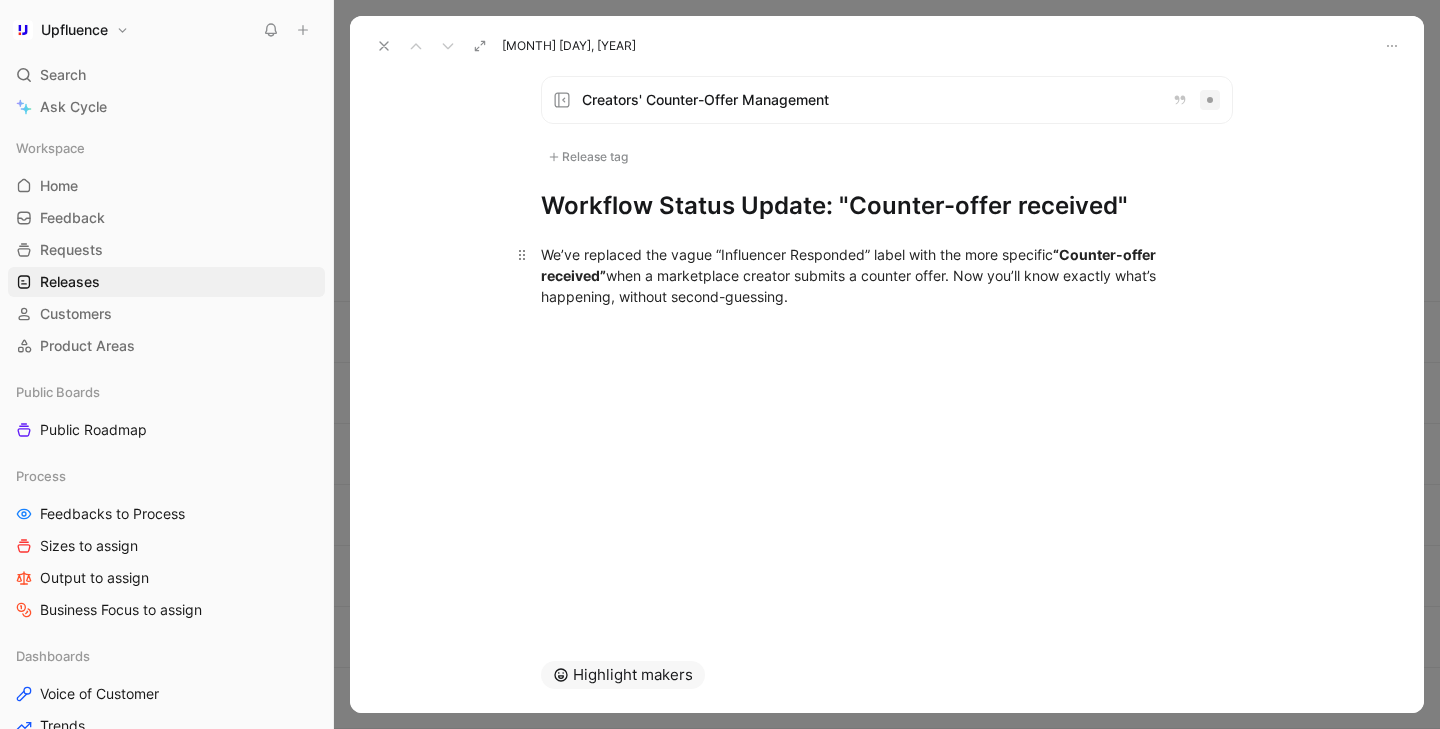 click on "We’ve replaced the vague “Influencer Responded” label with the more specific  “Counter-offer received”  when a marketplace creator submits a counter offer. Now you’ll know exactly what’s happening, without second-guessing." at bounding box center [887, 275] 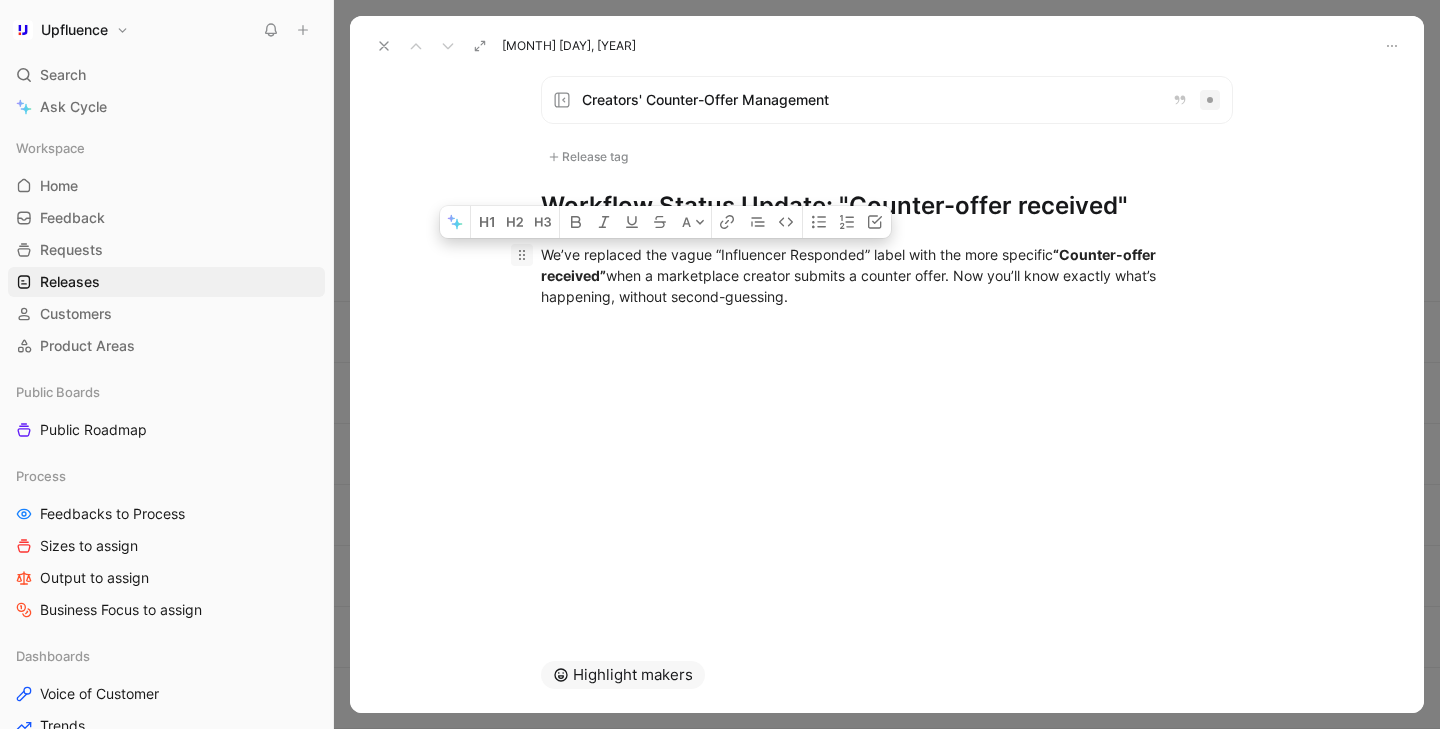 drag, startPoint x: 797, startPoint y: 298, endPoint x: 526, endPoint y: 250, distance: 275.2181 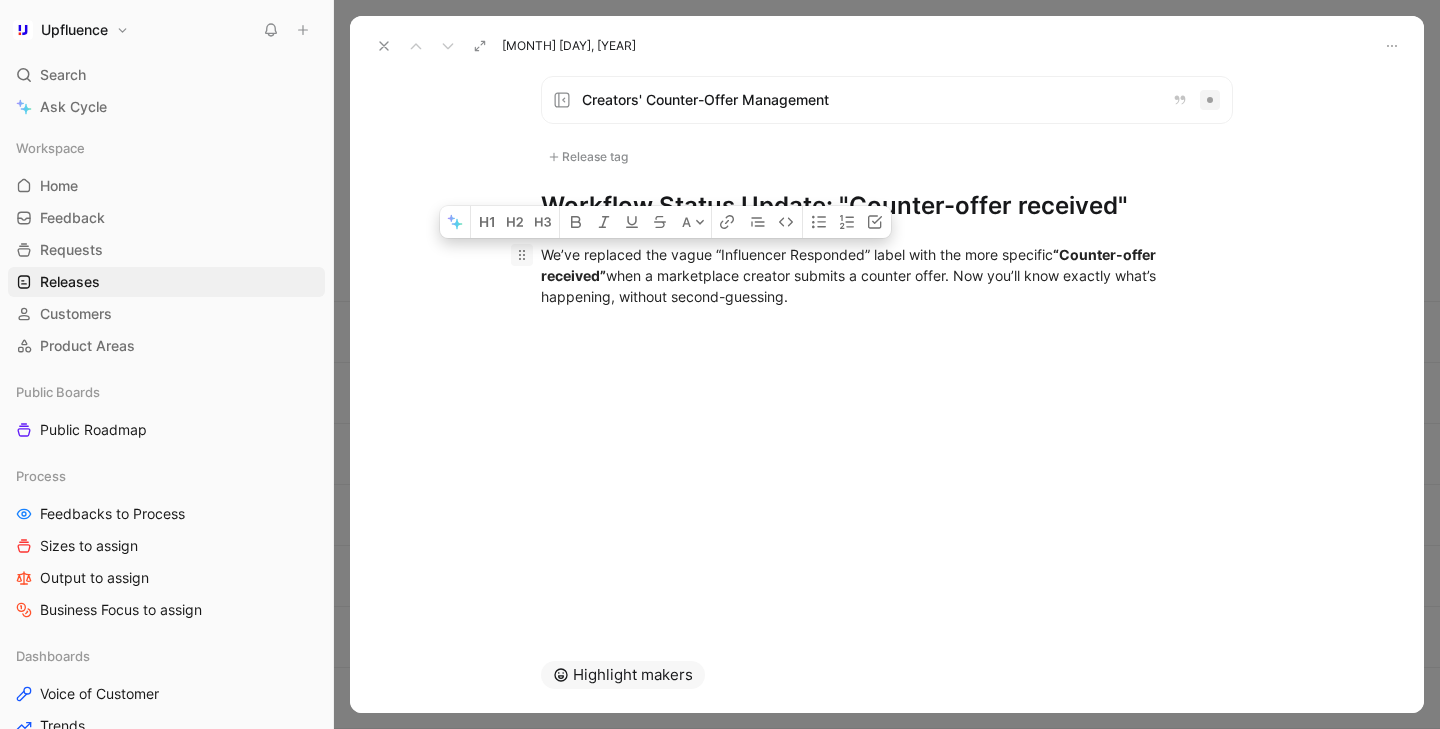 click on "We’ve replaced the vague “Influencer Responded” label with the more specific  “Counter-offer received”  when a marketplace creator submits a counter offer. Now you’ll know exactly what’s happening, without second-guessing." at bounding box center (887, 275) 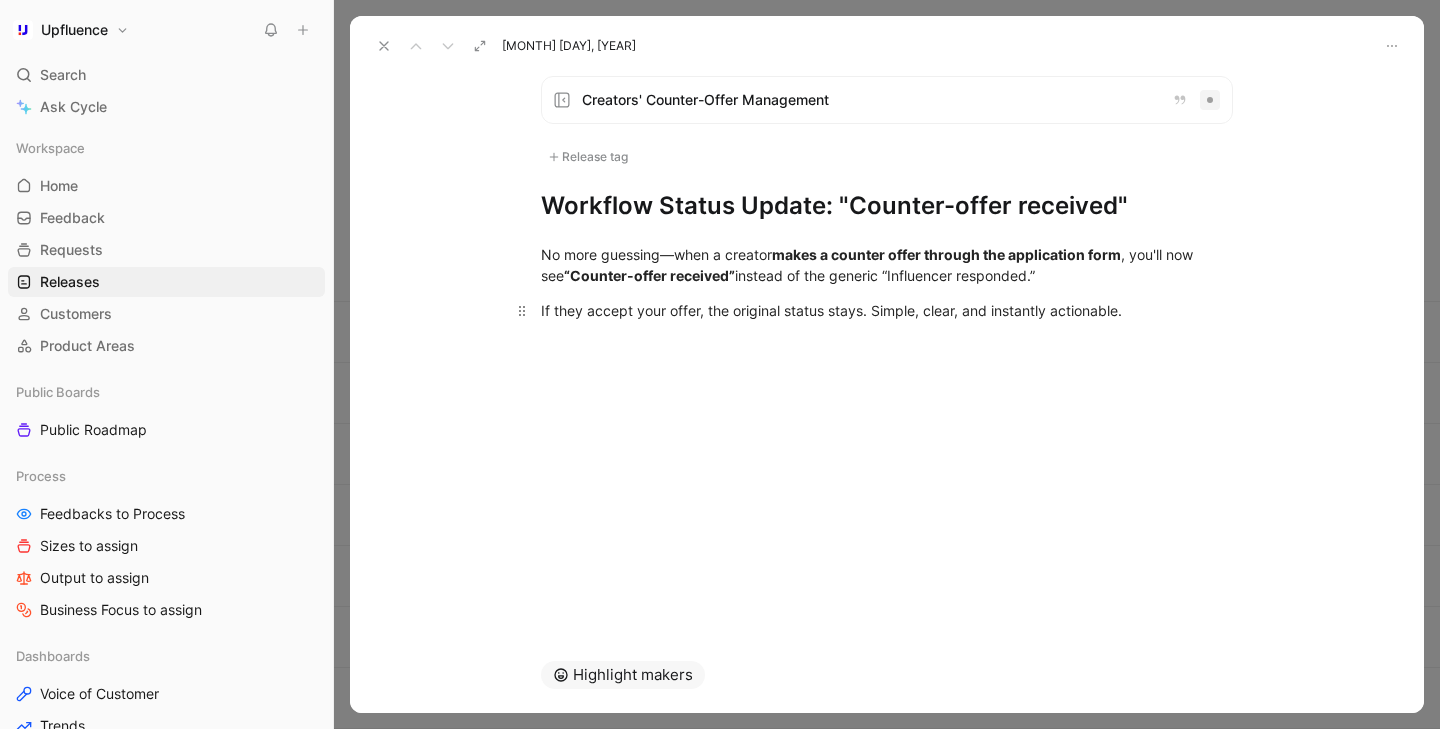 click on "If they accept your offer, the original status stays. Simple, clear, and instantly actionable." at bounding box center [887, 310] 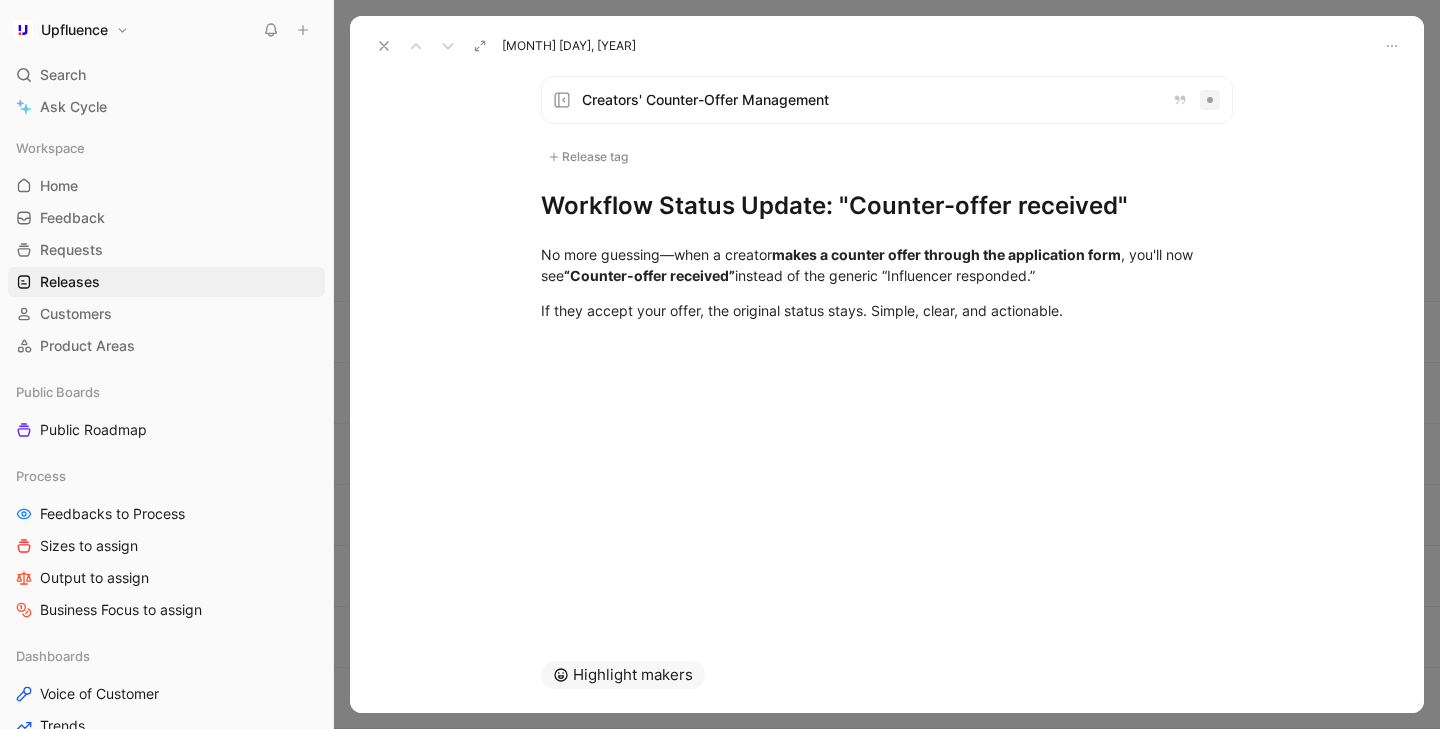 click 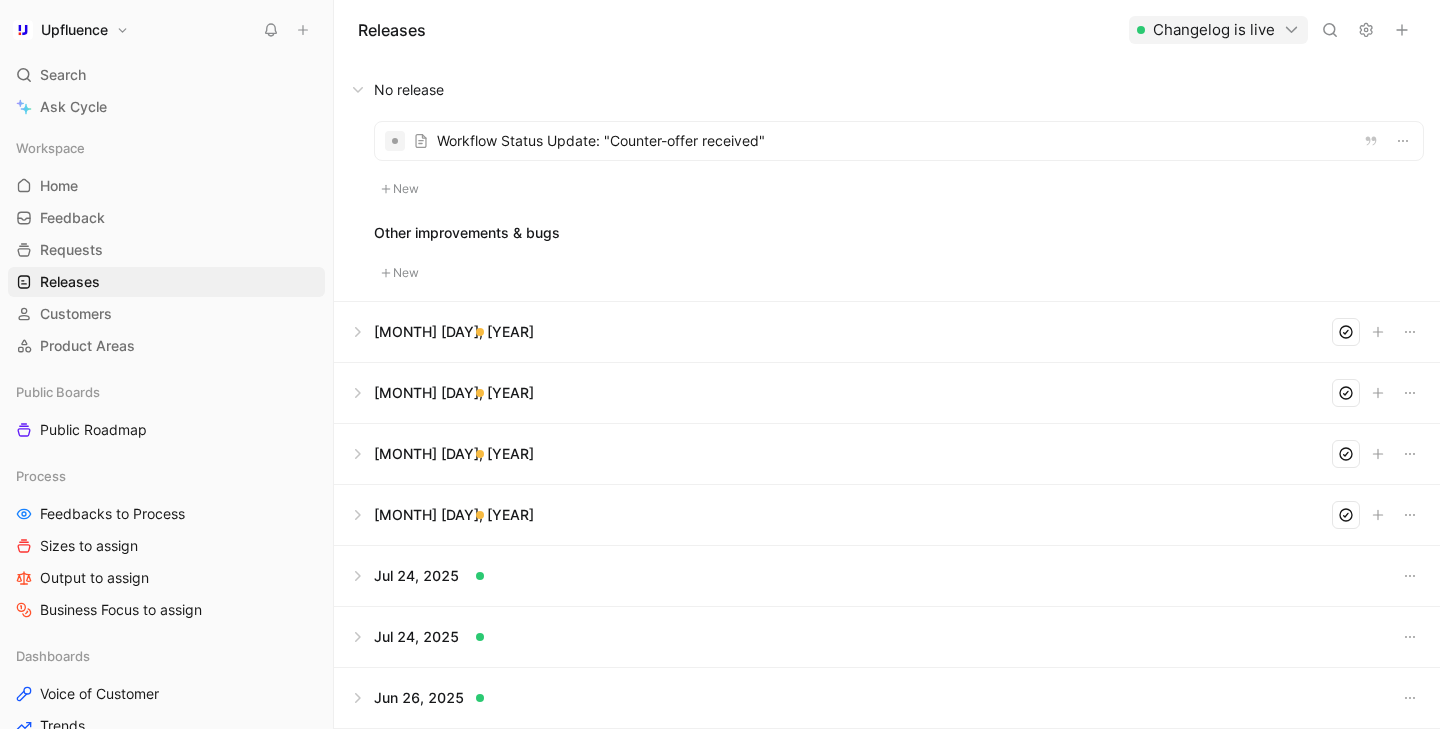 click at bounding box center [899, 141] 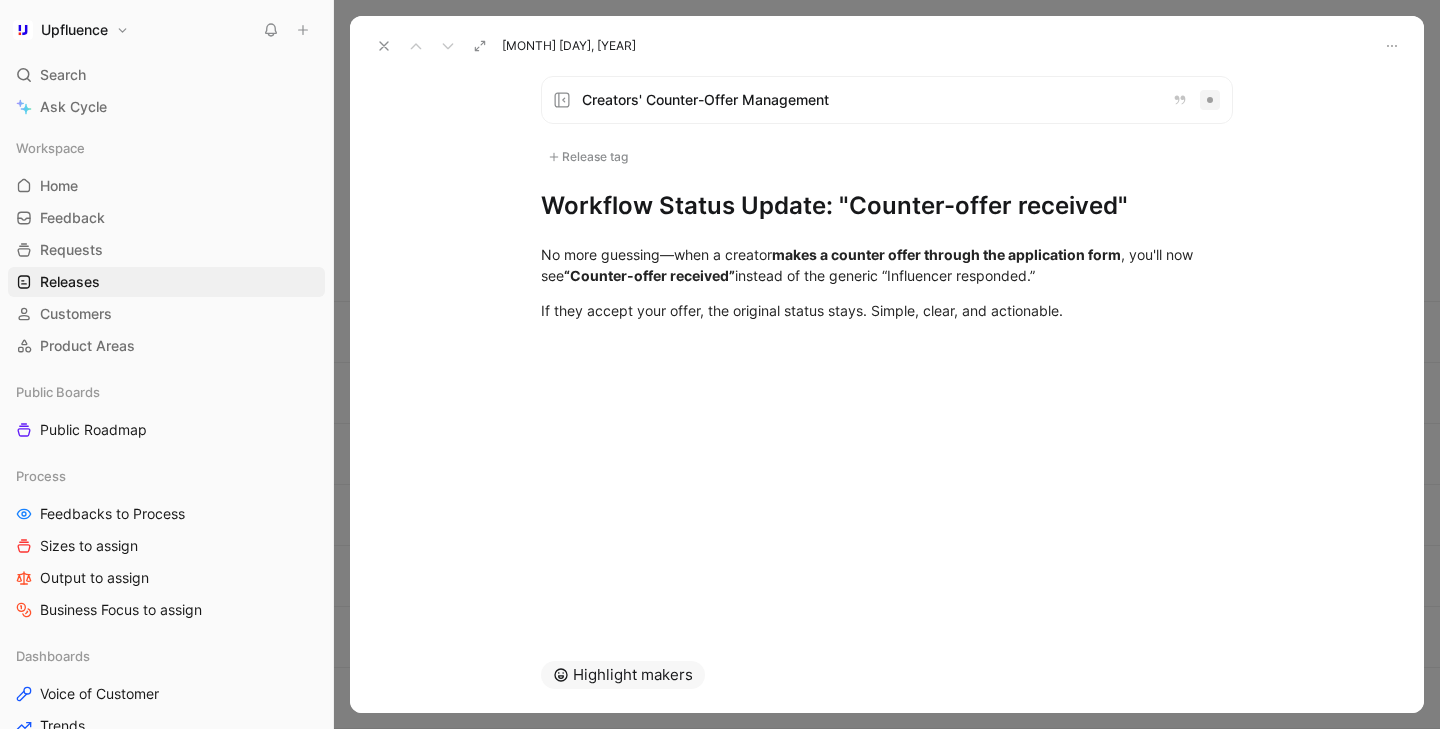 click at bounding box center [384, 46] 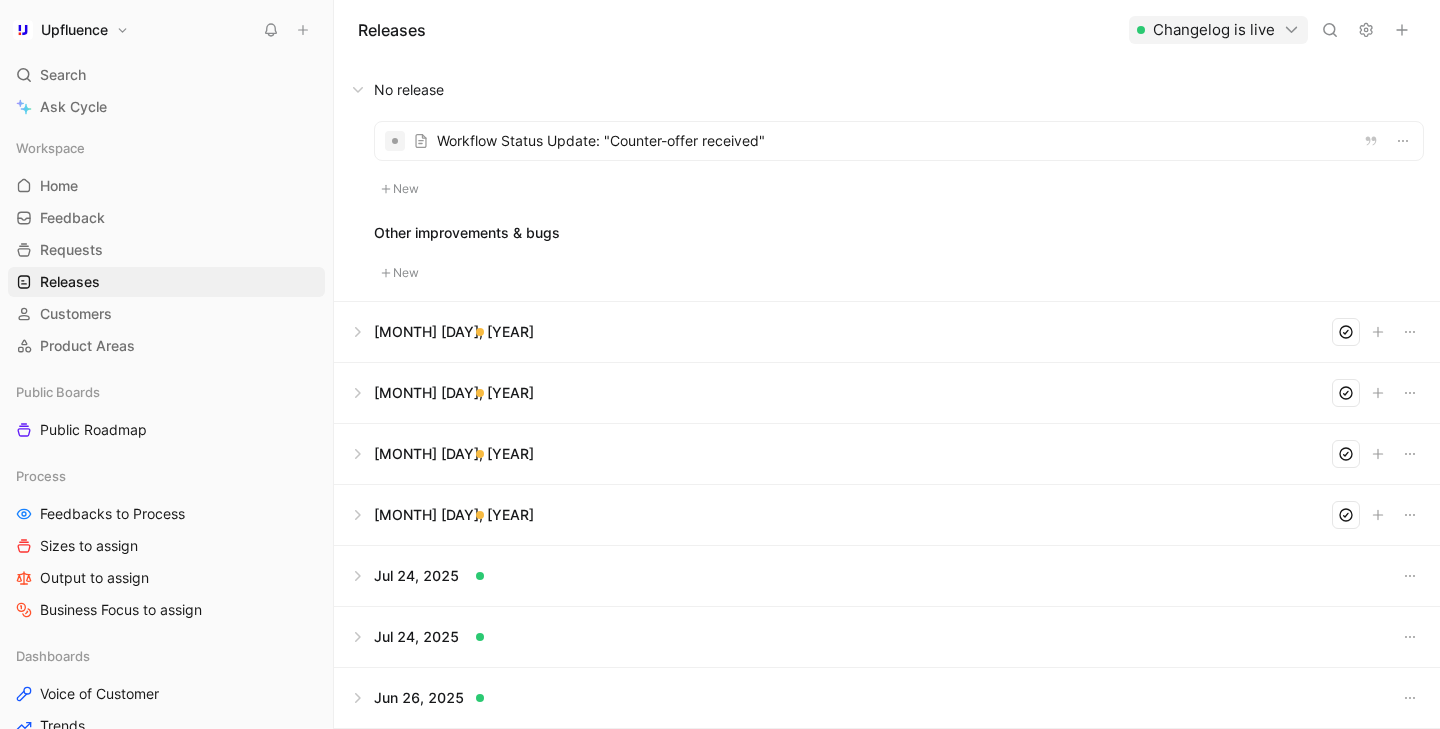 click at bounding box center [887, 90] 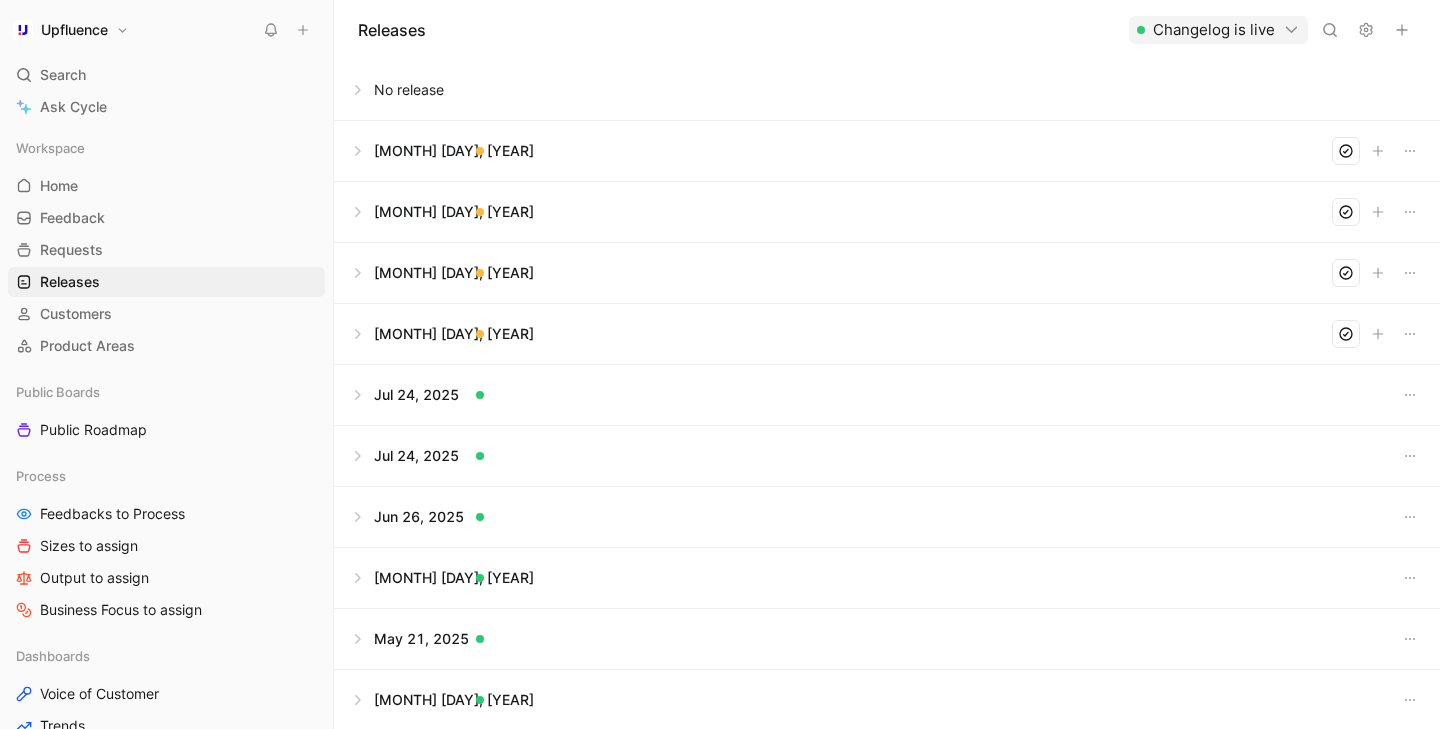 click at bounding box center [887, 90] 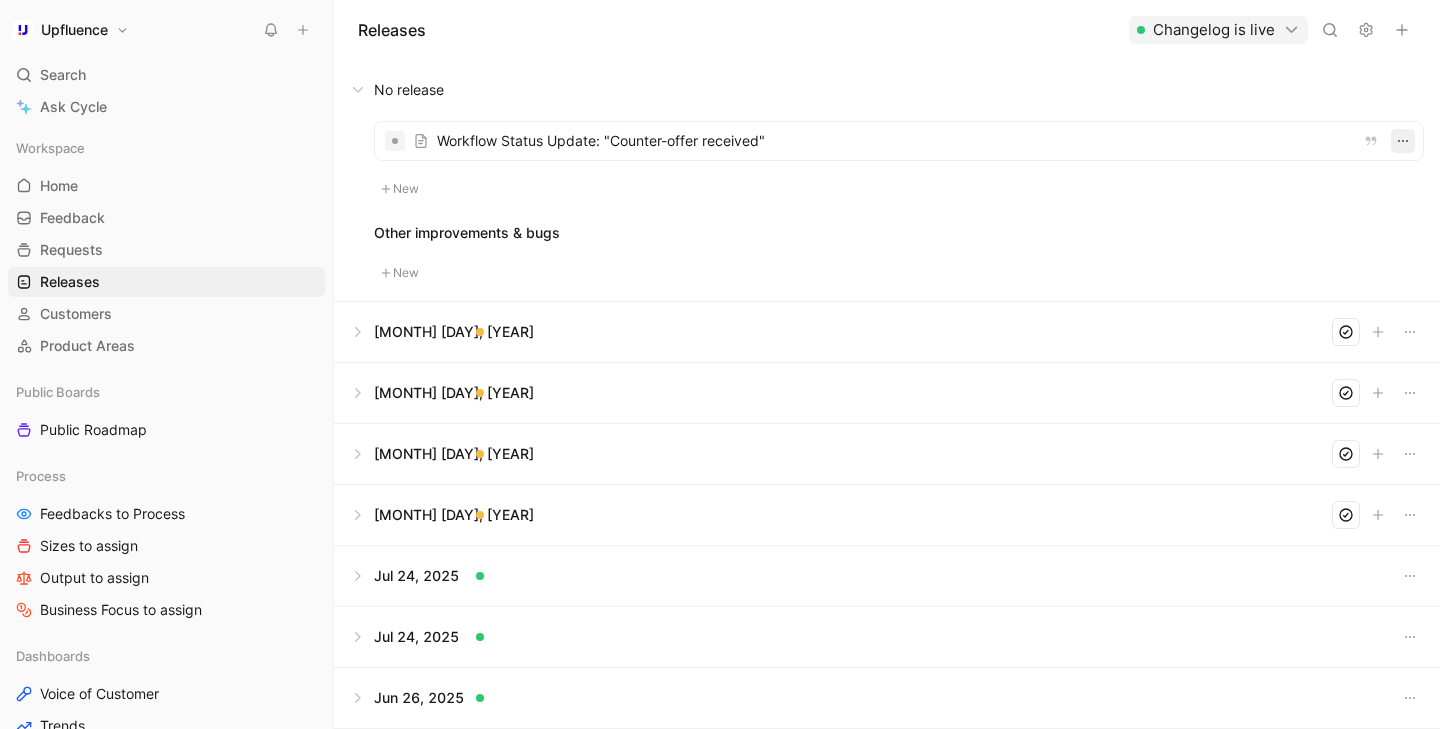 click 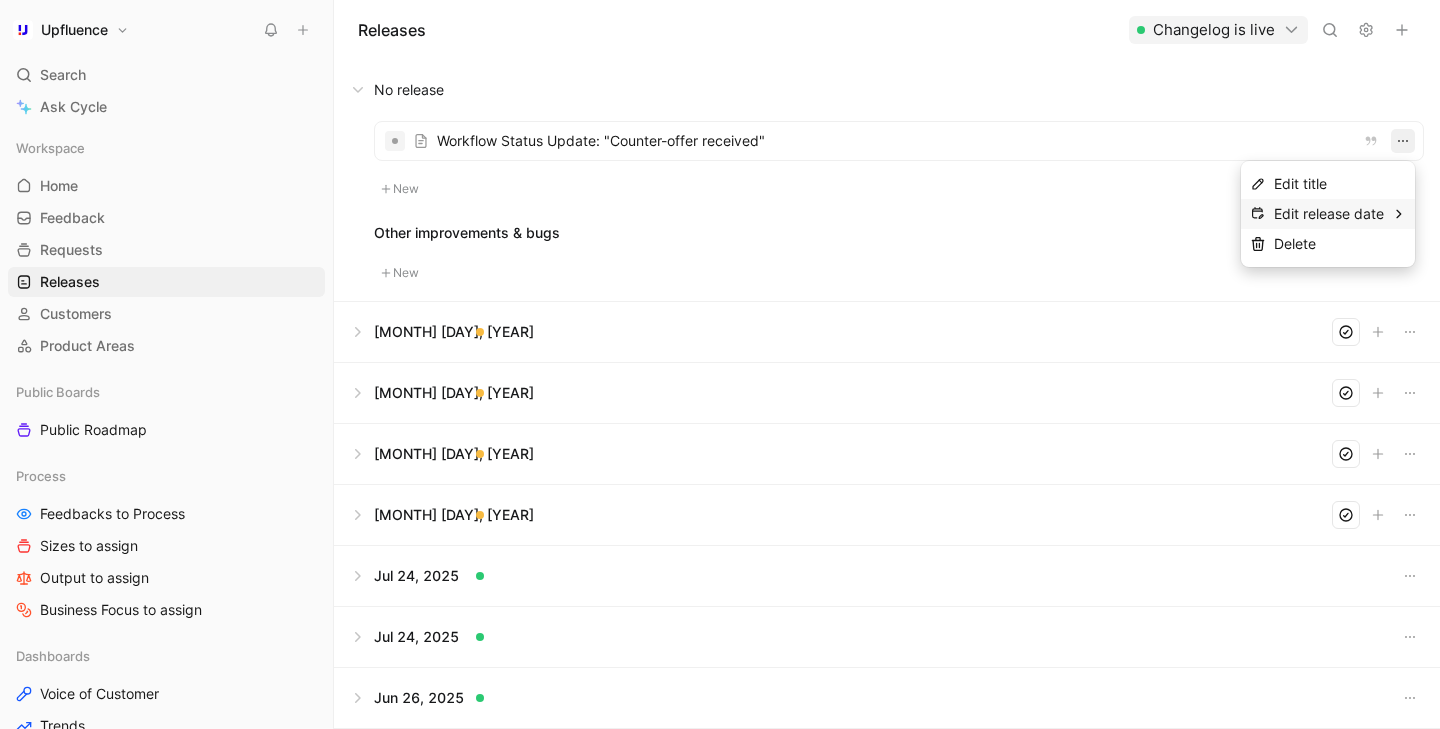 click on "Edit release date" at bounding box center (1329, 214) 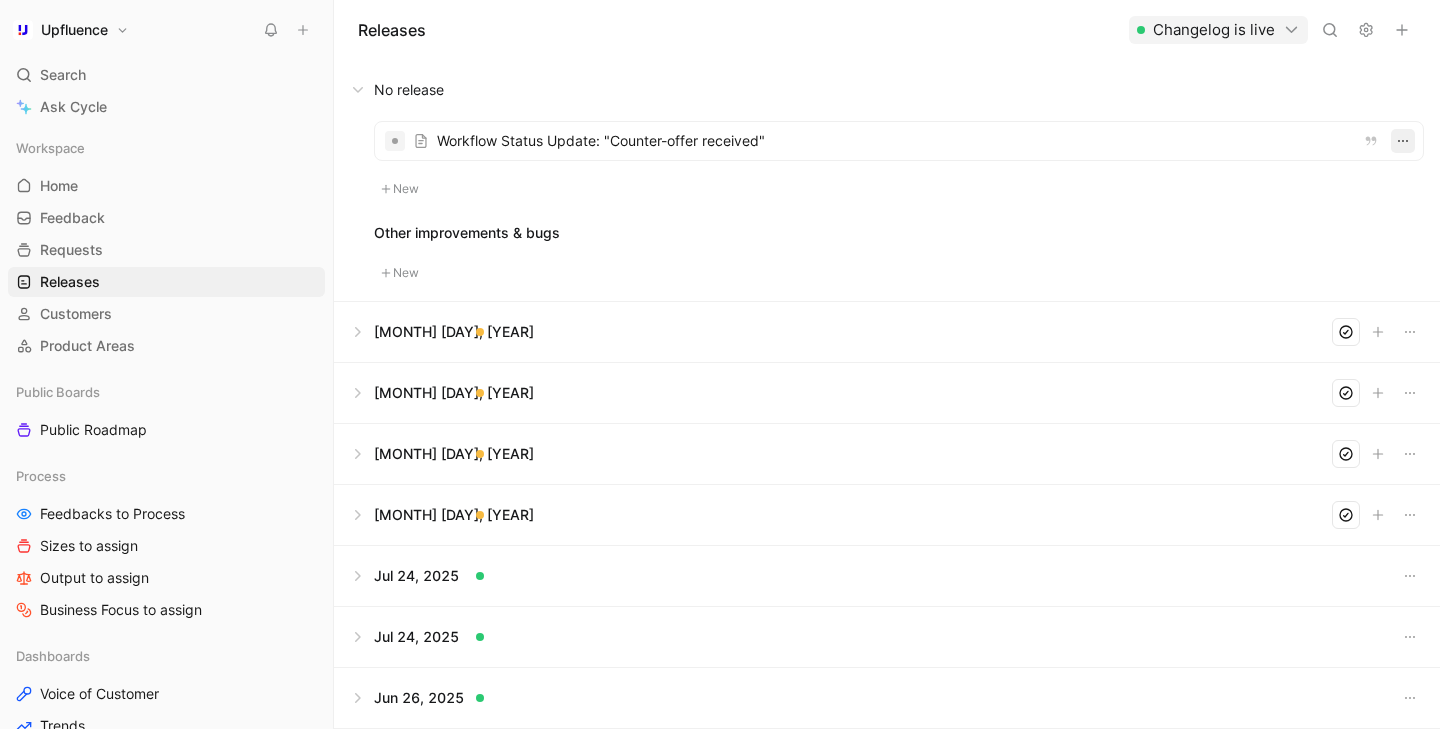 click at bounding box center [1403, 141] 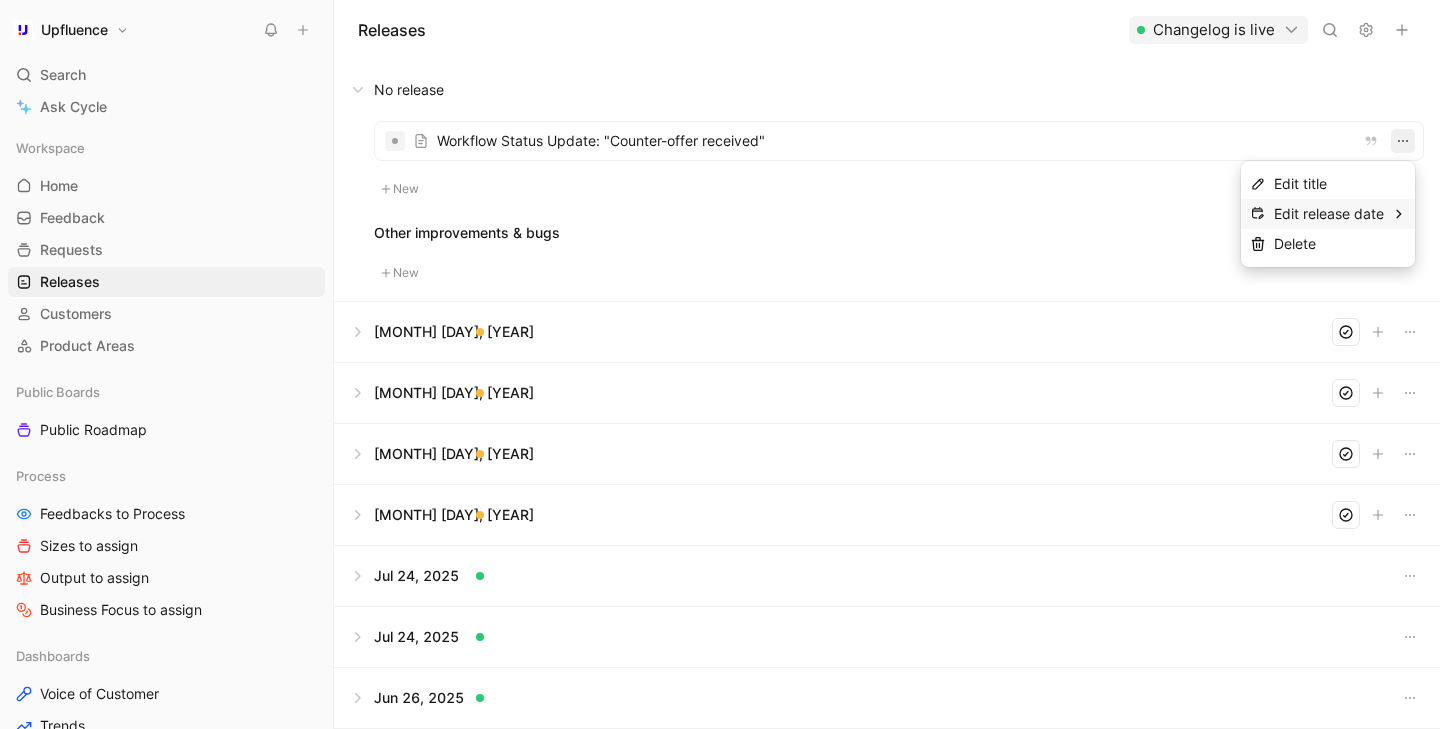click on "Edit release date" at bounding box center [1329, 214] 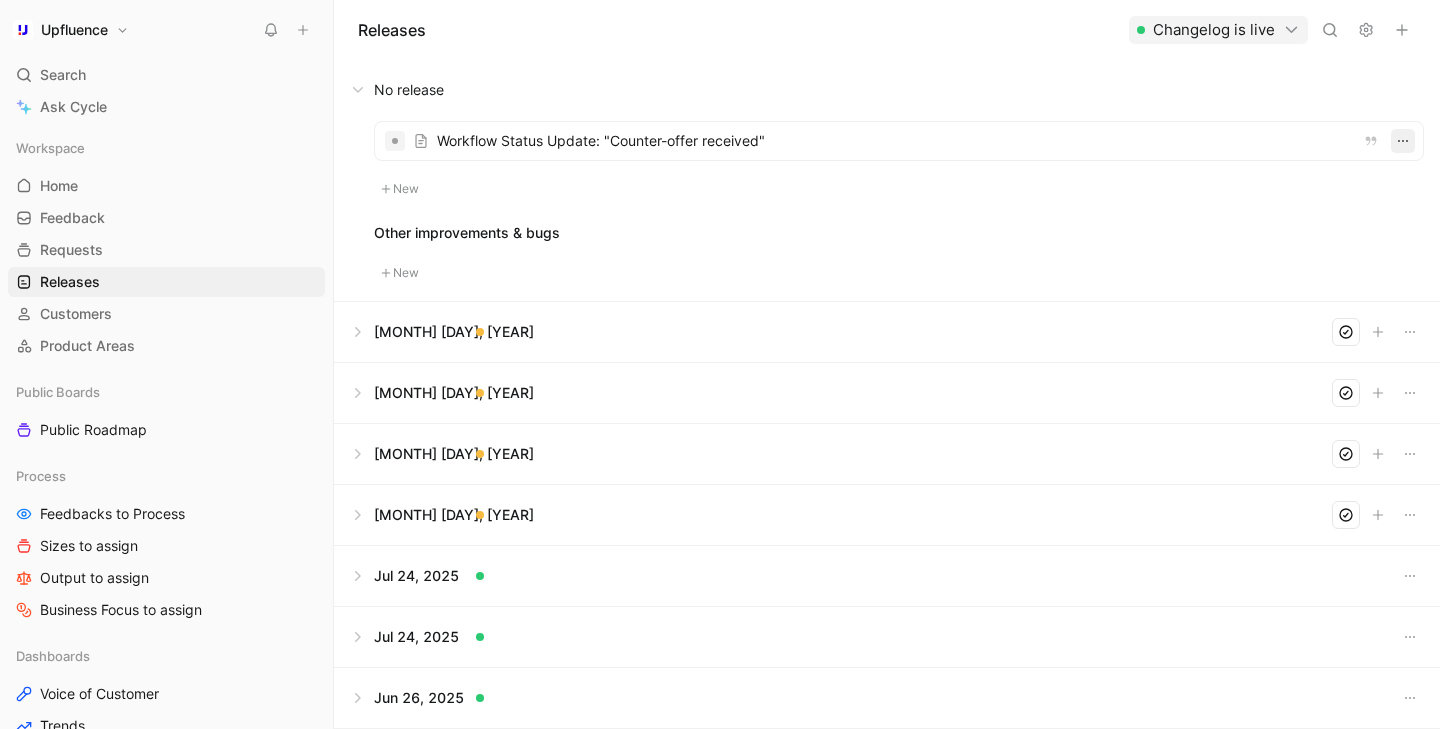 click 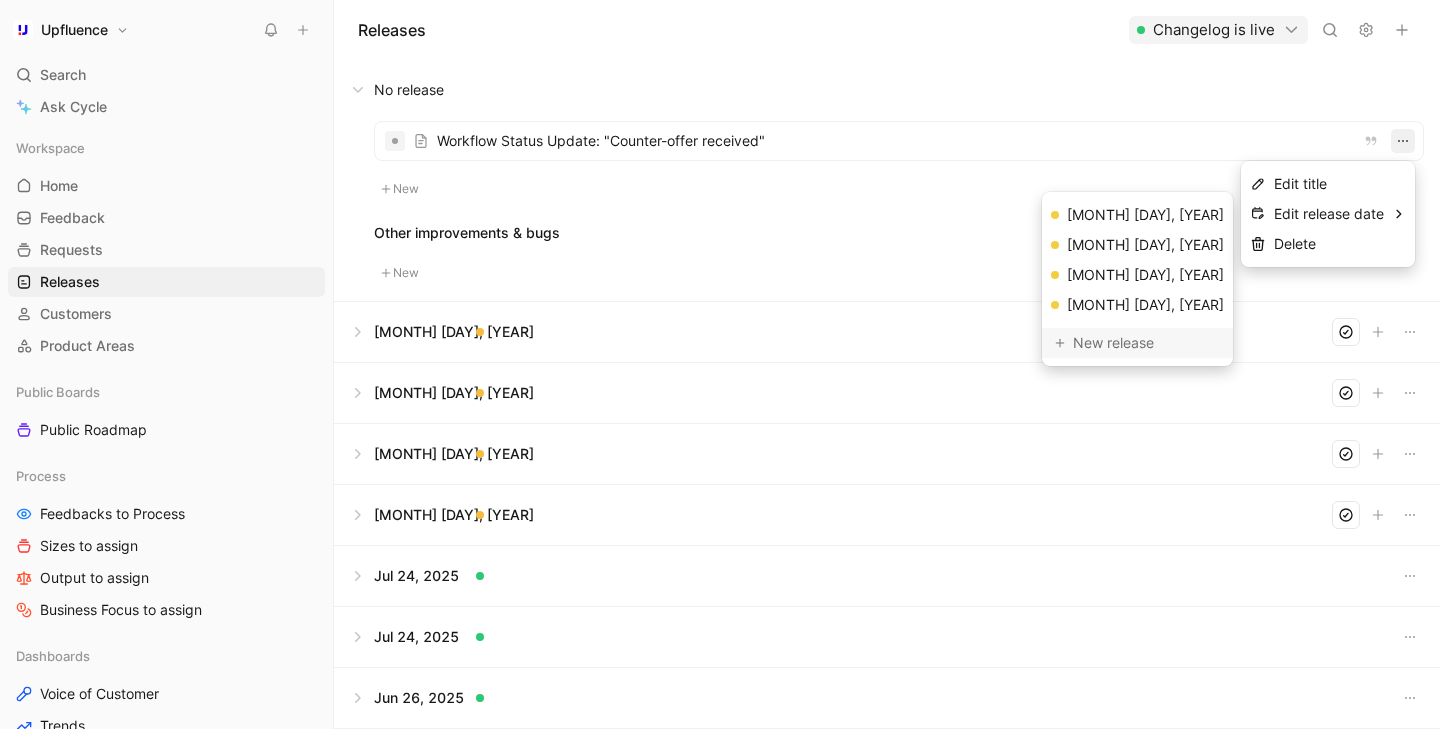 click on "New release" at bounding box center (1146, 343) 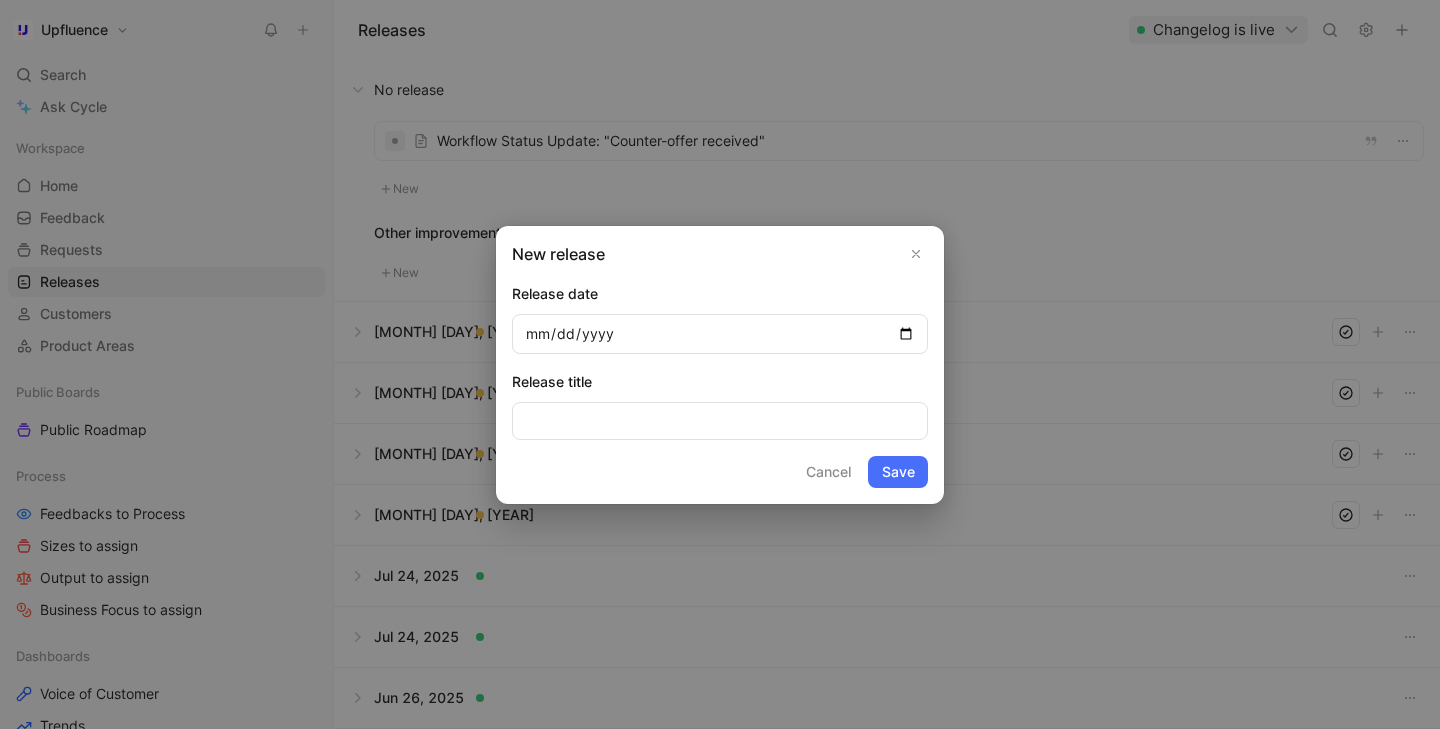 click at bounding box center [720, 334] 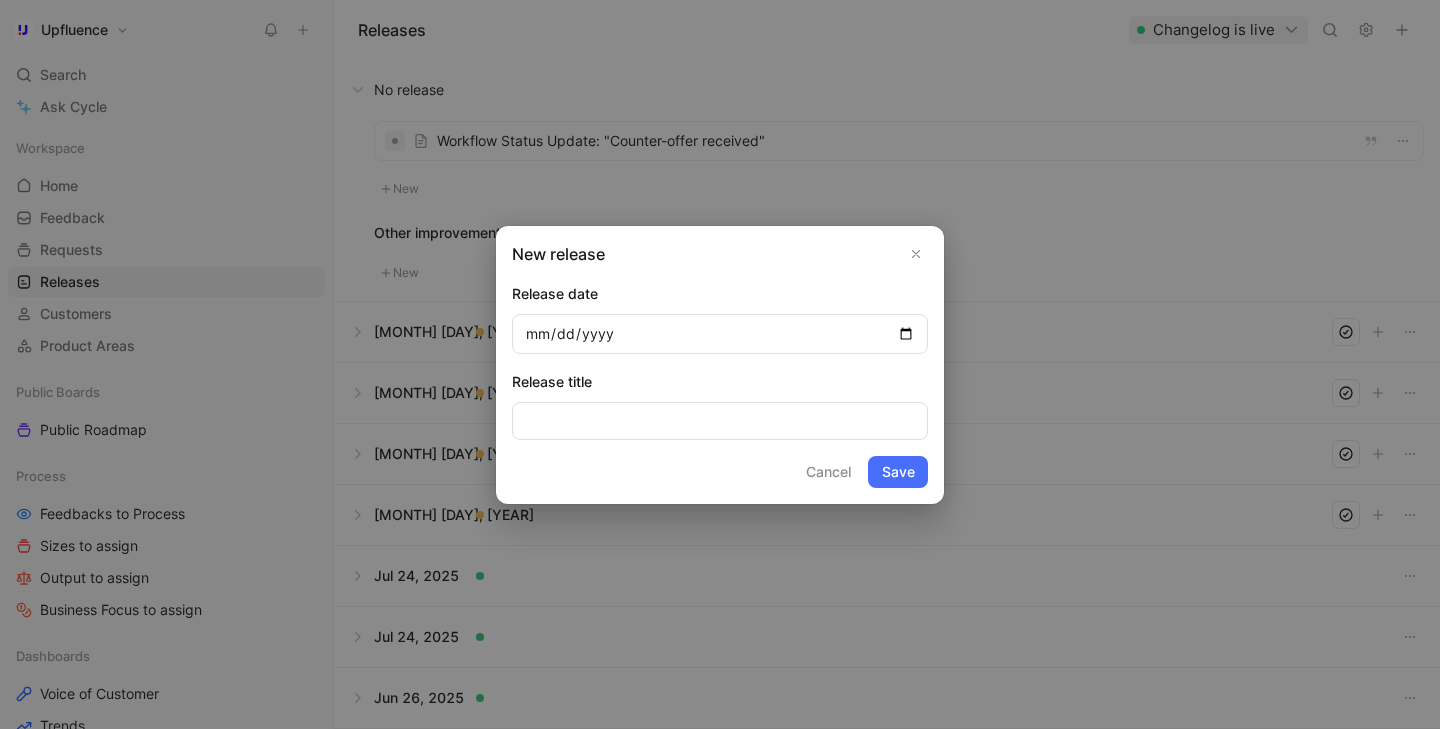 type on "[YEAR]-[MONTH]-[DAY]" 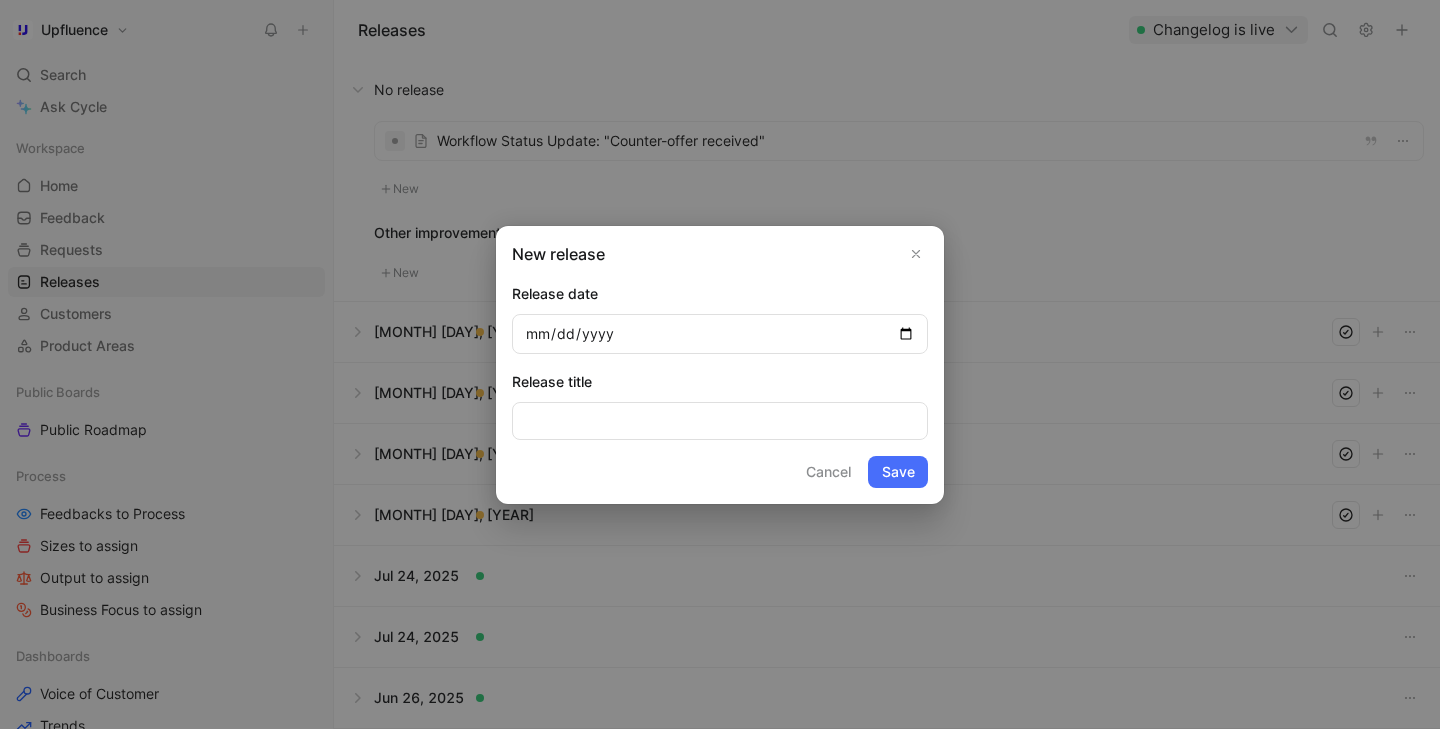 click on "Save" at bounding box center (898, 472) 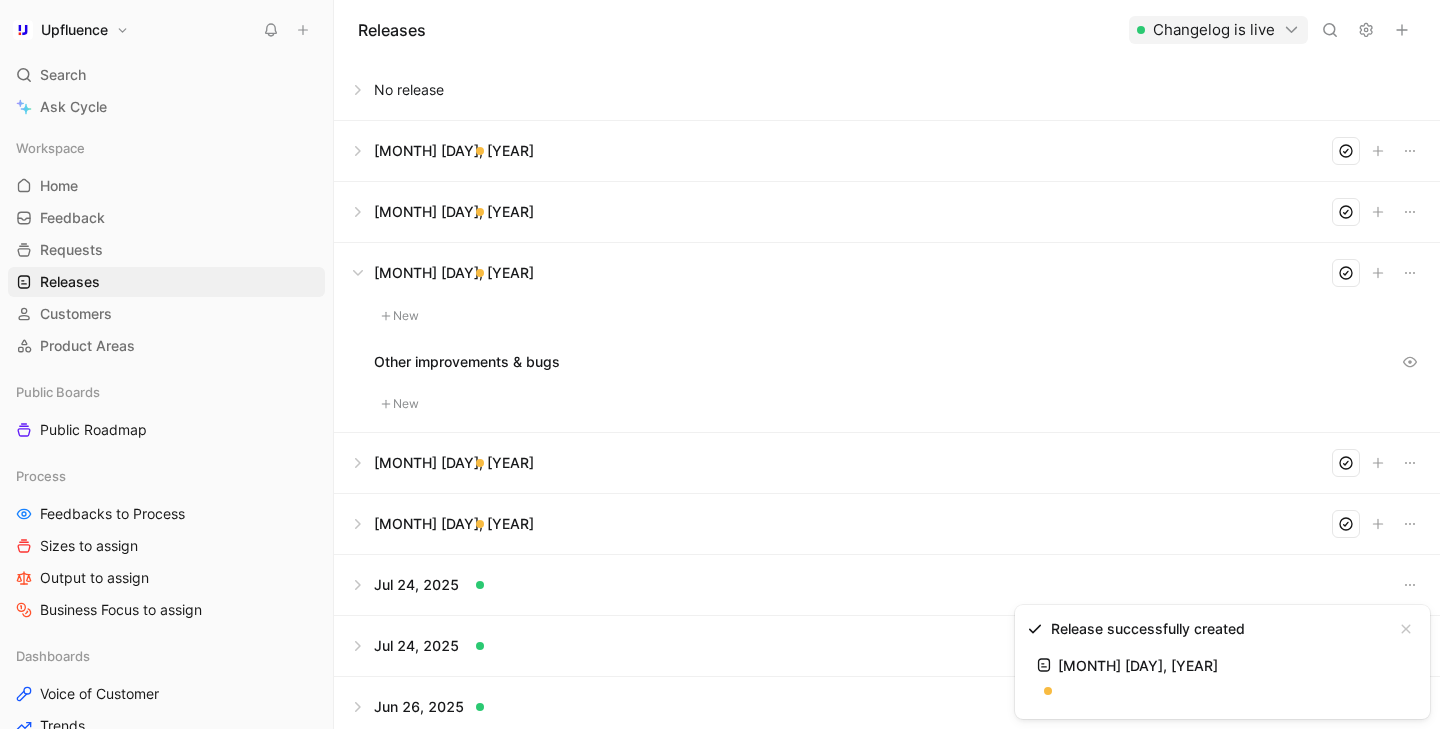 click at bounding box center [887, 273] 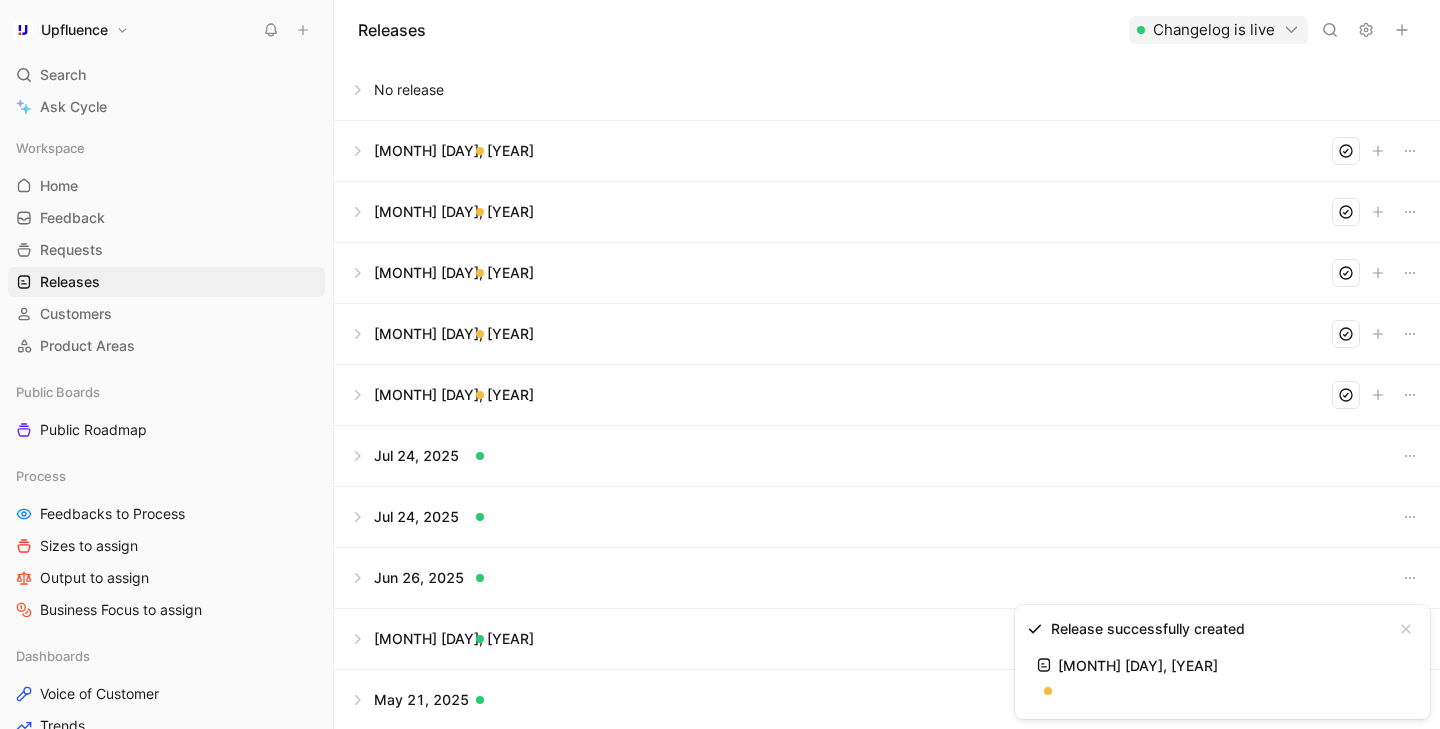 click at bounding box center (887, 90) 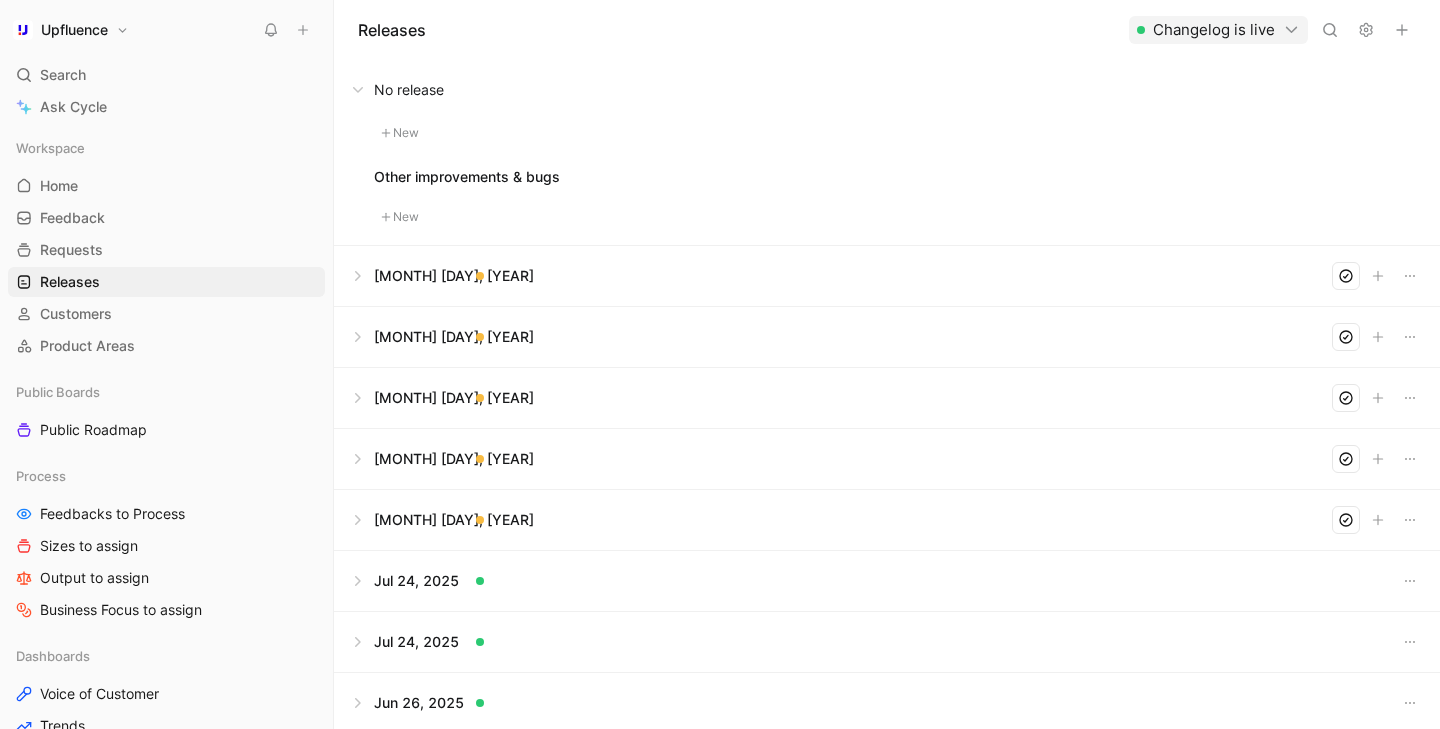 click at bounding box center (887, 90) 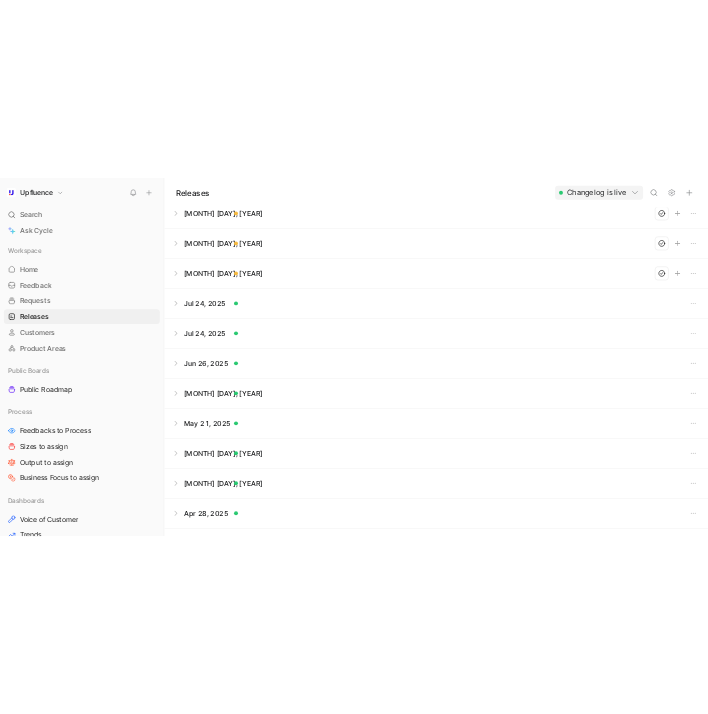scroll, scrollTop: 0, scrollLeft: 0, axis: both 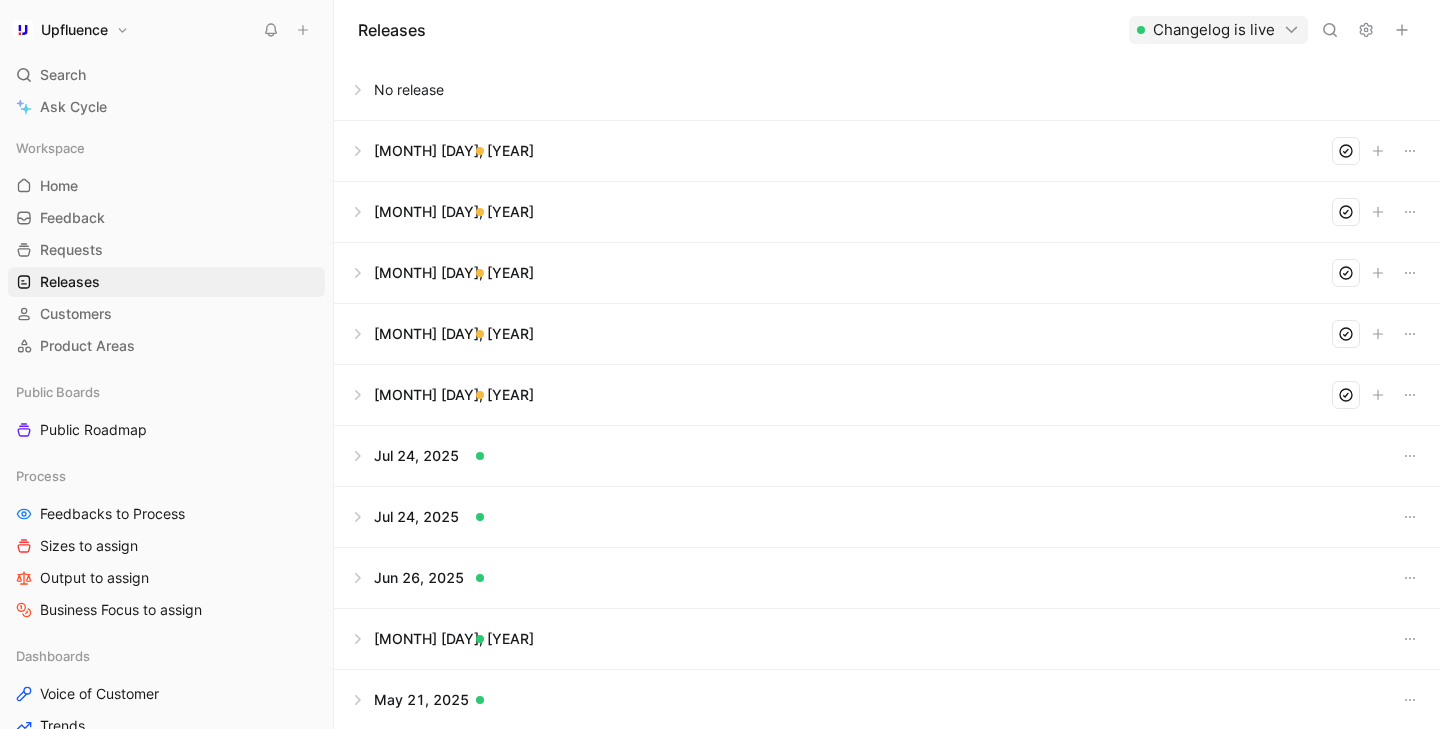 click at bounding box center [887, 334] 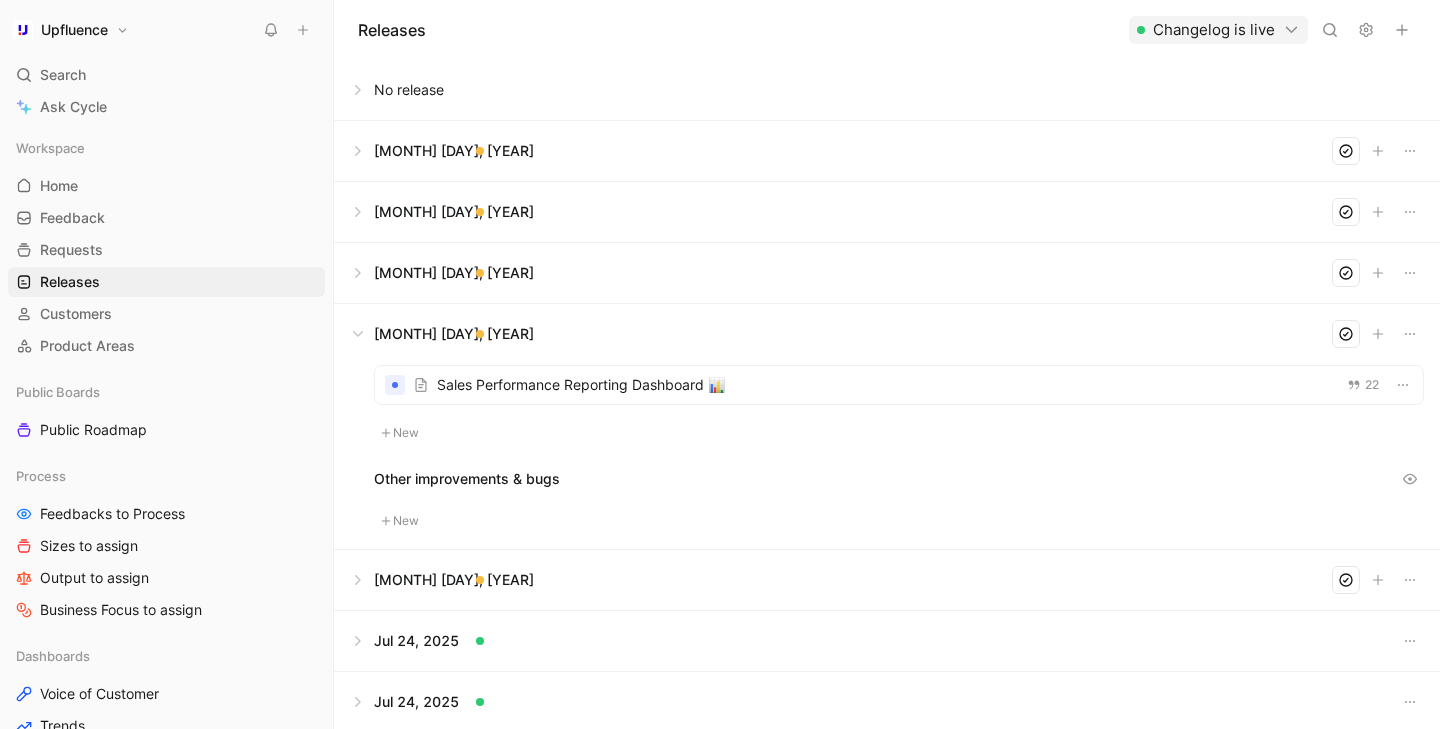 click at bounding box center [887, 334] 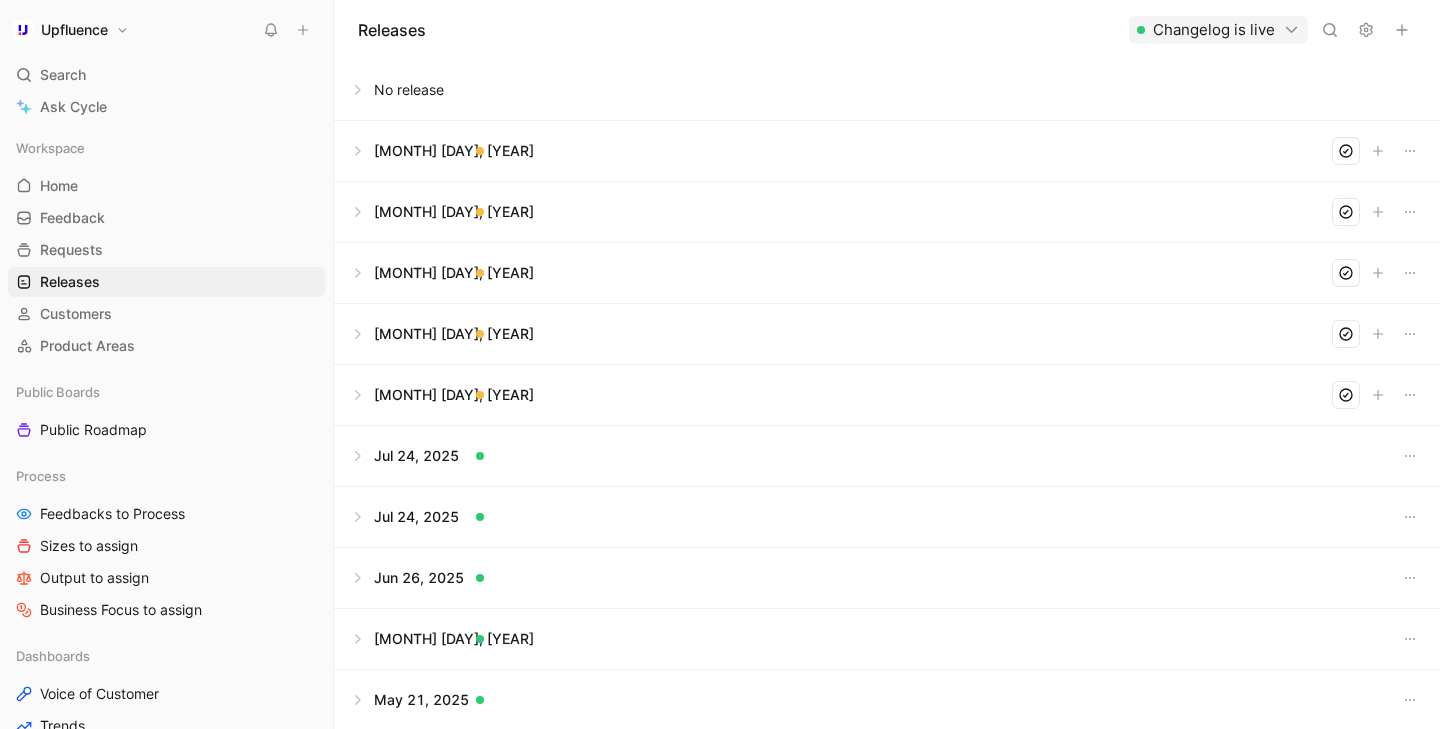 click at bounding box center [887, 273] 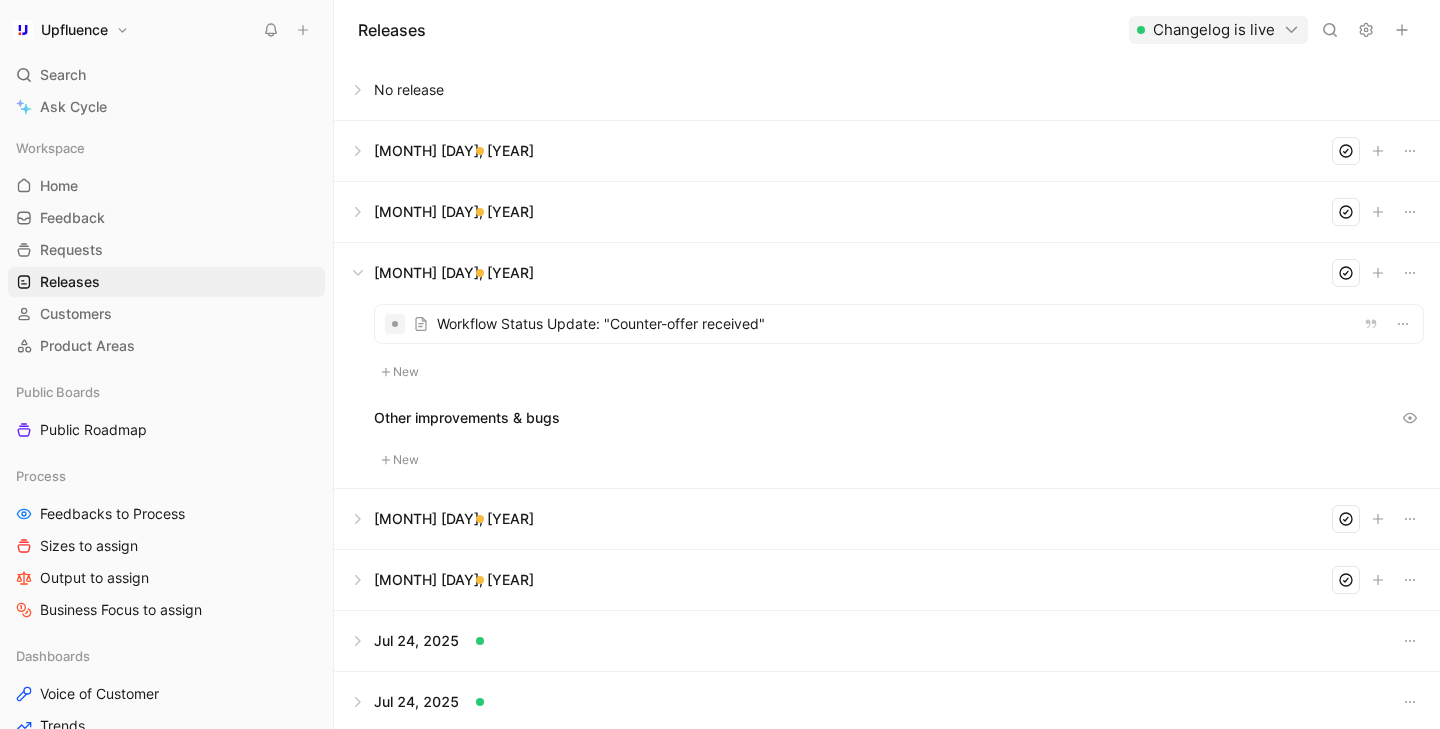 click at bounding box center [887, 273] 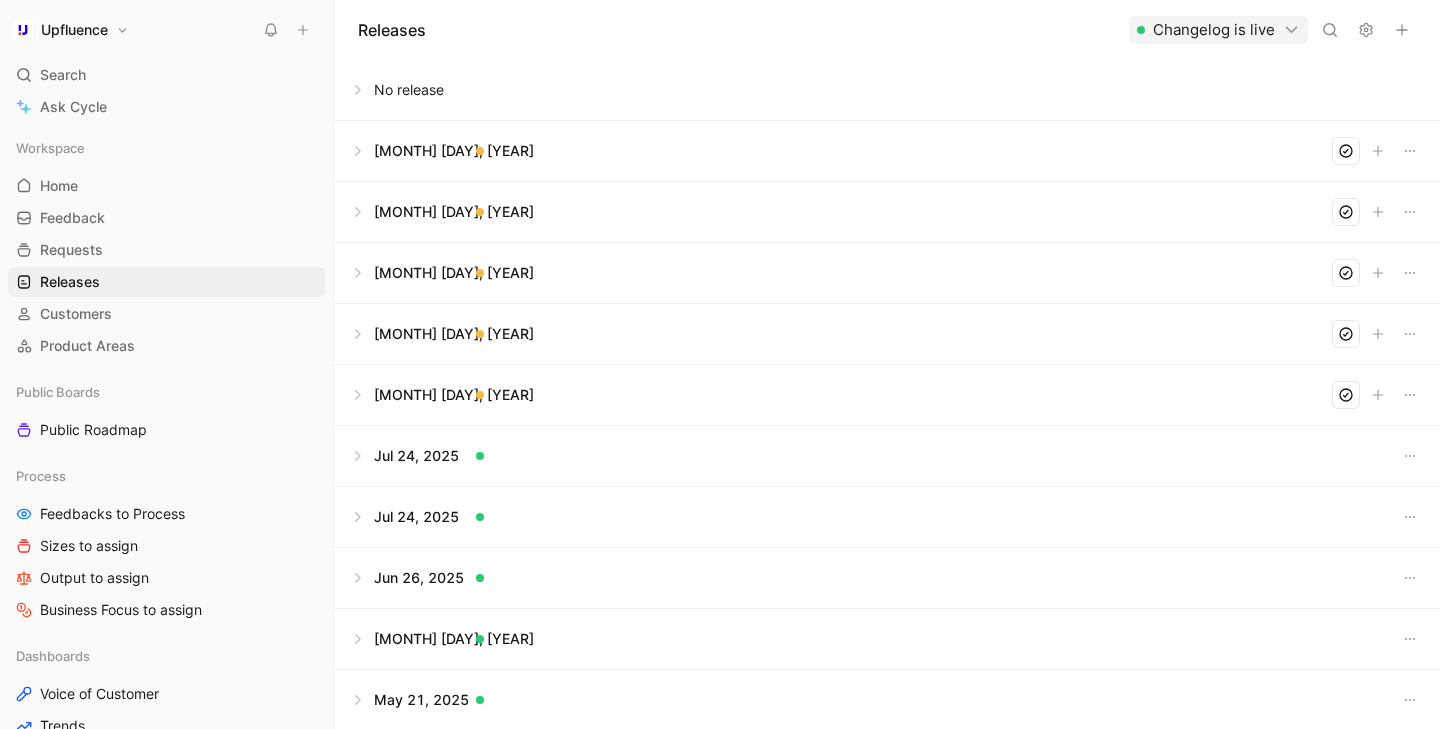click at bounding box center [887, 273] 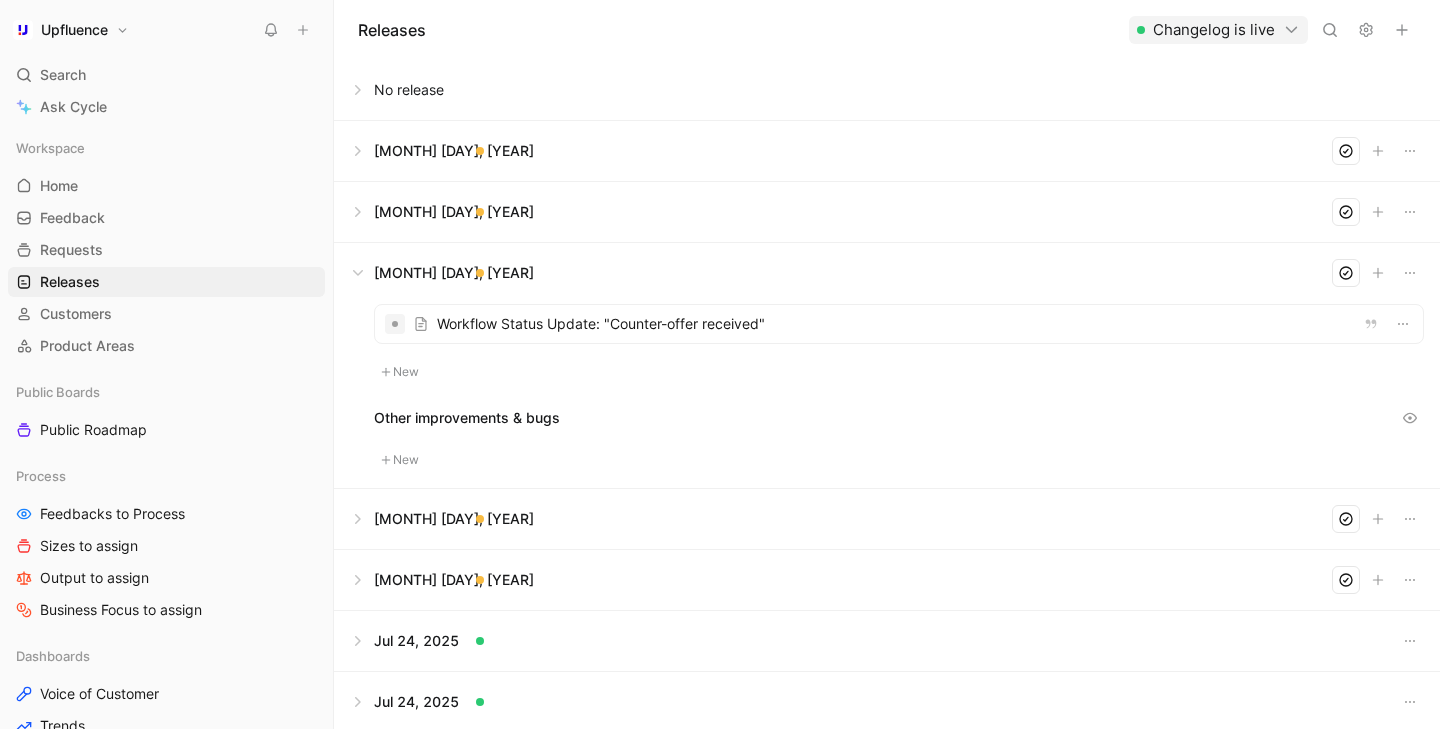 click at bounding box center (887, 273) 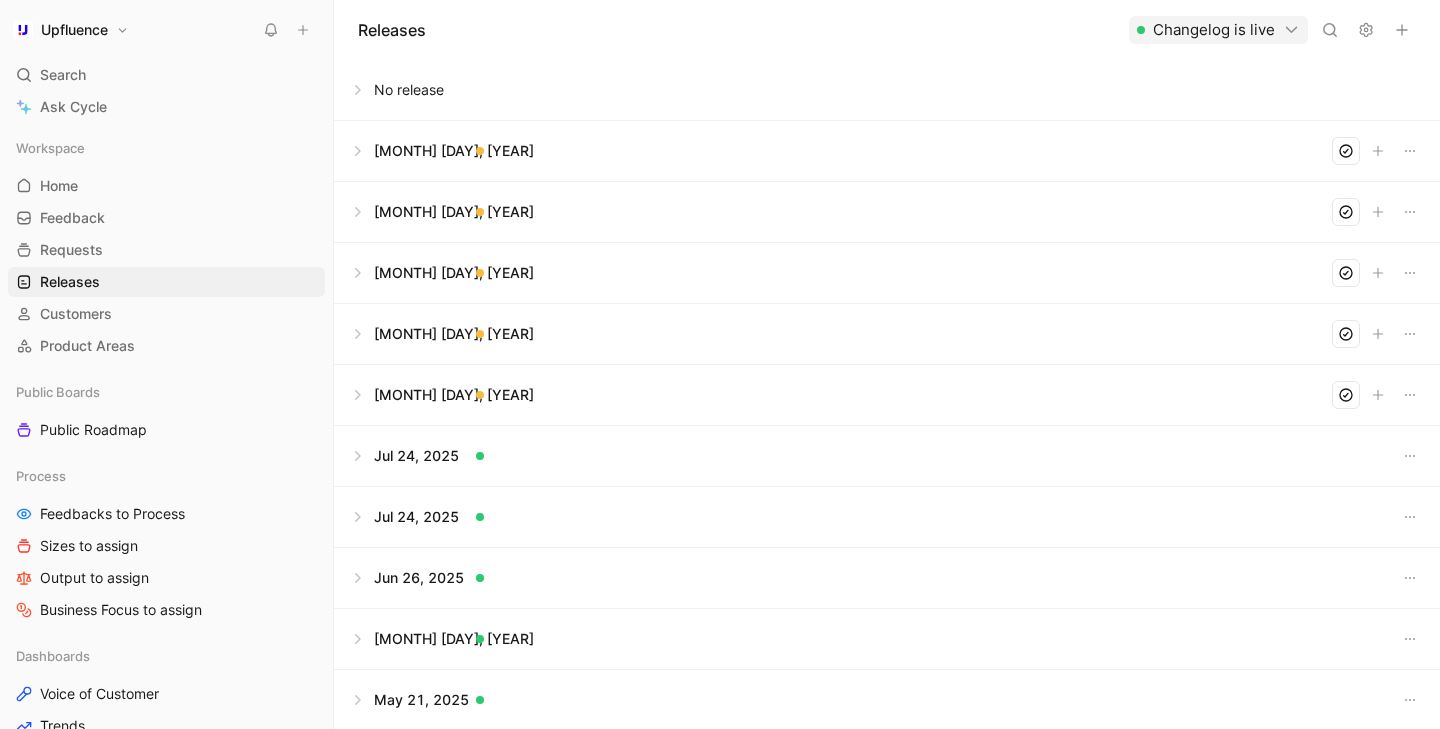click at bounding box center [887, 273] 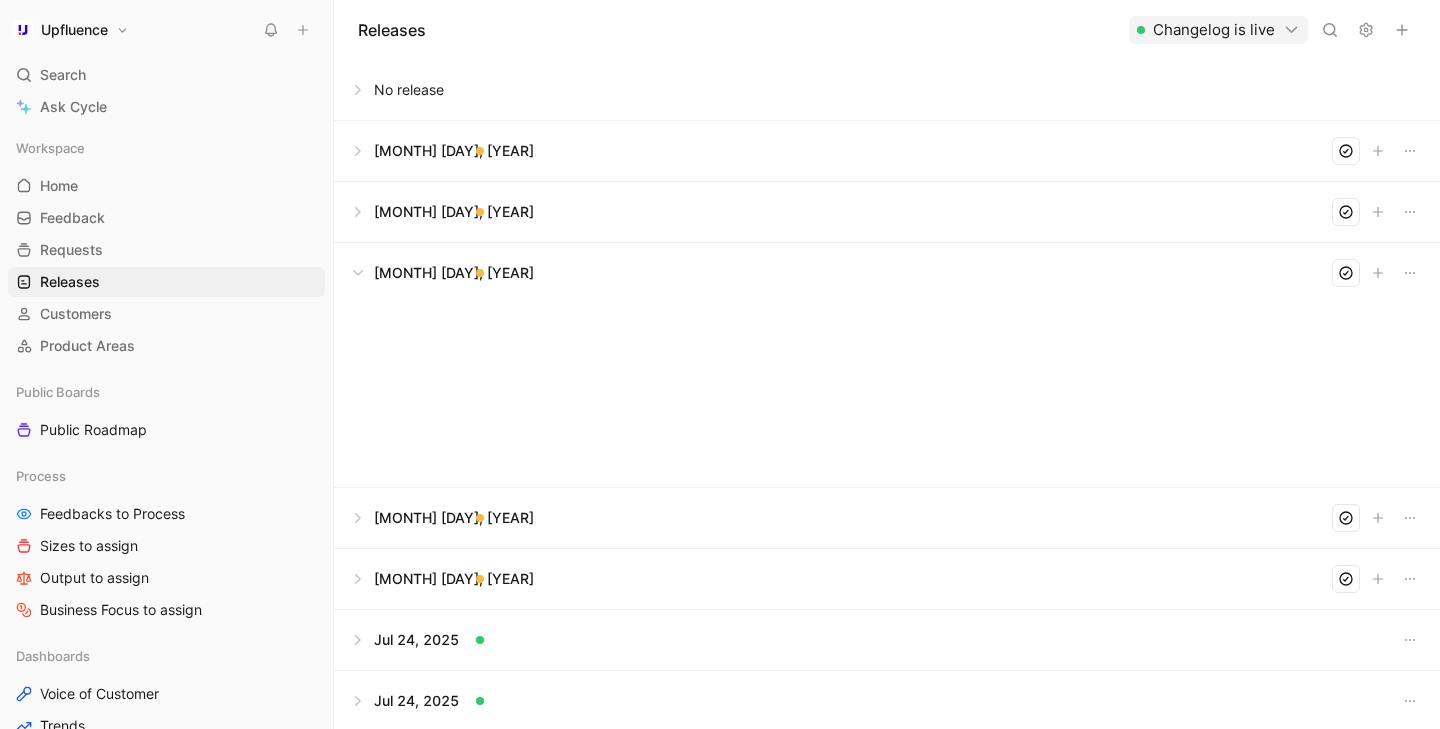 click at bounding box center [887, 273] 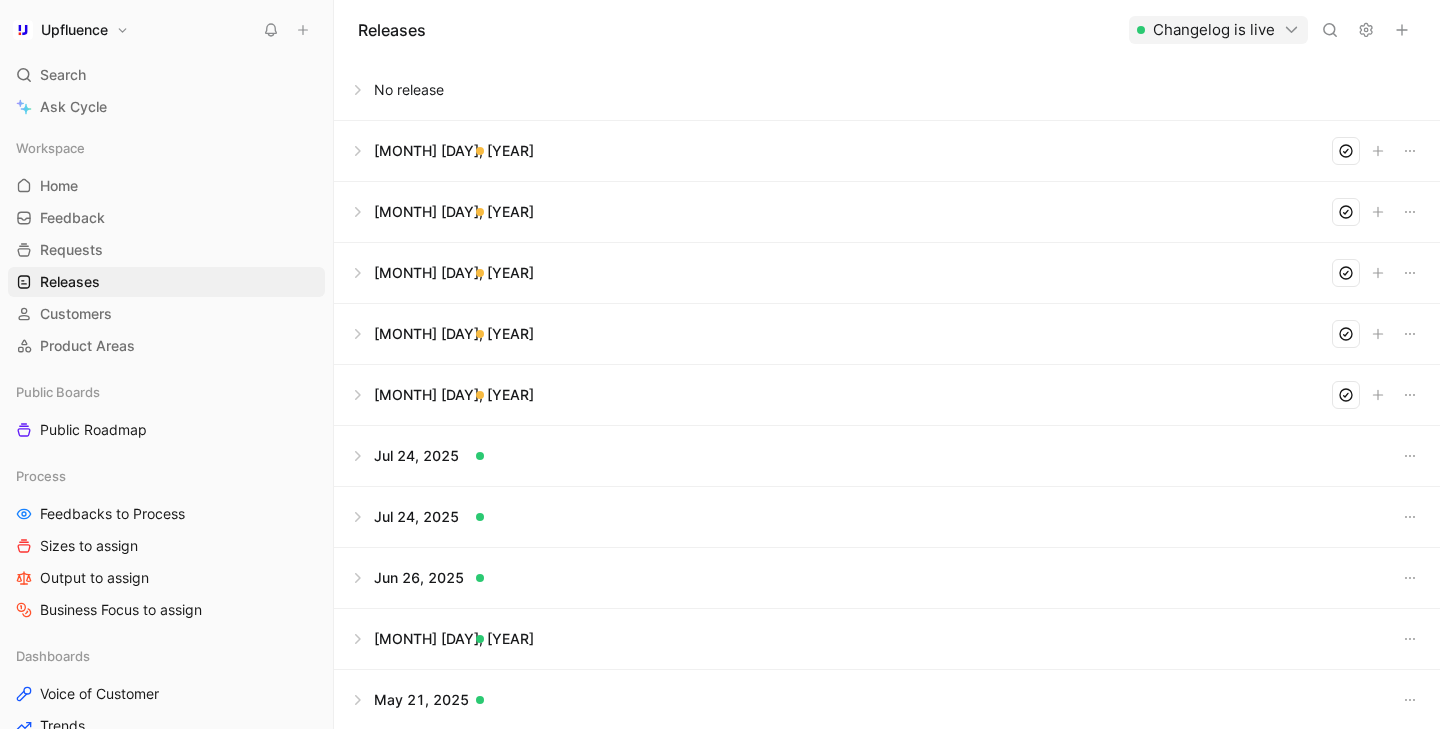 click at bounding box center (887, 151) 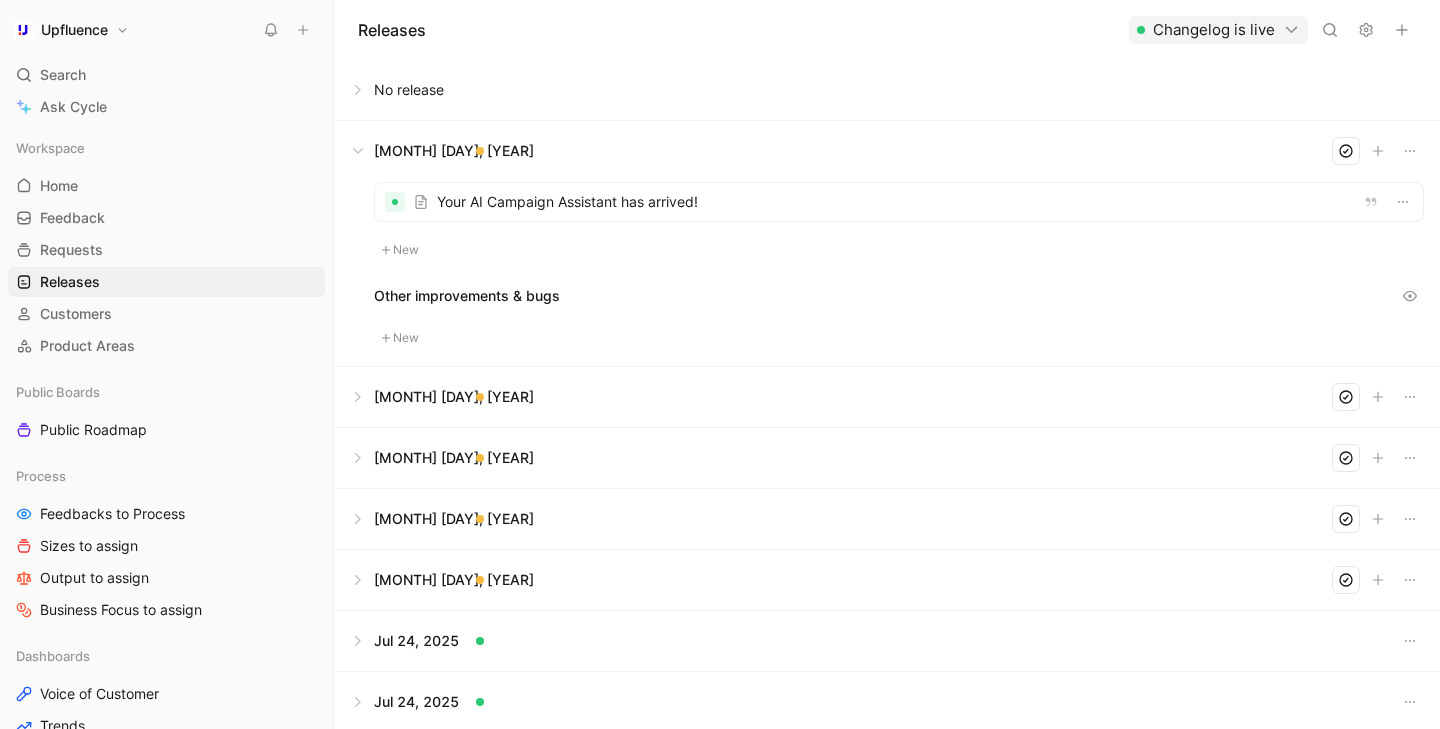 click at bounding box center (887, 397) 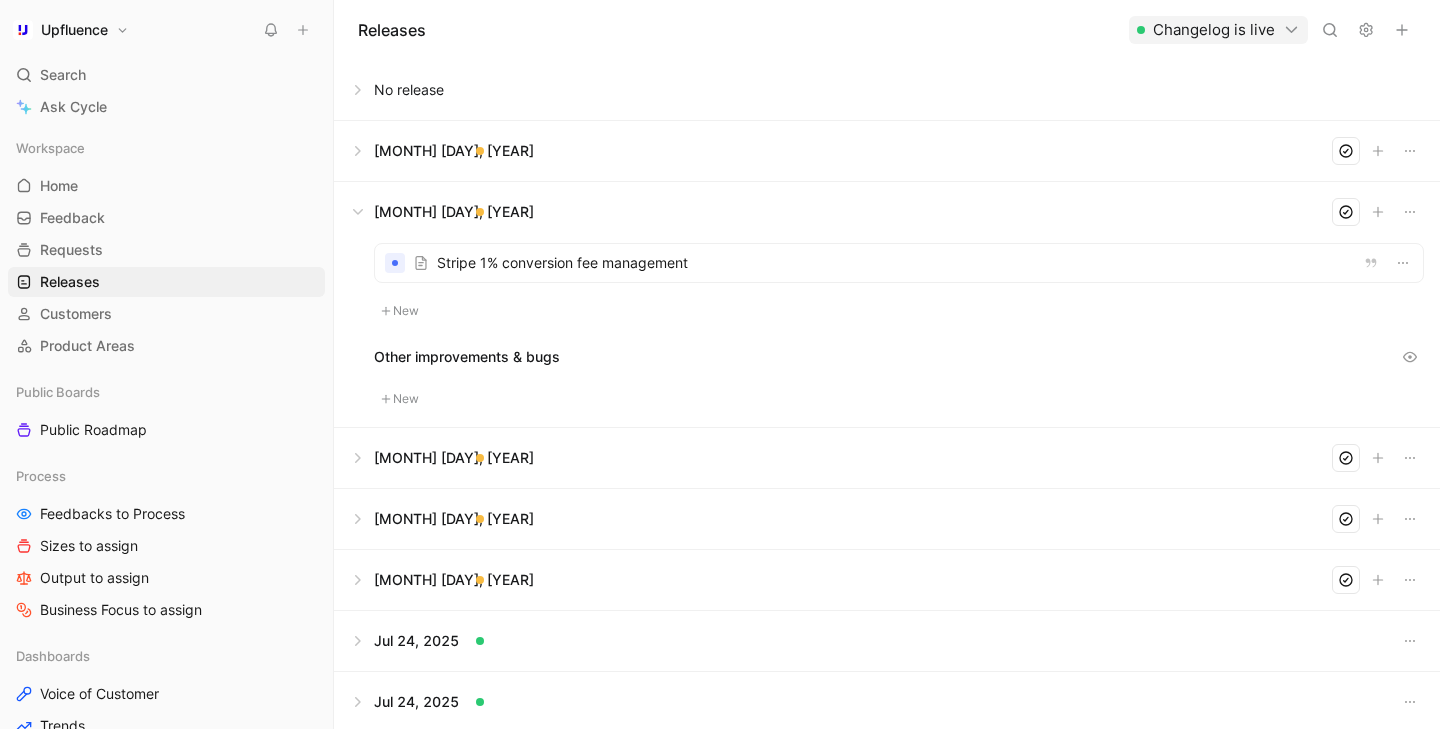 click at bounding box center [887, 458] 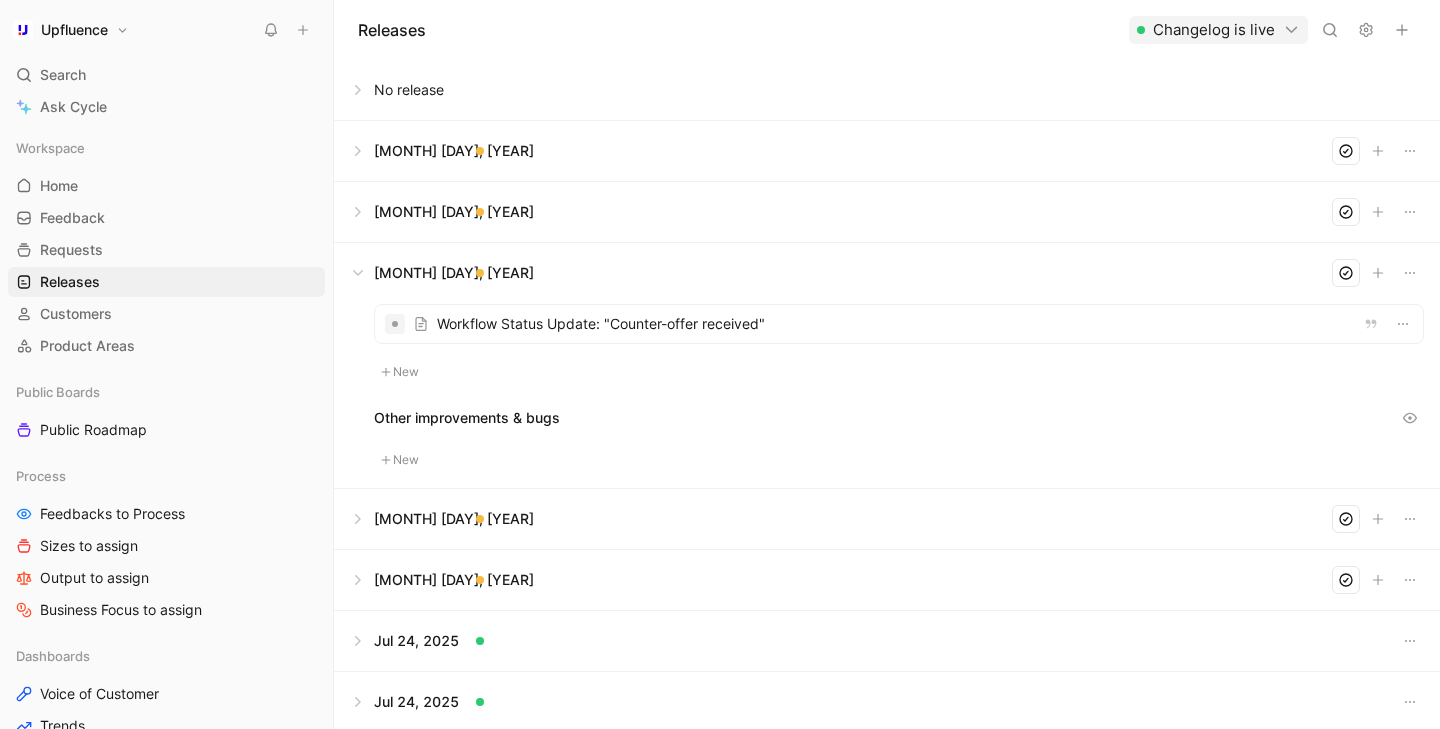 click at bounding box center [899, 324] 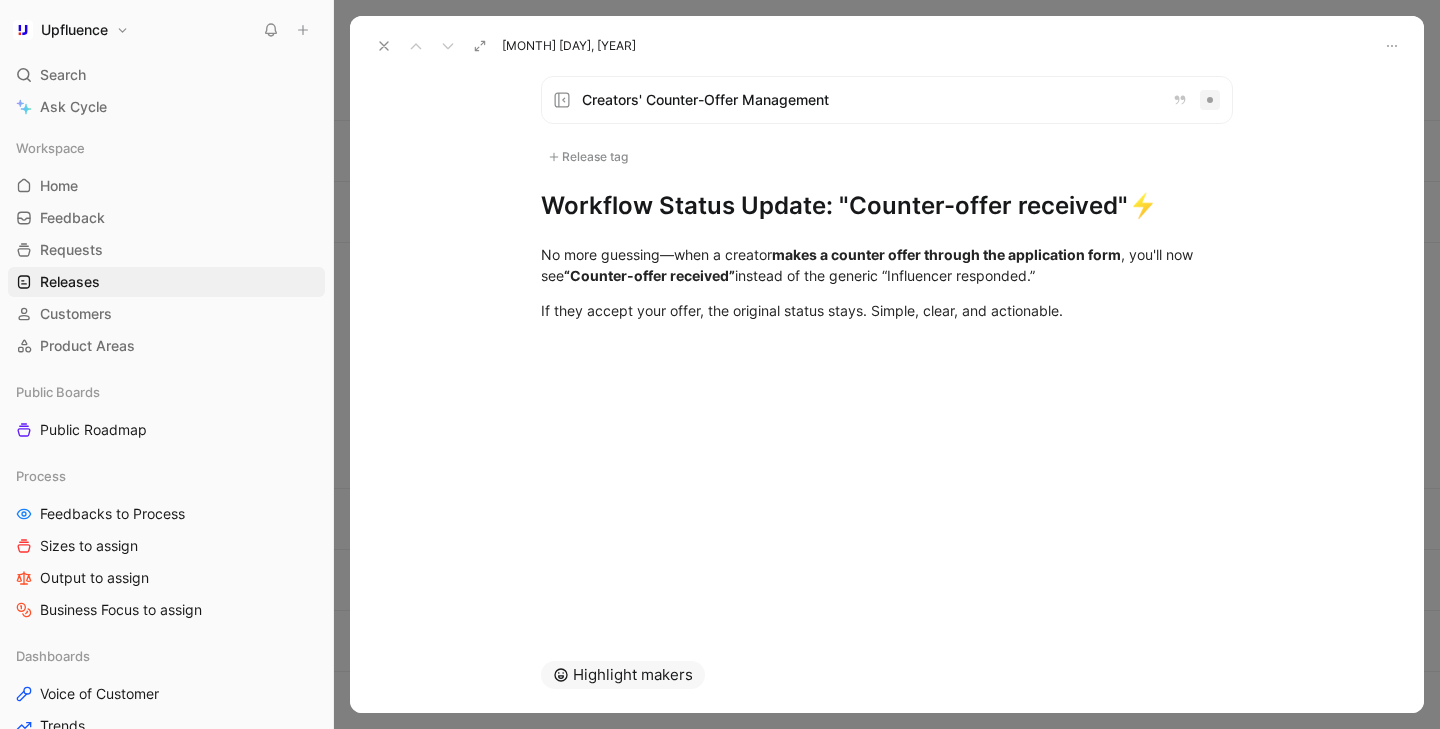 click 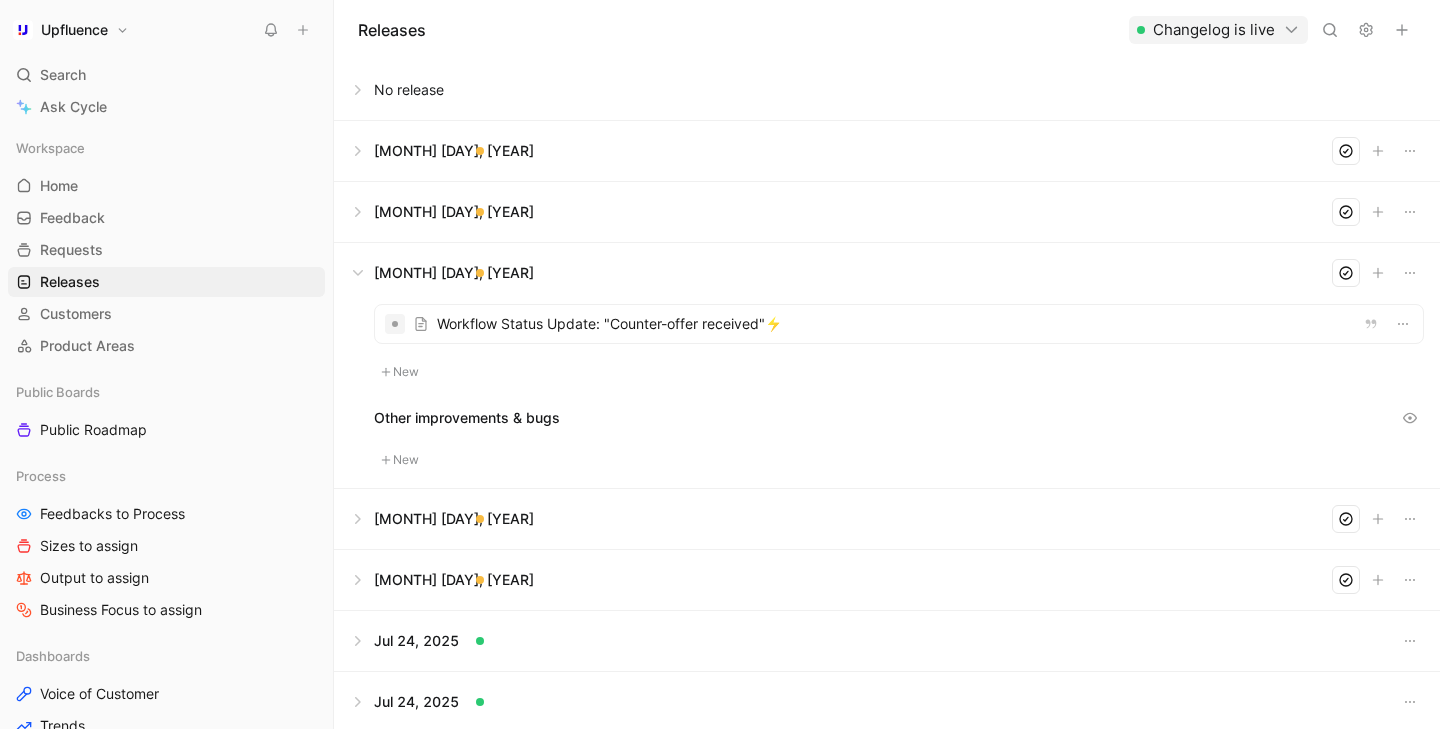 click at bounding box center [887, 519] 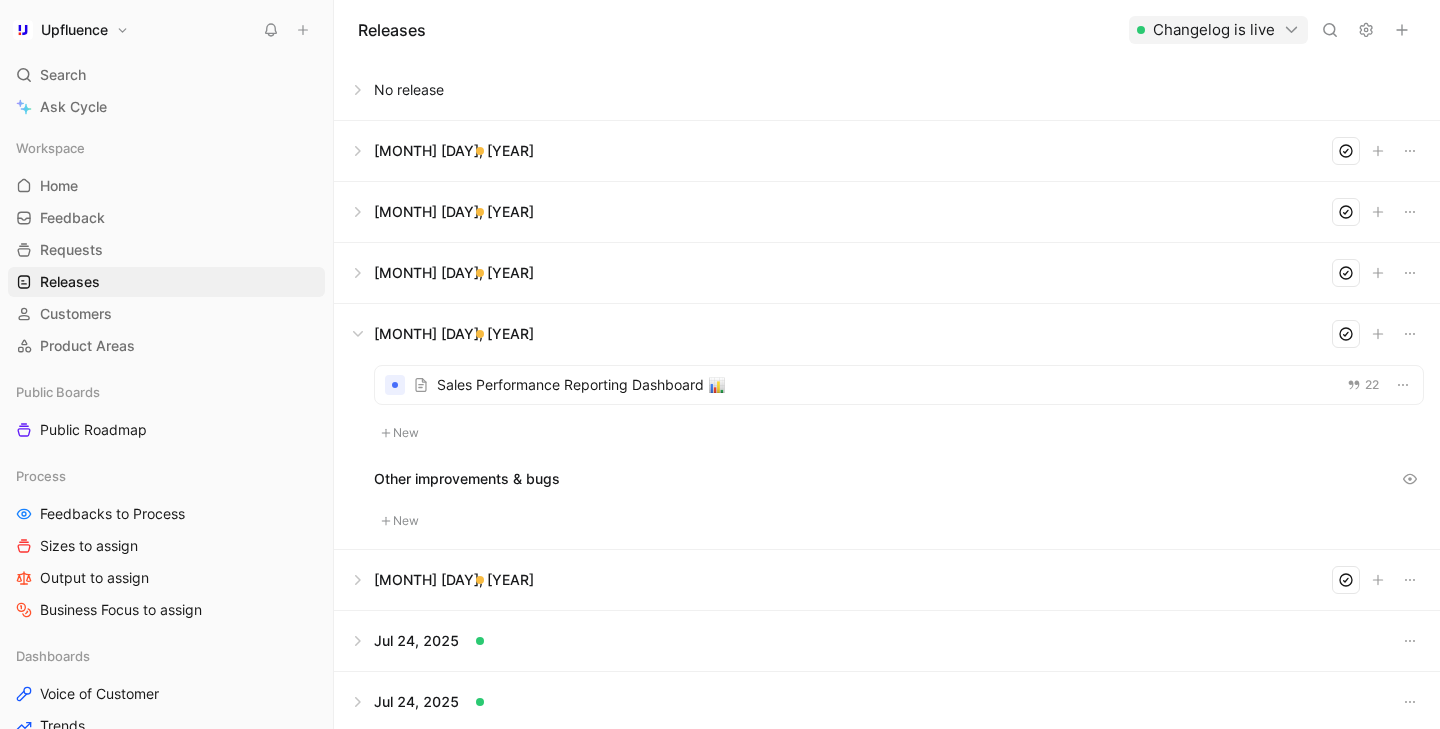 click at bounding box center (887, 334) 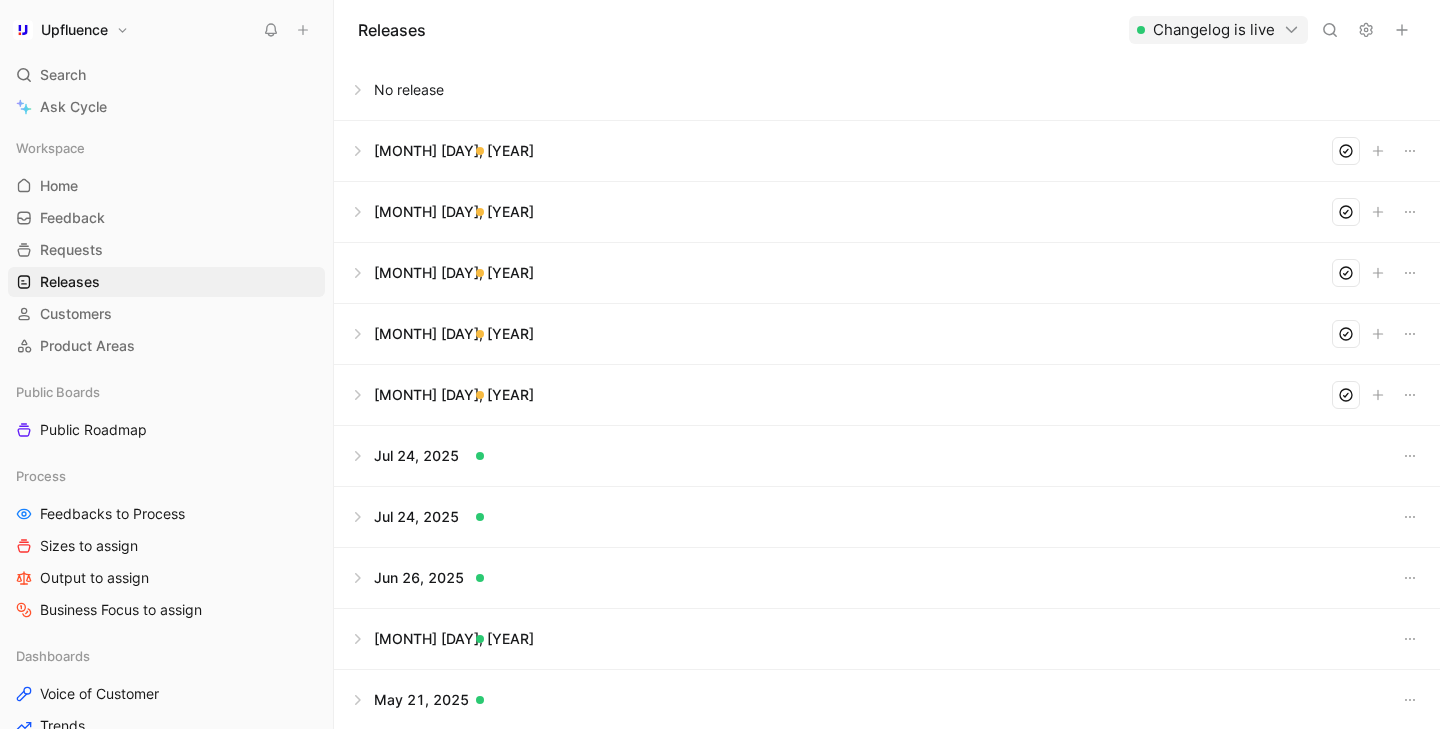 click at bounding box center [887, 273] 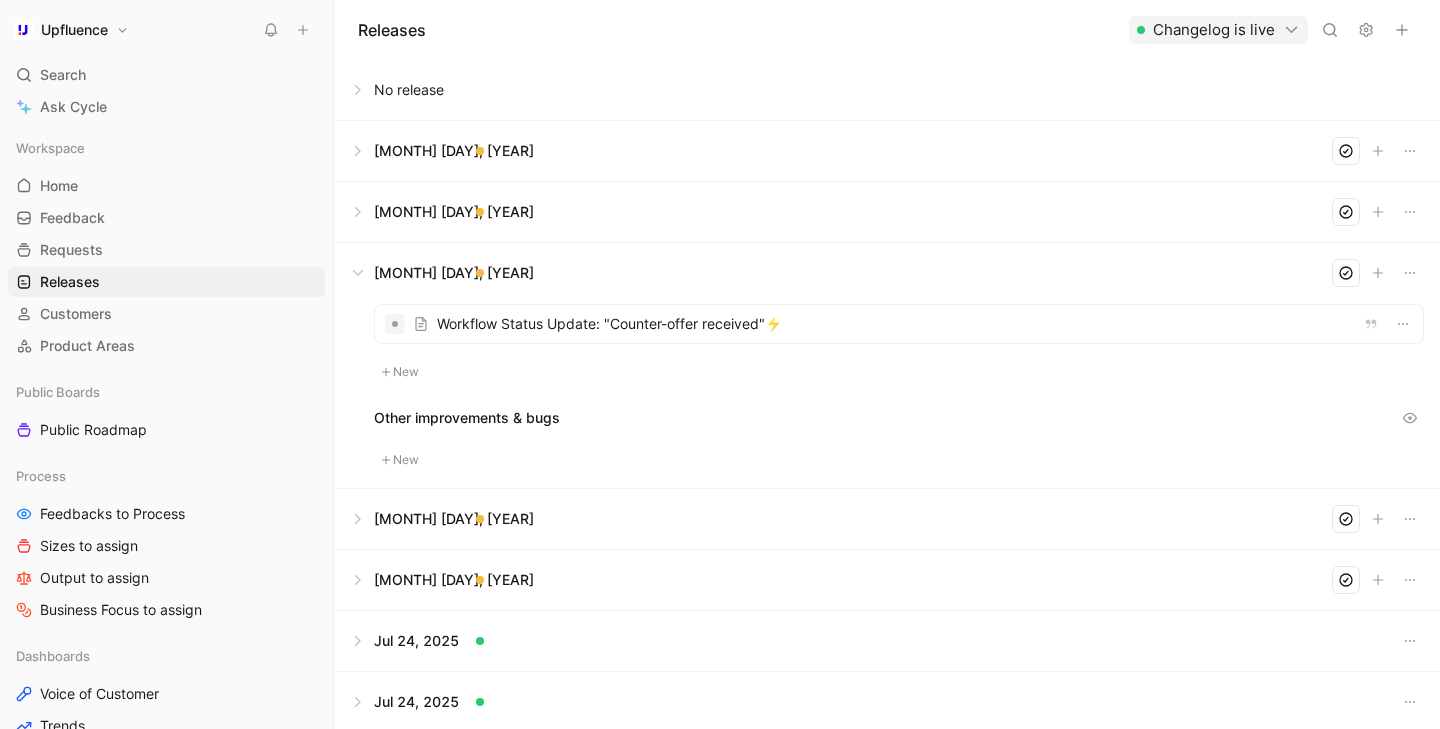 click at bounding box center (899, 324) 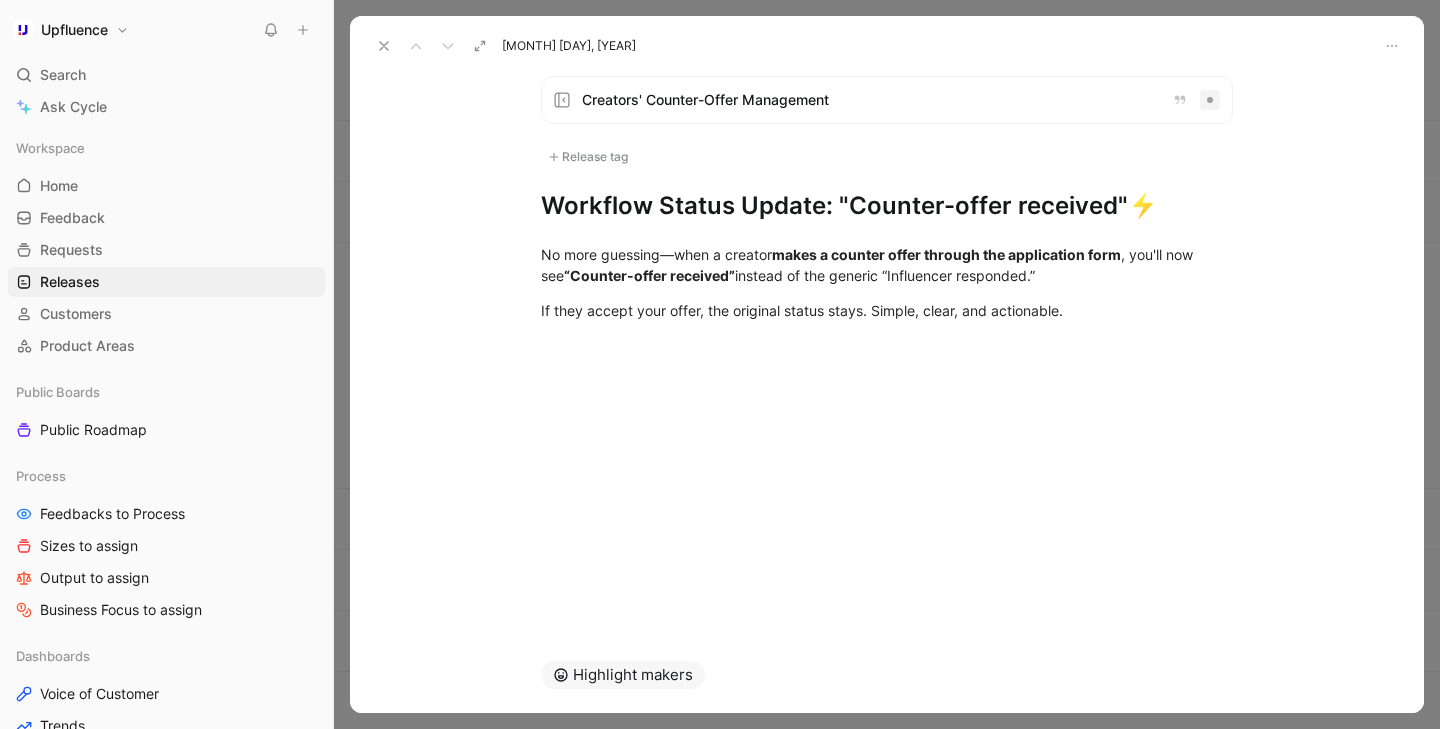 click on "Workflow Status Update: "Counter-offer received"⚡" at bounding box center (887, 206) 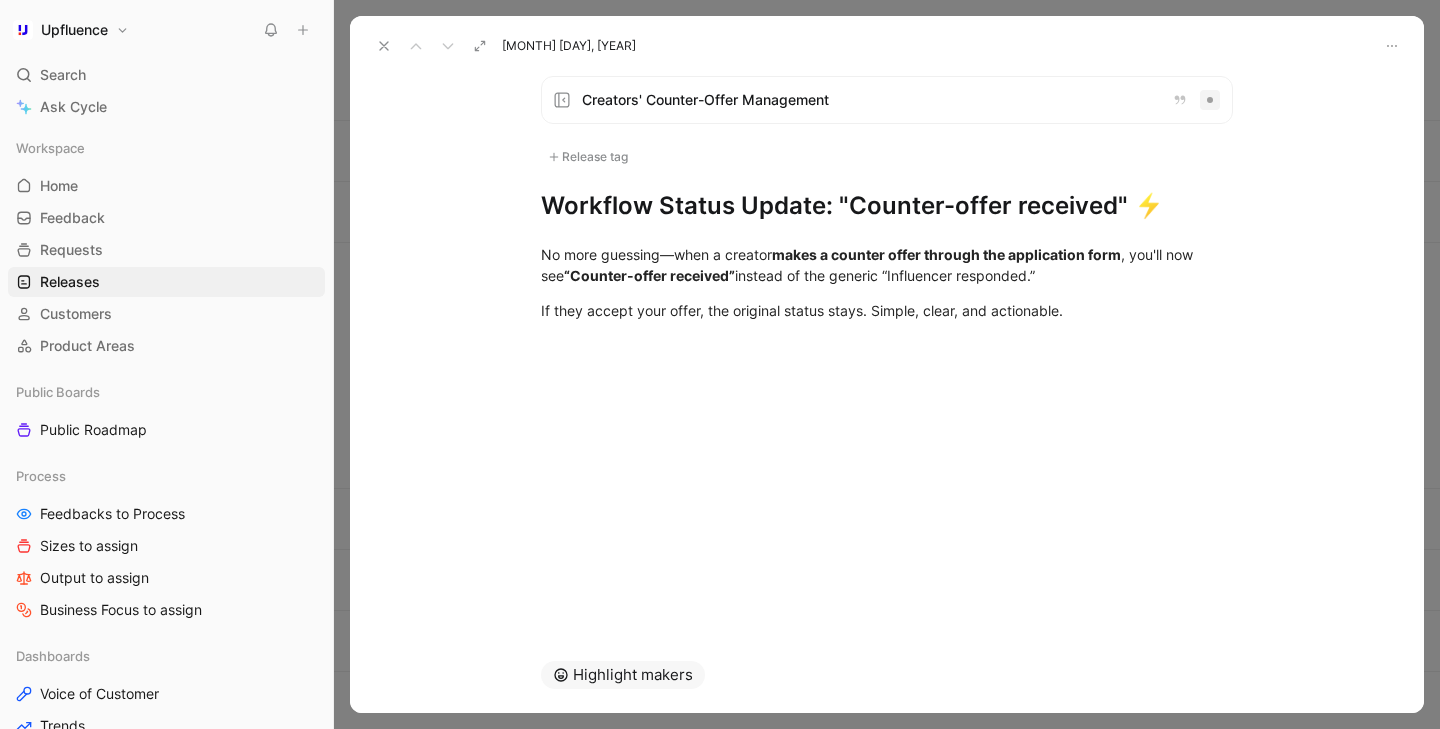 click 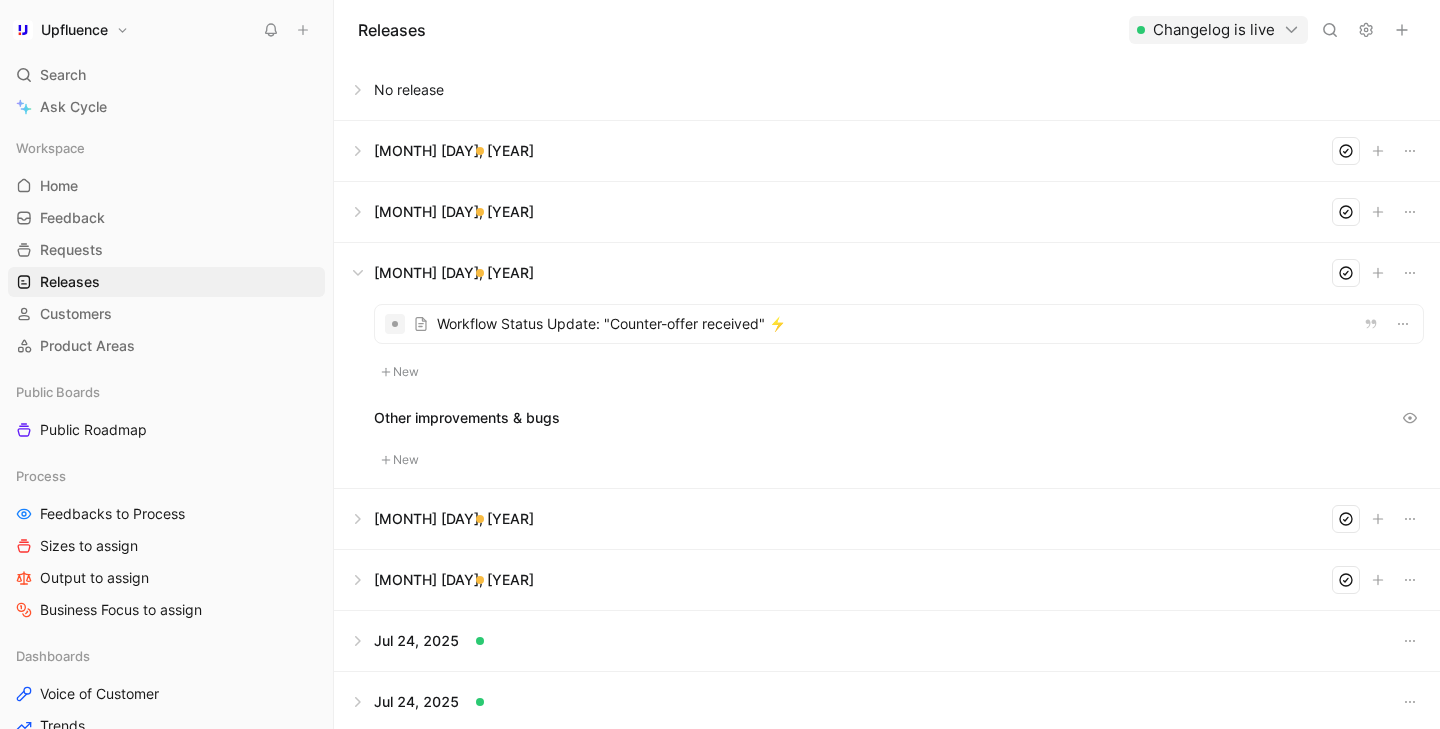 click at bounding box center (887, 273) 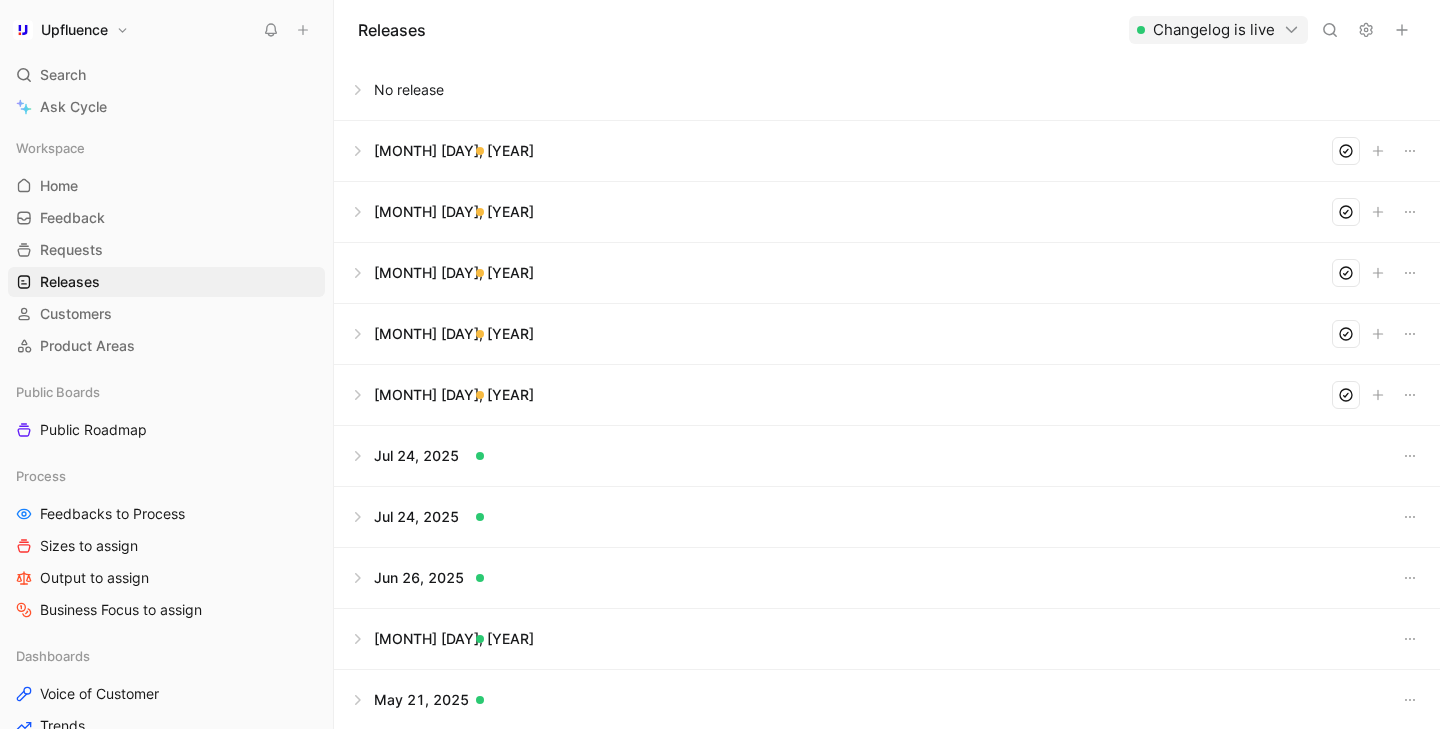 click at bounding box center (887, 90) 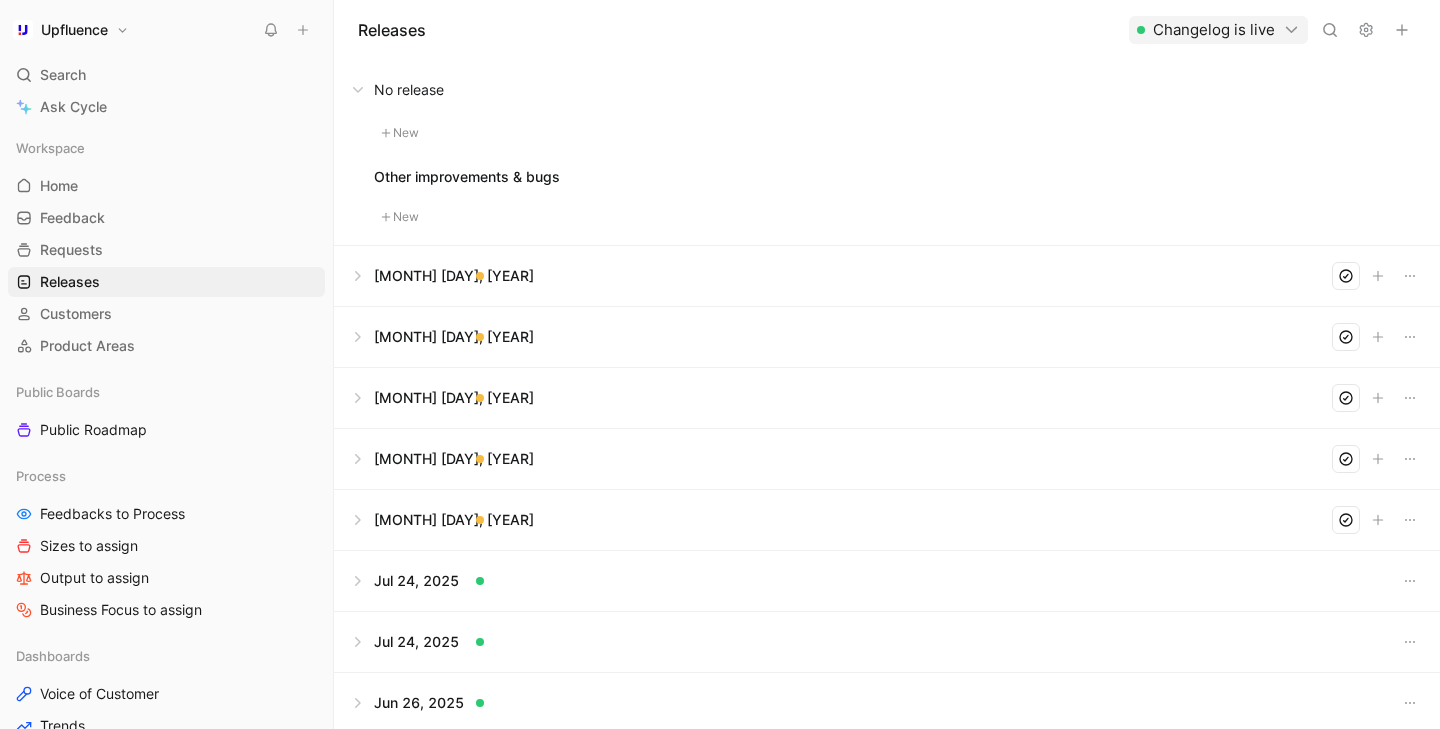 click on "New" at bounding box center [400, 133] 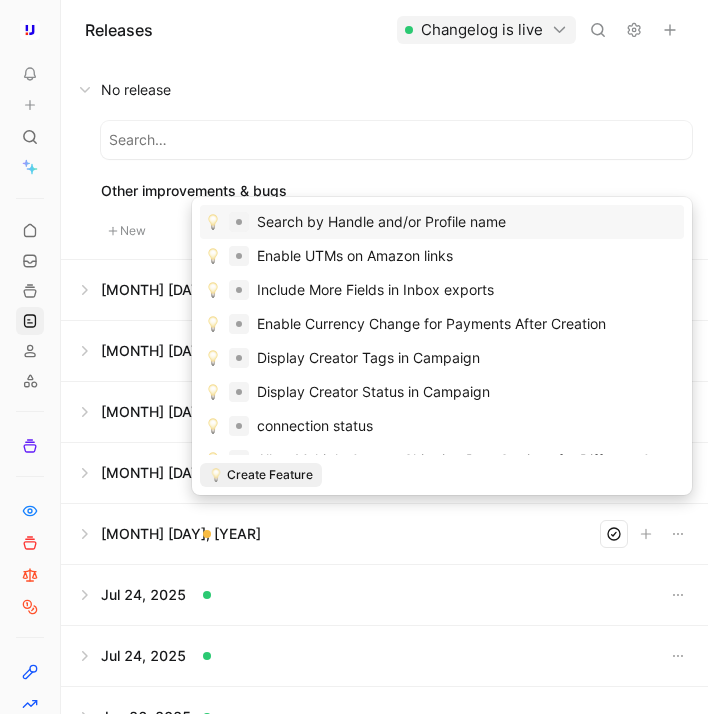 paste on "Smarter Gifting Product Selection" 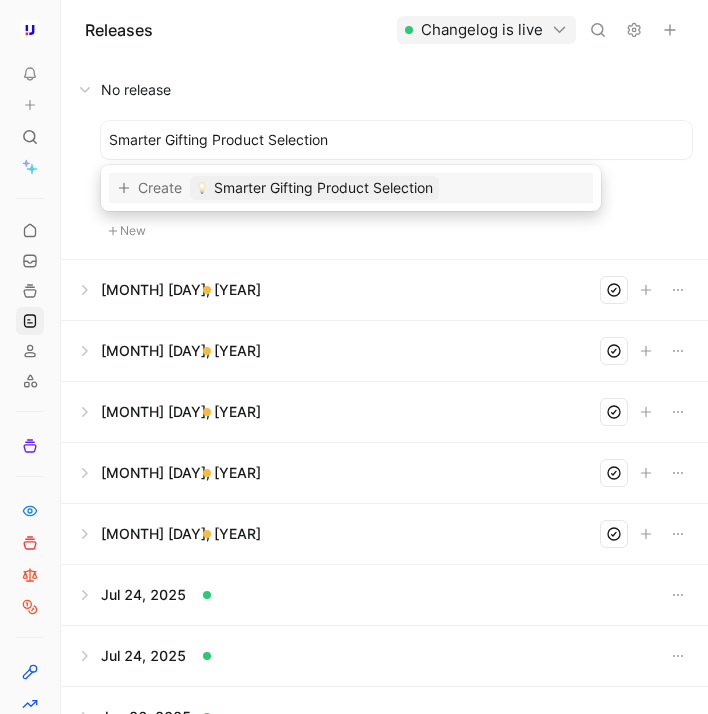 type on "Smarter Gifting Product Selection" 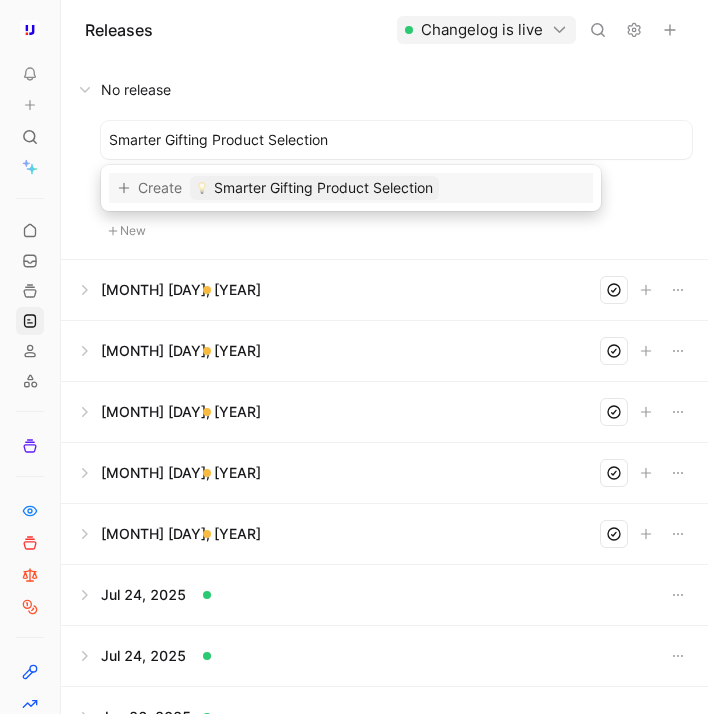 click on "Smarter Gifting Product Selection" at bounding box center [323, 188] 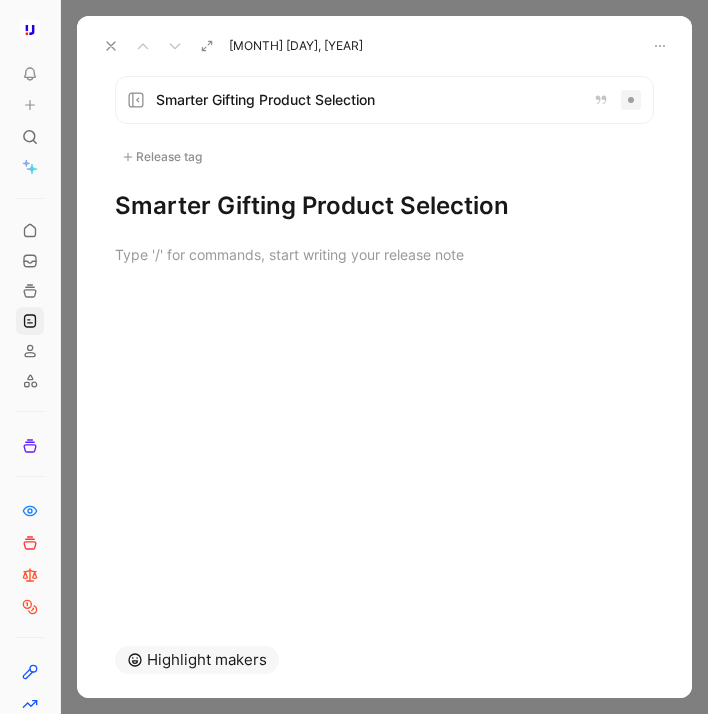 click on "Smarter Gifting Product Selection" at bounding box center [384, 206] 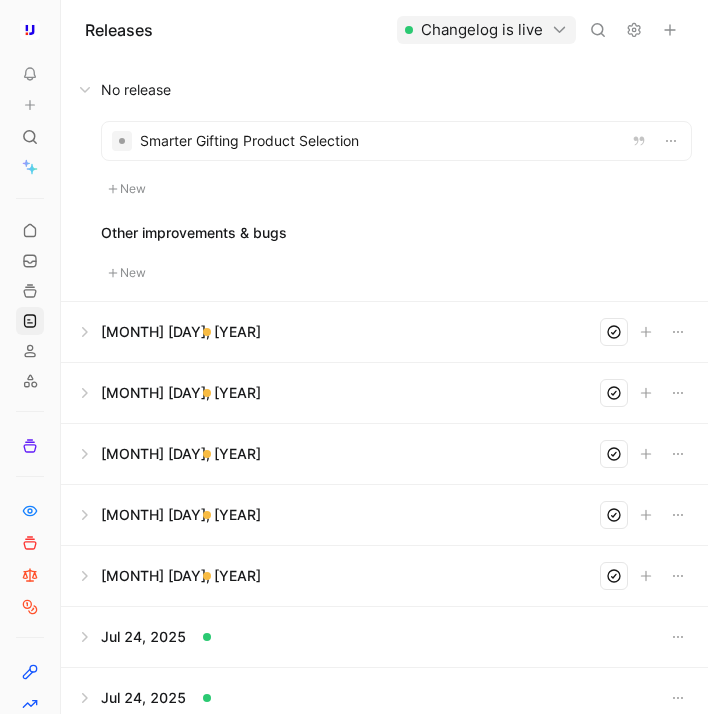 click at bounding box center [384, 454] 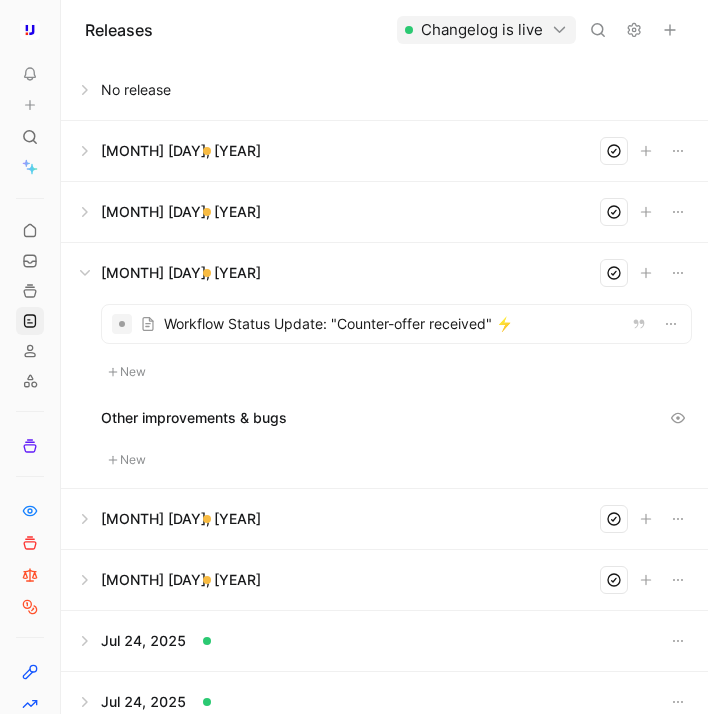 click at bounding box center [396, 324] 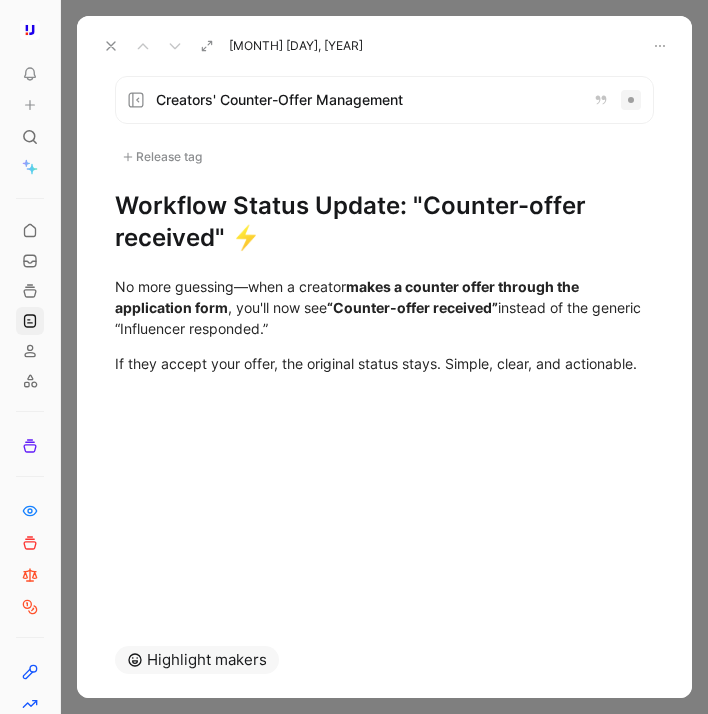 drag, startPoint x: 236, startPoint y: 238, endPoint x: 257, endPoint y: 238, distance: 21 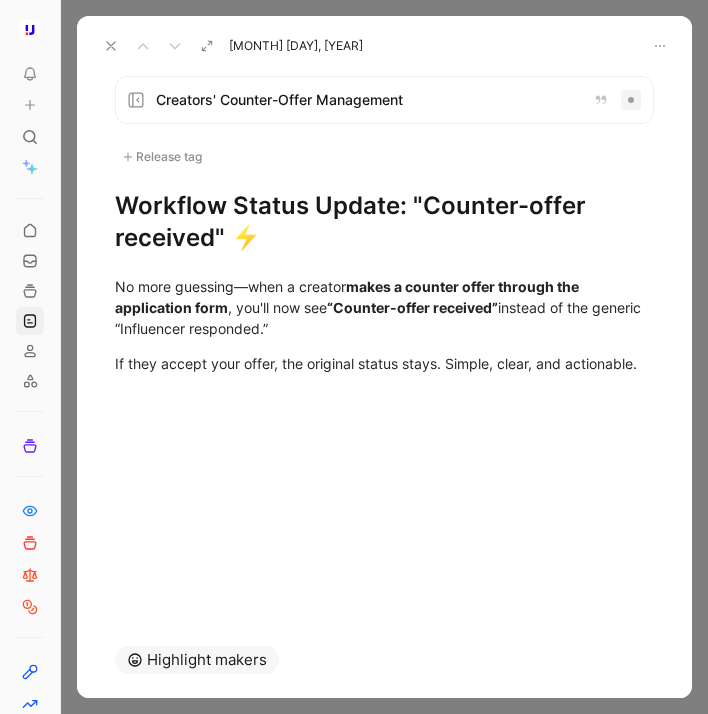 click 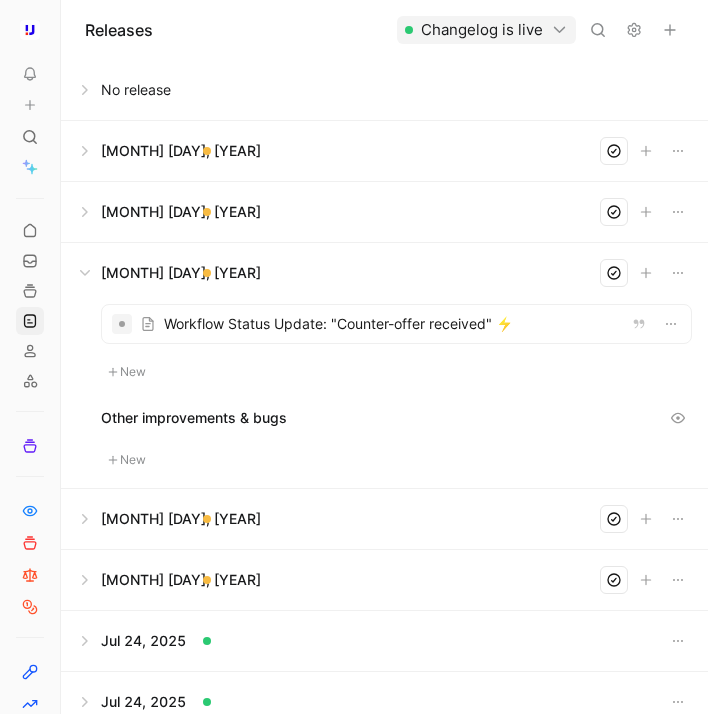 click at bounding box center [384, 151] 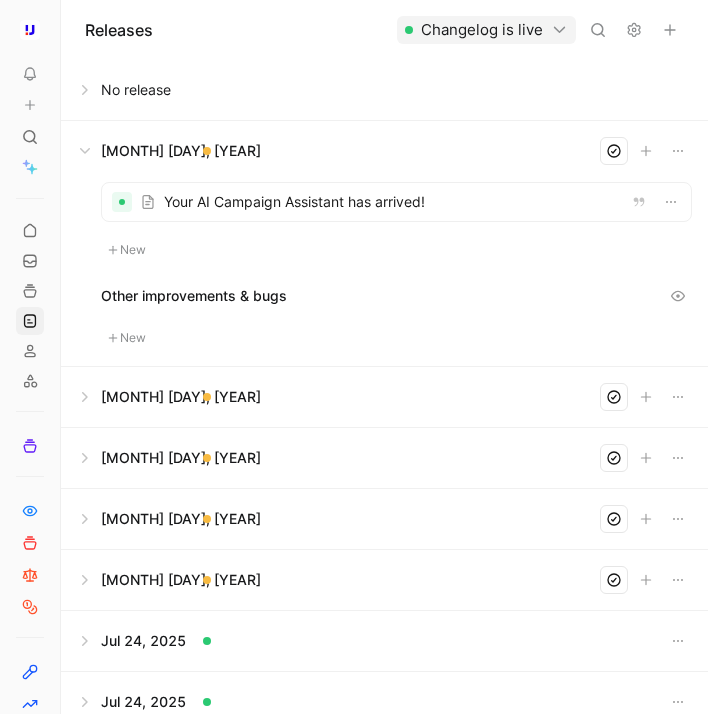 click at bounding box center (384, 90) 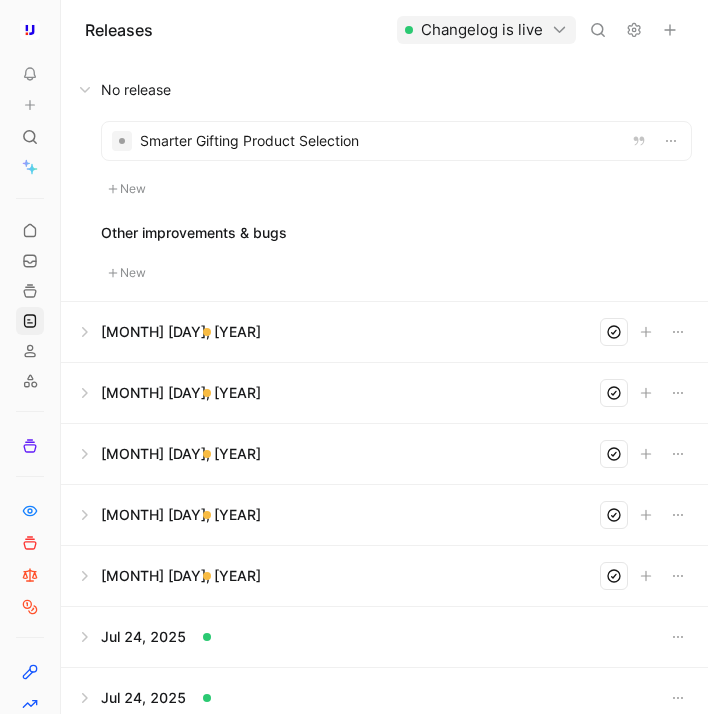 click at bounding box center [396, 141] 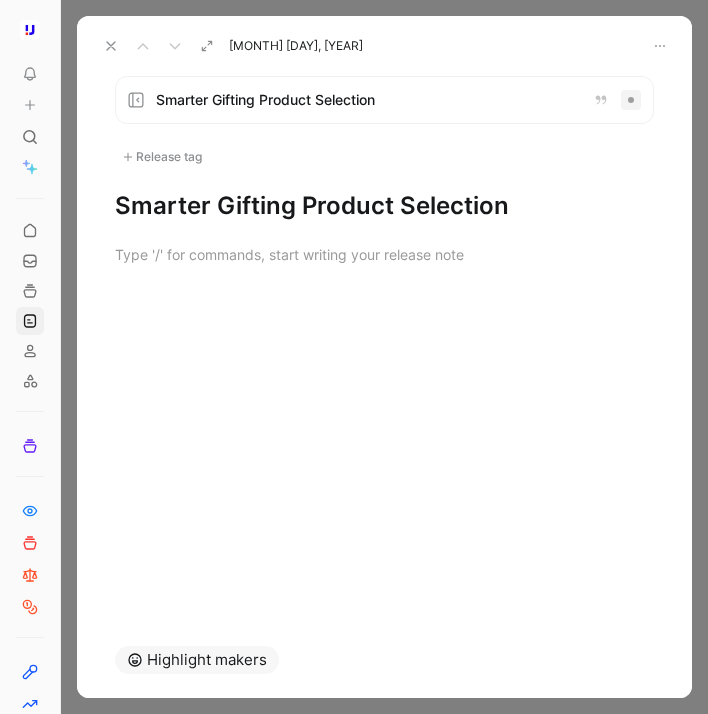 click on "Smarter Gifting Product Selection" at bounding box center [366, 100] 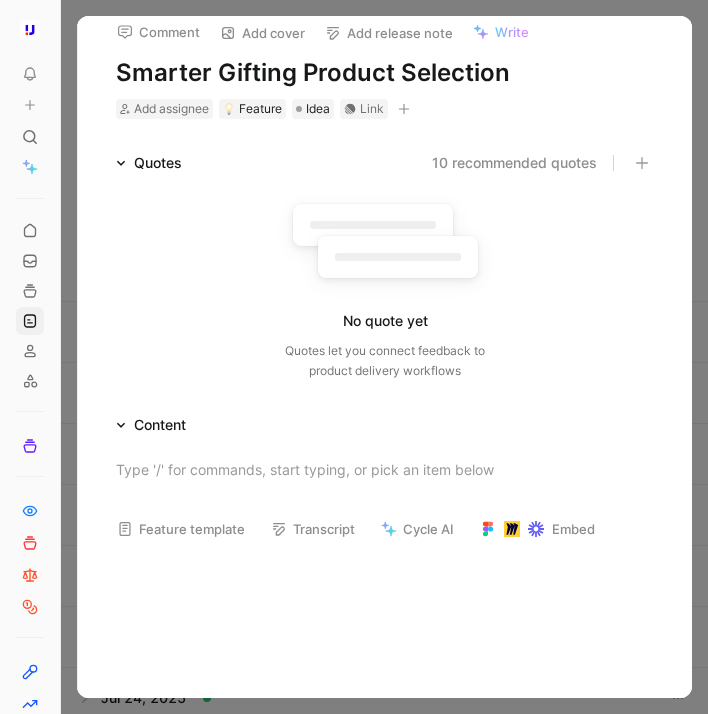 click on "Smarter Gifting Product Selection" at bounding box center [385, 73] 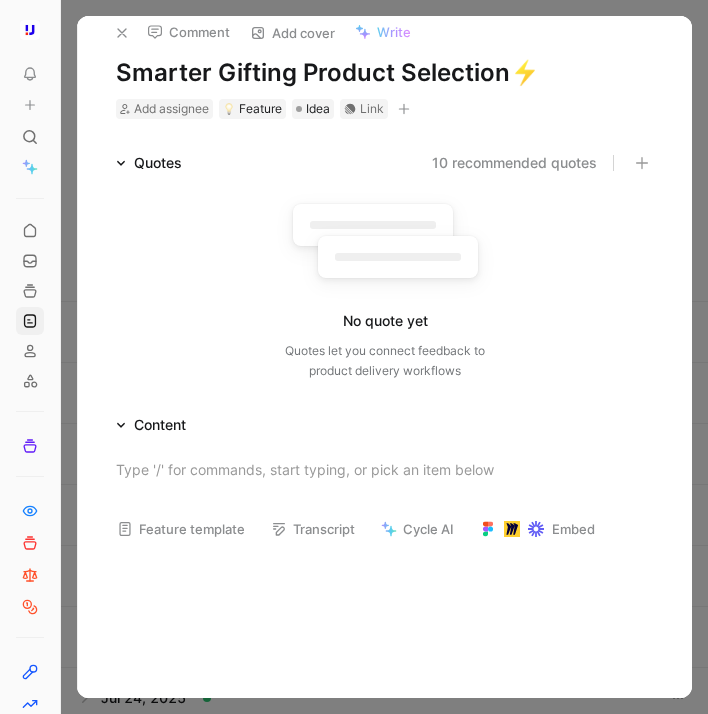 click 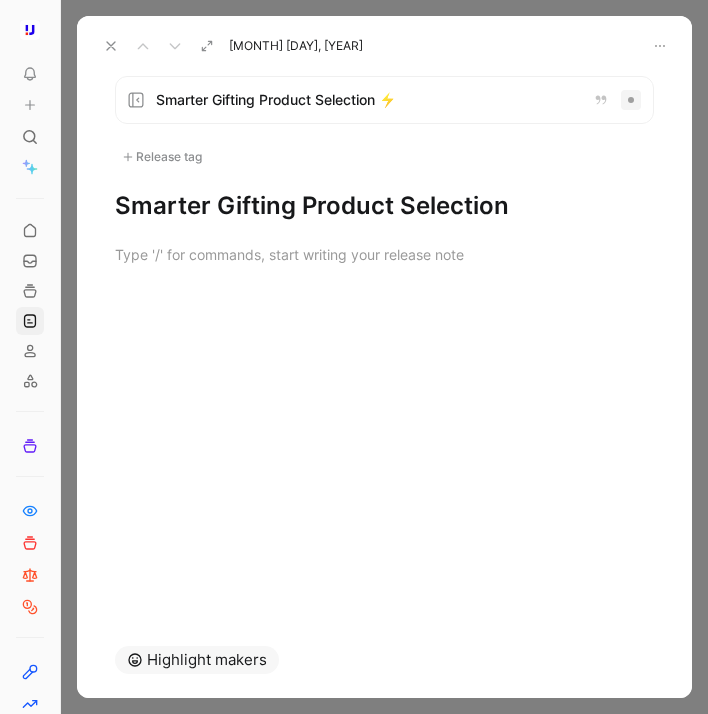 click on "Smarter Gifting Product Selection" at bounding box center [384, 206] 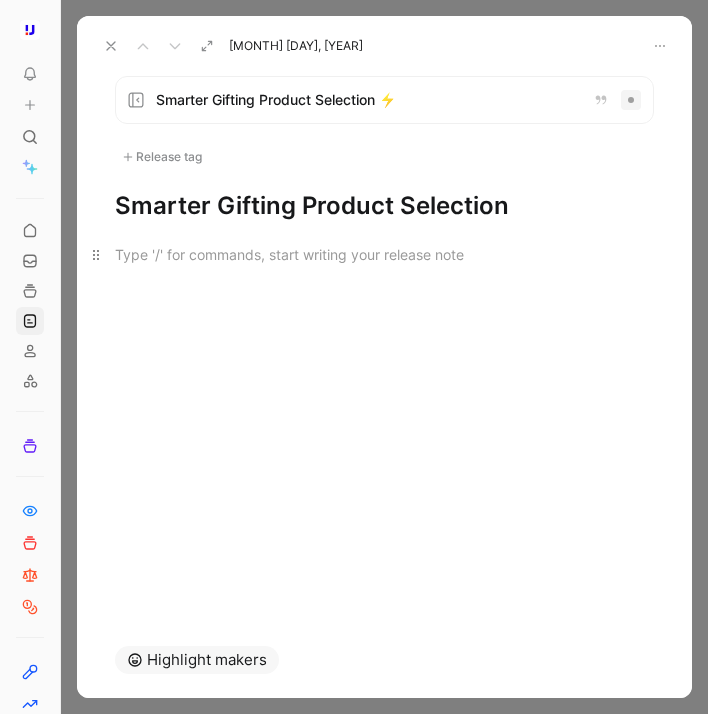 click at bounding box center (384, 254) 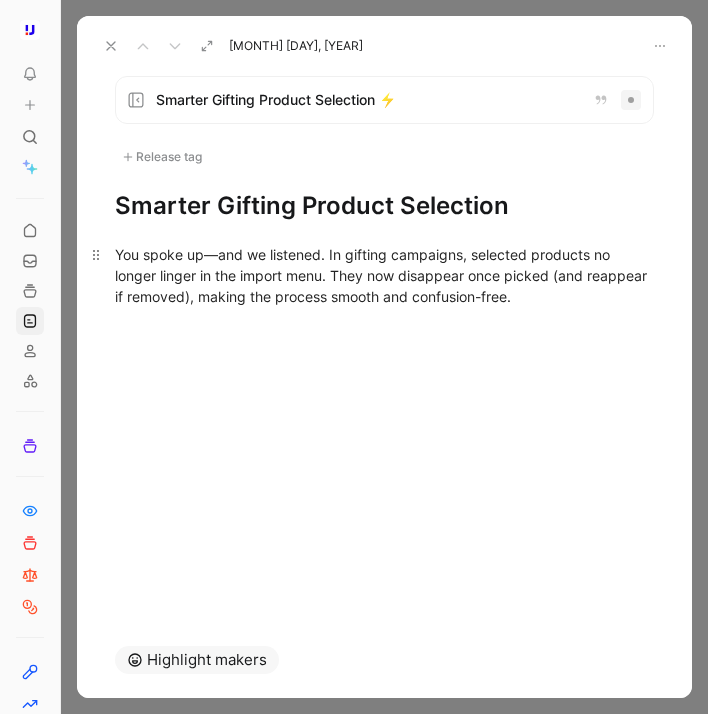 click on "You spoke up—and we listened. In gifting campaigns, selected products no longer linger in the import menu. They now disappear once picked (and reappear if removed), making the process smooth and confusion-free." at bounding box center [384, 275] 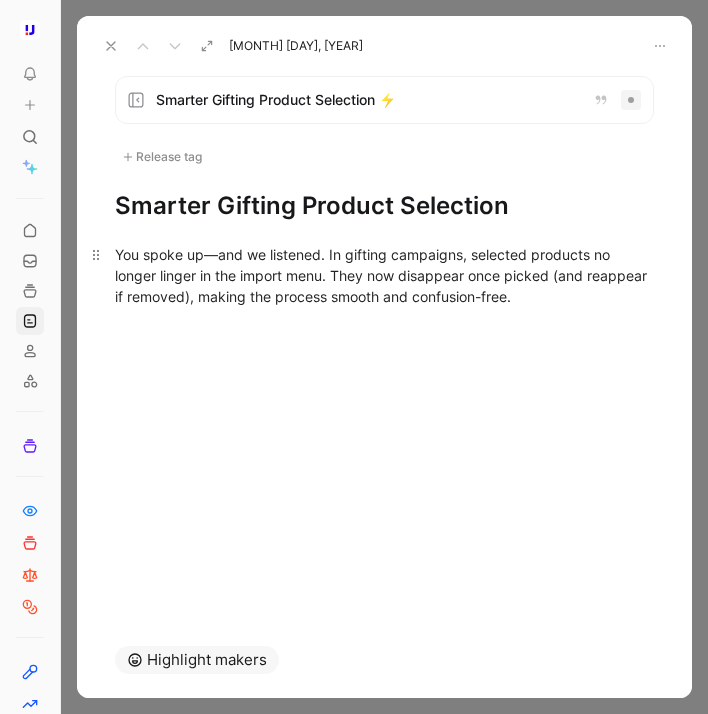 paste 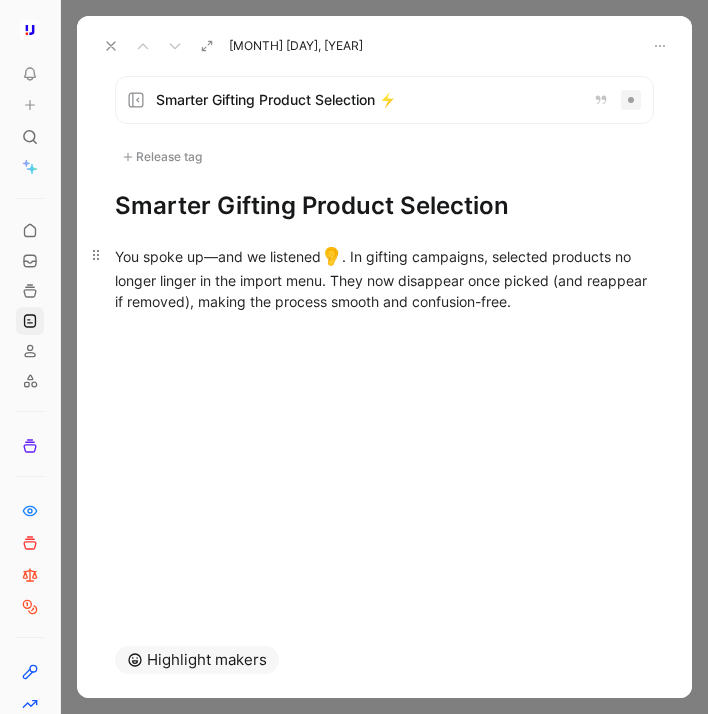 type 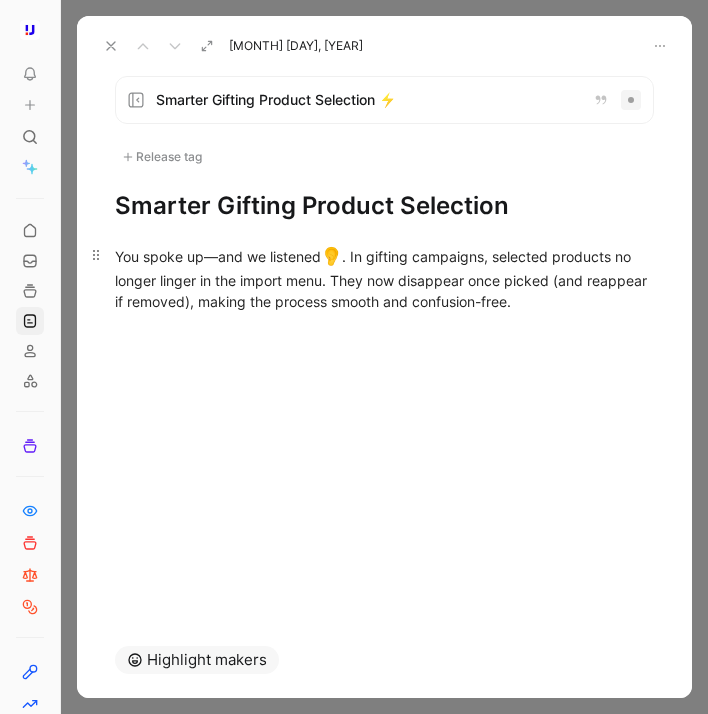 click on "You spoke up—and we listened 👂 . In gifting campaigns, selected products no longer linger in the import menu. They now disappear once picked (and reappear if removed), making the process smooth and confusion-free." at bounding box center [384, 278] 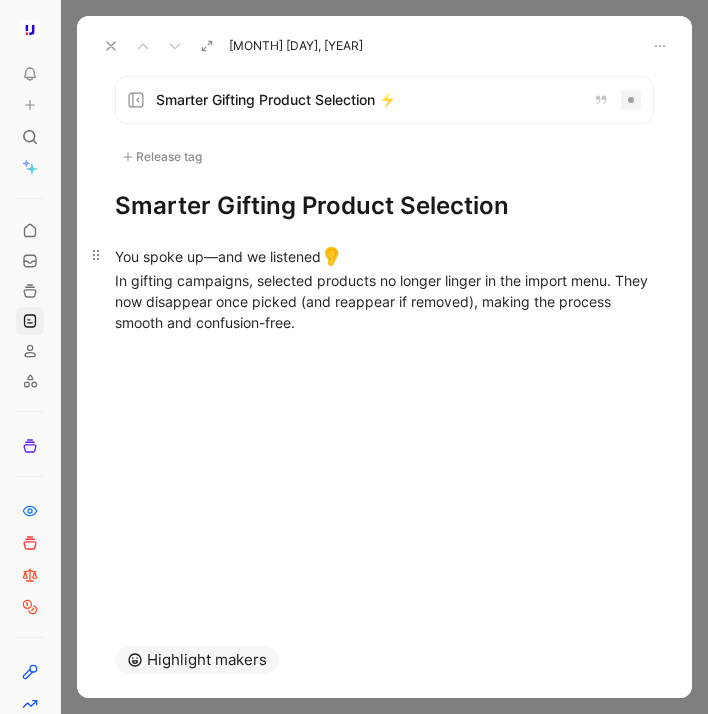 click on "We’ve replaced the vague “Influencer Responded” label with the more specific  “Counter-offer received”  when a marketplace creator submits a counter offer. Now you’ll know exactly what’s happening, without second-guessing." at bounding box center (384, 288) 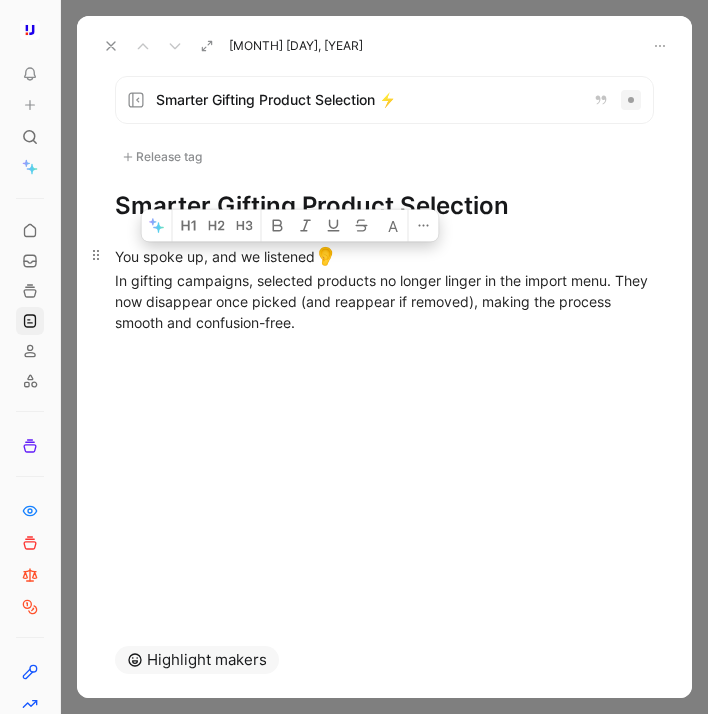 drag, startPoint x: 263, startPoint y: 259, endPoint x: 311, endPoint y: 259, distance: 48 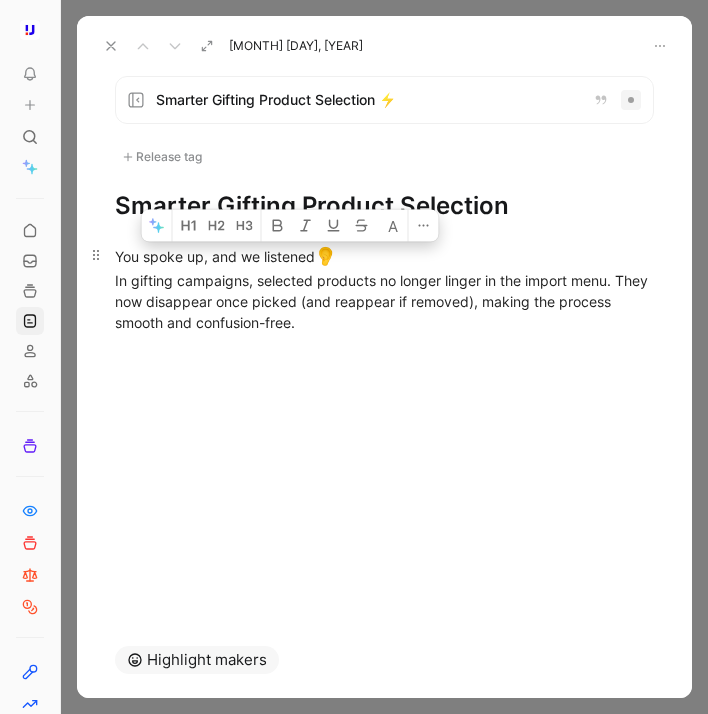 click on "You spoke up, and we listened 👂 In gifting campaigns, selected products no longer linger in the import menu. They now disappear once picked (and reappear if removed), making the process smooth and confusion-free." at bounding box center [384, 288] 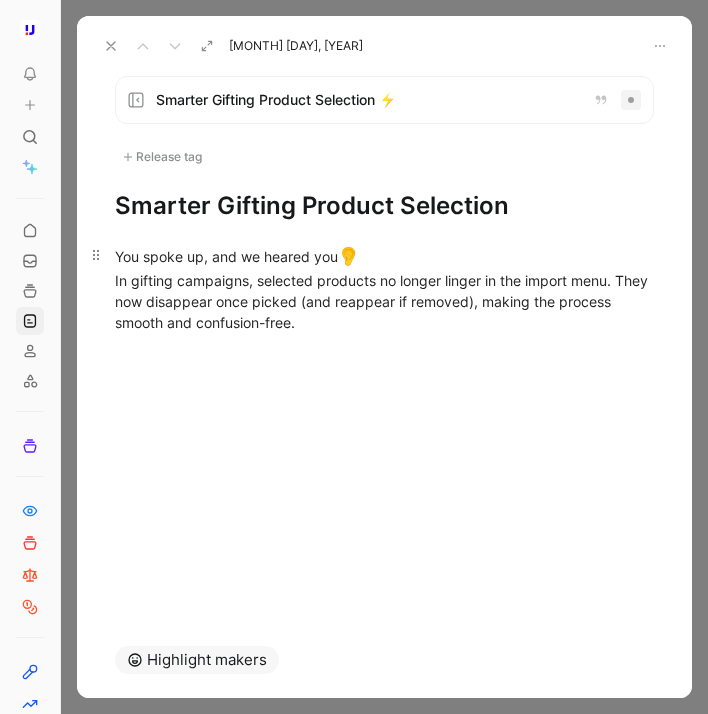 click on "You spoke up, and we heared you 👂 In gifting campaigns, selected products no longer linger in the import menu. They now disappear once picked (and reappear if removed), making the process smooth and confusion-free." at bounding box center [384, 288] 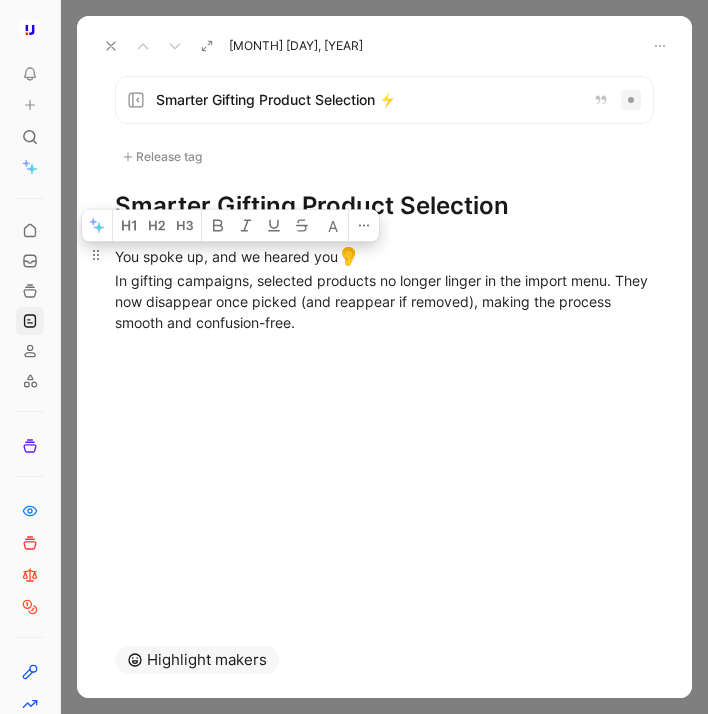 drag, startPoint x: 246, startPoint y: 257, endPoint x: 168, endPoint y: 256, distance: 78.00641 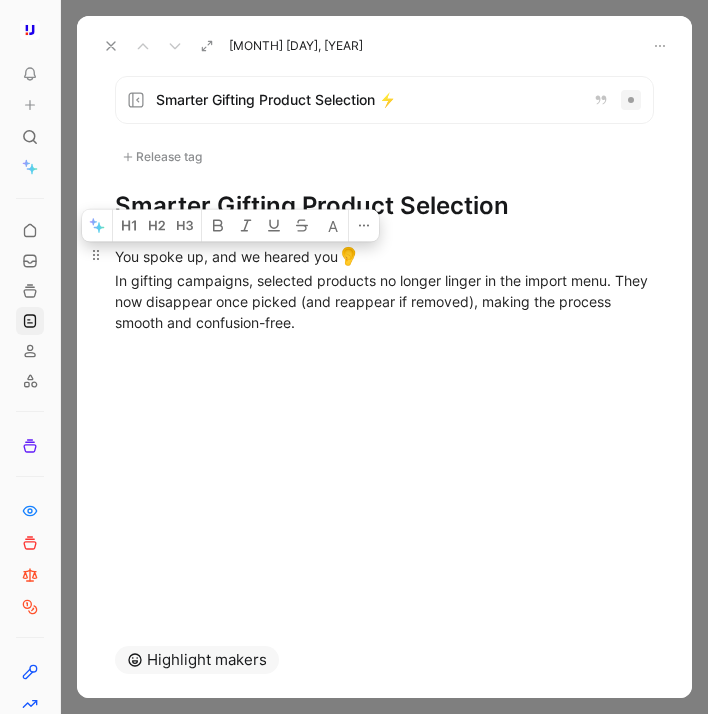 click on "You spoke up, and we heared you 👂 In gifting campaigns, selected products no longer linger in the import menu. They now disappear once picked (and reappear if removed), making the process smooth and confusion-free." at bounding box center [384, 288] 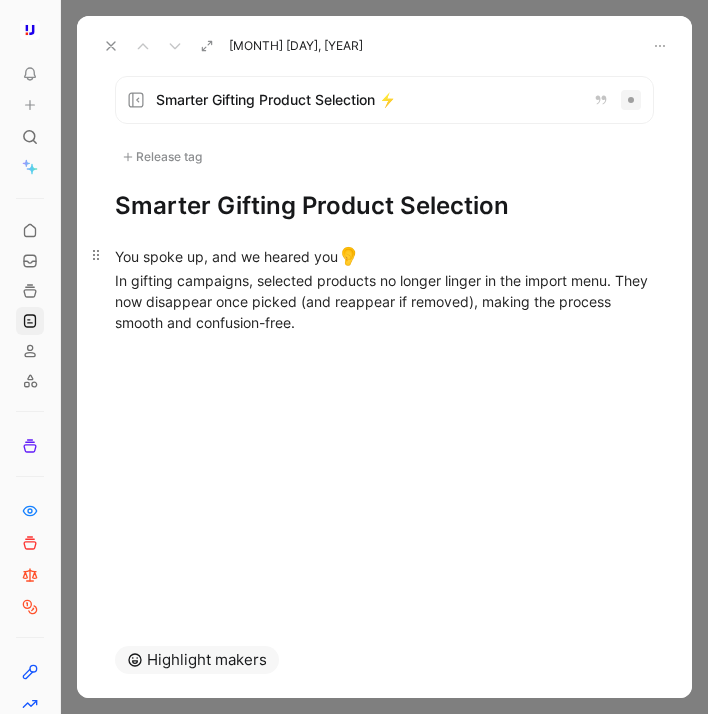 drag, startPoint x: 217, startPoint y: 259, endPoint x: 235, endPoint y: 259, distance: 18 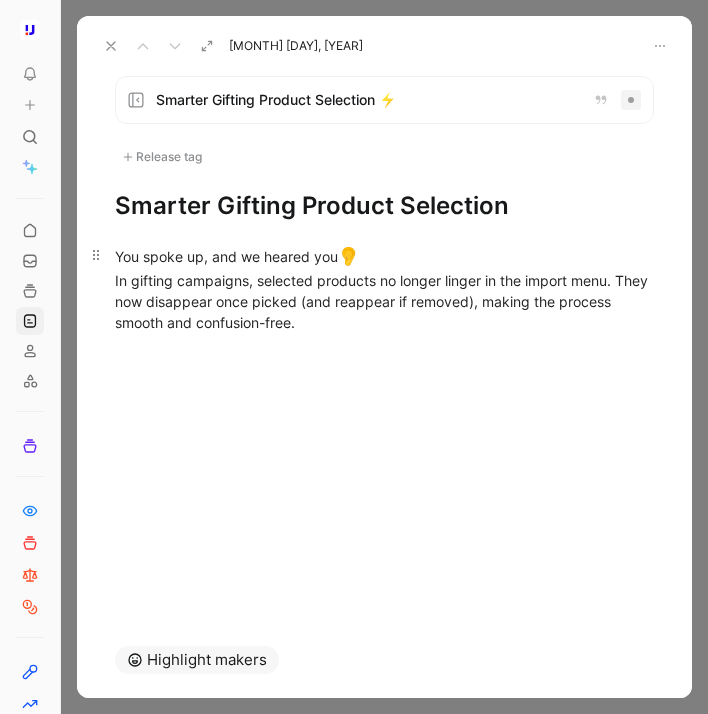 click on "You spoke up, and we heared you 👂 In gifting campaigns, selected products no longer linger in the import menu. They now disappear once picked (and reappear if removed), making the process smooth and confusion-free." at bounding box center (384, 288) 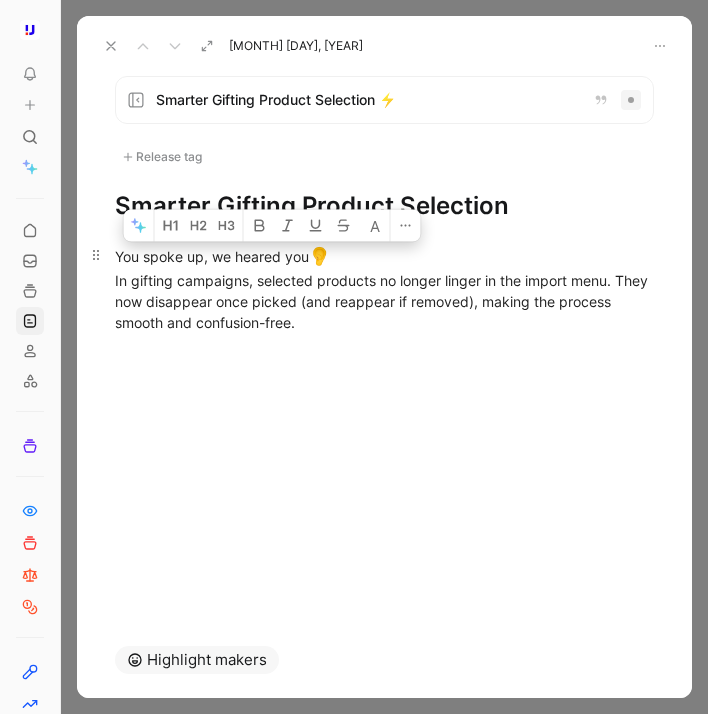 drag, startPoint x: 235, startPoint y: 259, endPoint x: 306, endPoint y: 259, distance: 71 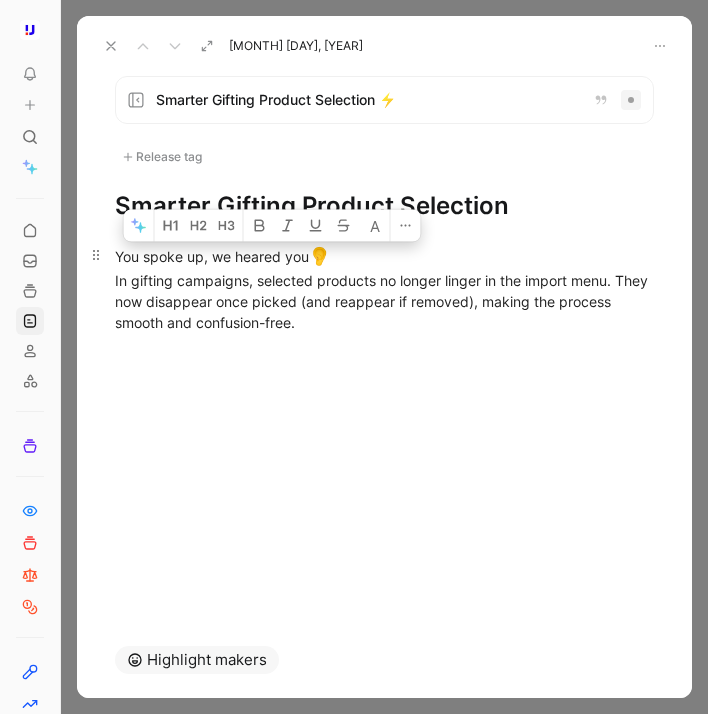 click on "You spoke up, we heared you 👂 In gifting campaigns, selected products no longer linger in the import menu. They now disappear once picked (and reappear if removed), making the process smooth and confusion-free." at bounding box center [384, 288] 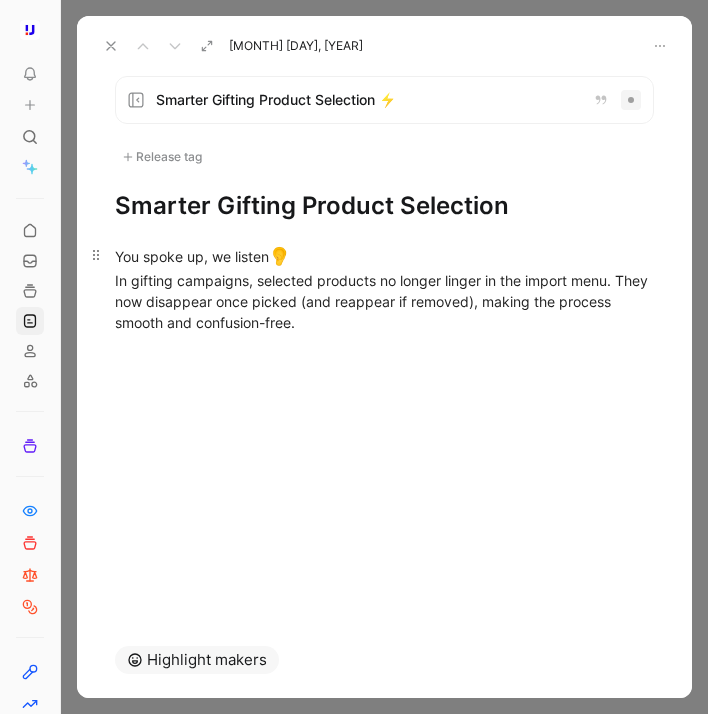click on "You spoke up, we listen 👂 In gifting campaigns, selected products no longer linger in the import menu. They now disappear once picked (and reappear if removed), making the process smooth and confusion-free." at bounding box center (384, 288) 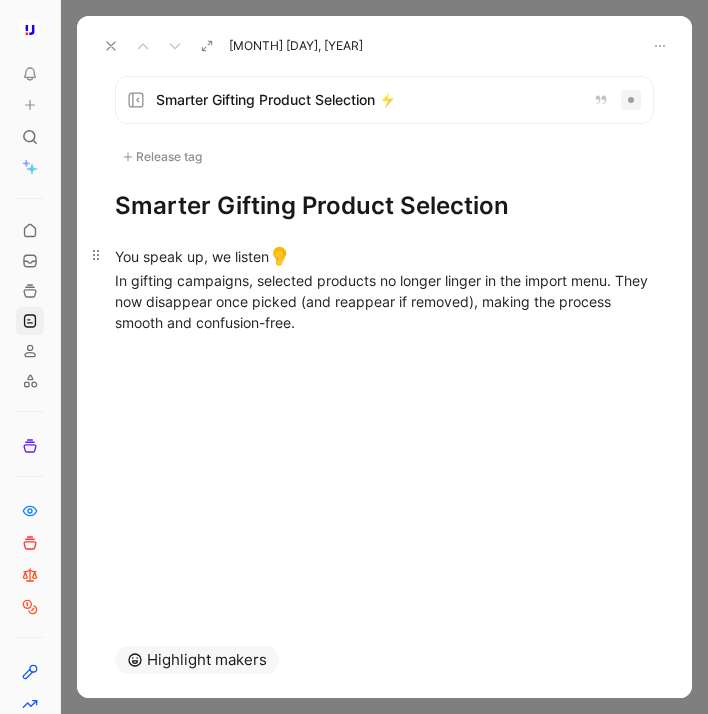 click on "You spoke up, we listen 👂 In gifting campaigns, selected products no longer linger in the import menu. They now disappear once picked (and reappear if removed), making the process smooth and confusion-free." at bounding box center (384, 288) 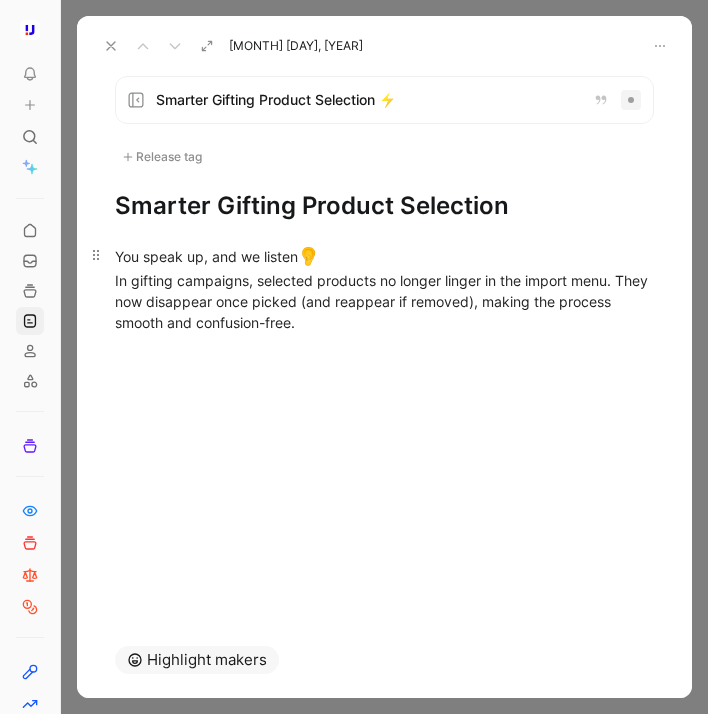 click on "You spoke up, and we listen 👂 In gifting campaigns, selected products no longer linger in the import menu. They now disappear once picked (and reappear if removed), making the process smooth and confusion-free." at bounding box center [384, 288] 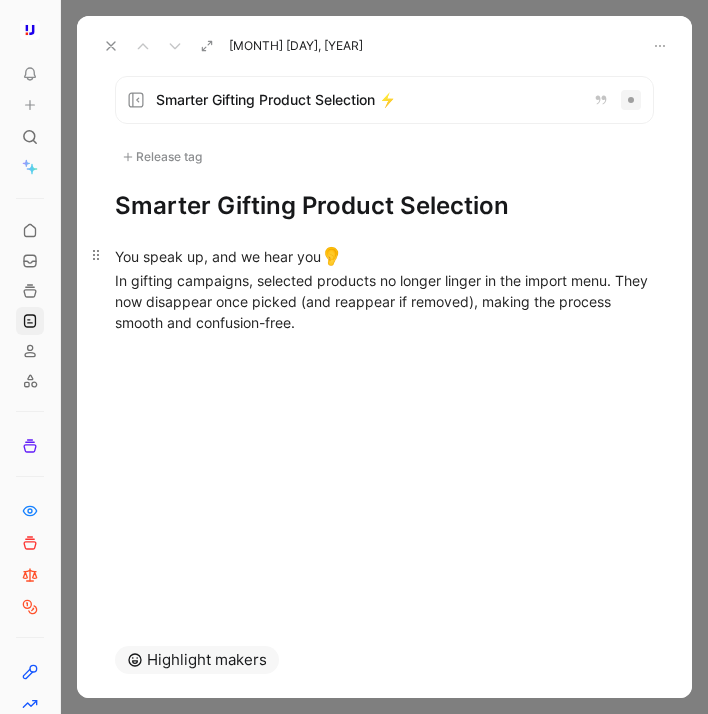 click on "We’ve replaced the vague “Influencer Responded” label with the more specific  “Counter-offer received”  when a marketplace creator submits a counter offer. Now you’ll know exactly what’s happening, without second-guessing." at bounding box center [384, 288] 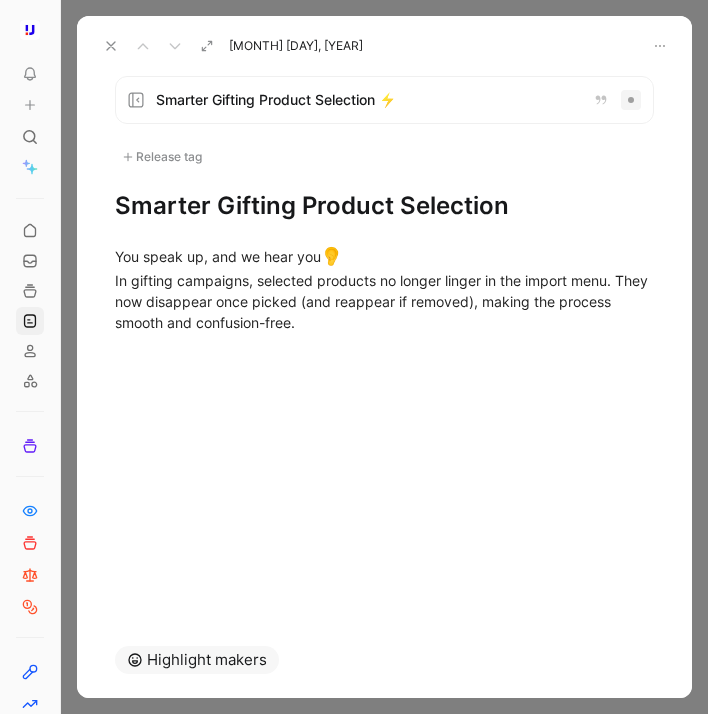 click on "We’ve replaced the vague “Influencer Responded” label with the more specific  “Counter-offer received”  when a marketplace creator submits a counter offer. Now you’ll know exactly what’s happening, without second-guessing." at bounding box center (384, 288) 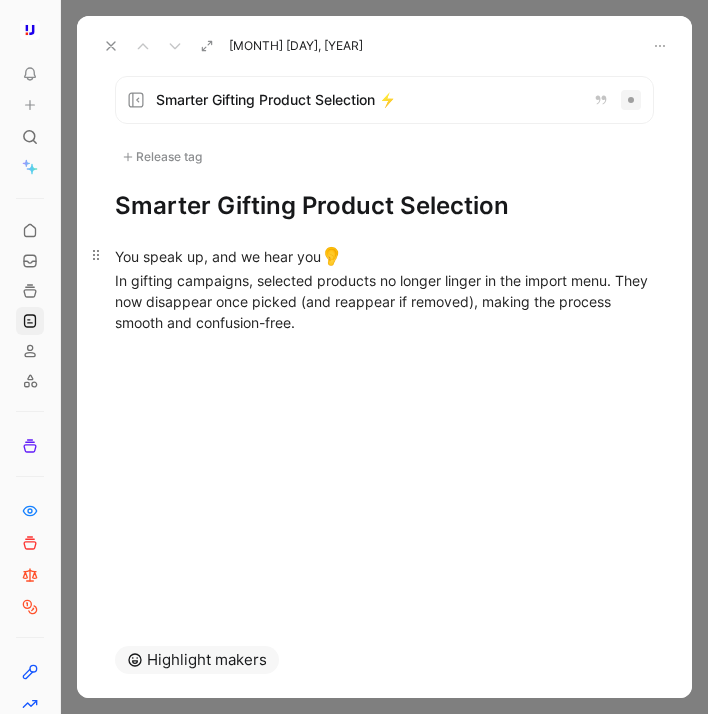 click on "We’ve replaced the vague “Influencer Responded” label with the more specific  “Counter-offer received”  when a marketplace creator submits a counter offer. Now you’ll know exactly what’s happening, without second-guessing." at bounding box center [384, 288] 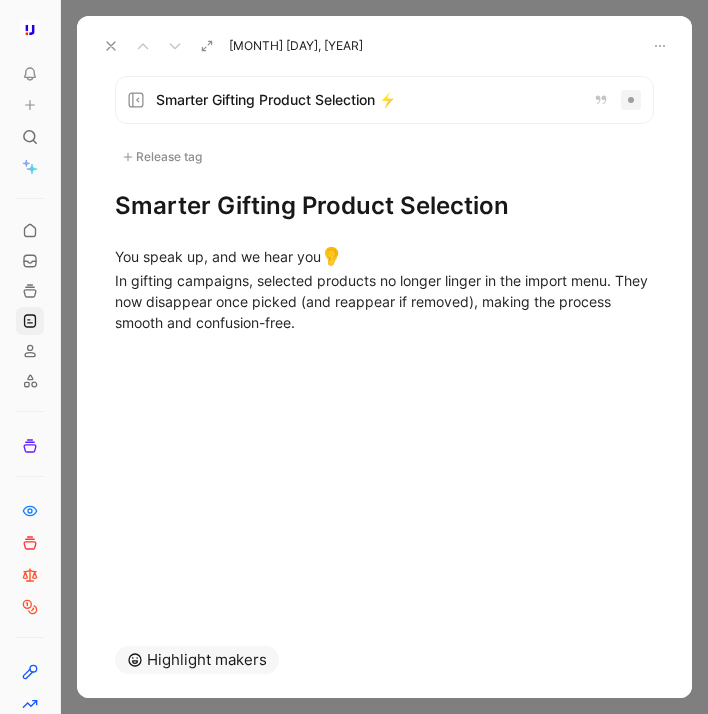 click 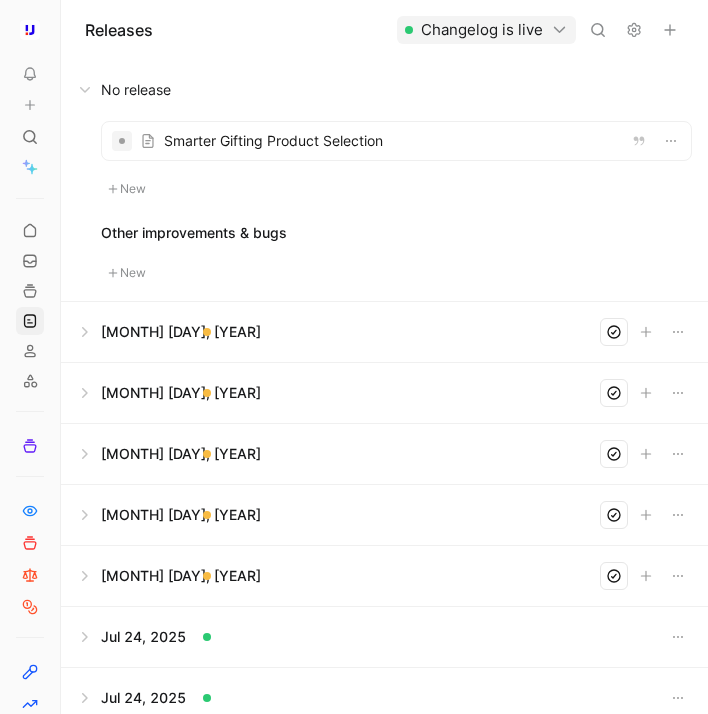 click at bounding box center (384, 90) 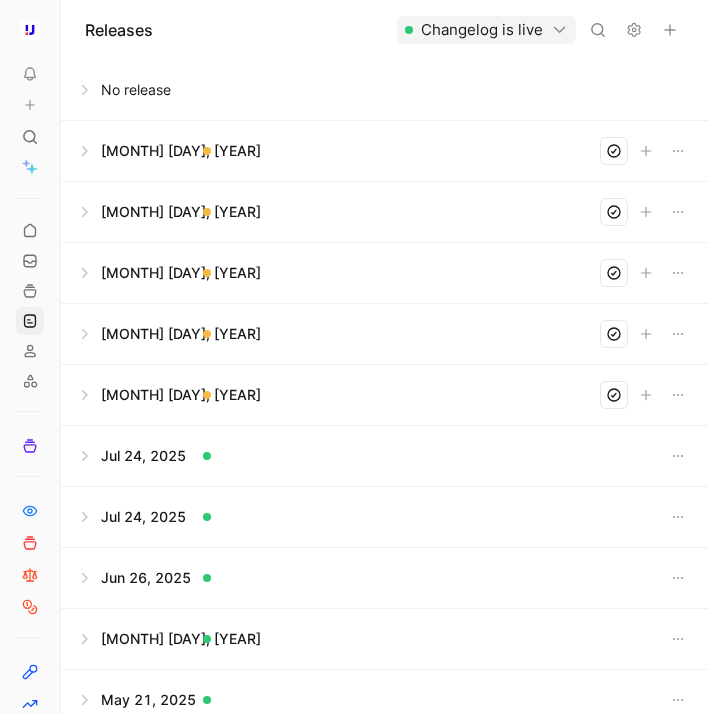 click at bounding box center [384, 151] 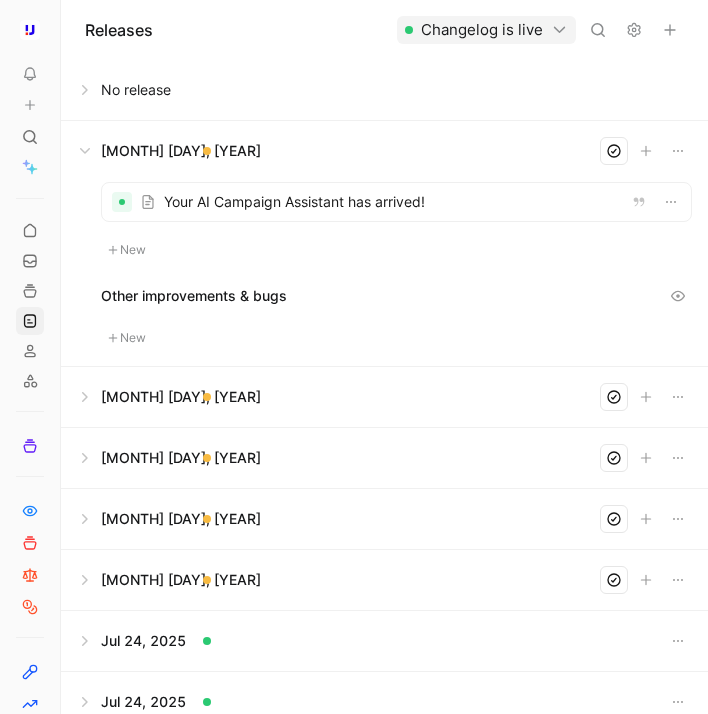 click at bounding box center (384, 151) 